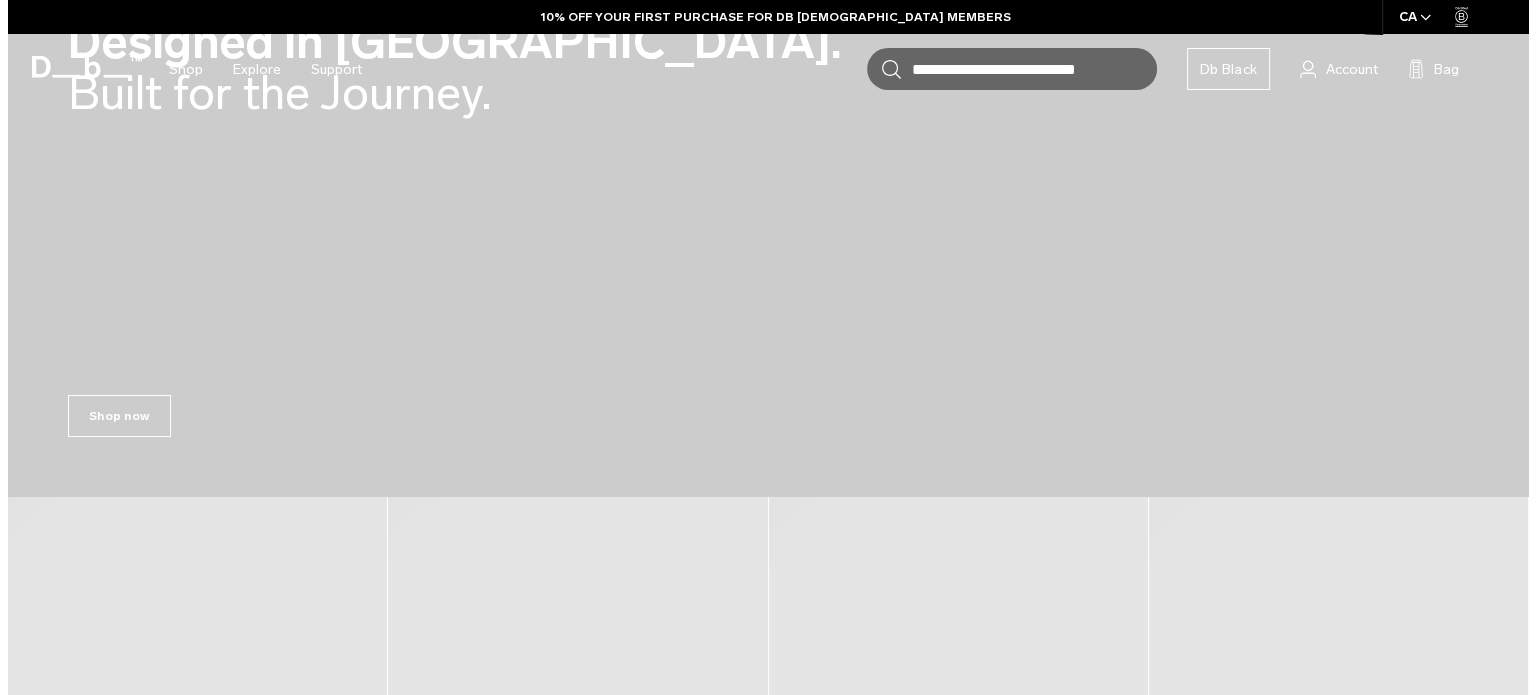 scroll, scrollTop: 656, scrollLeft: 0, axis: vertical 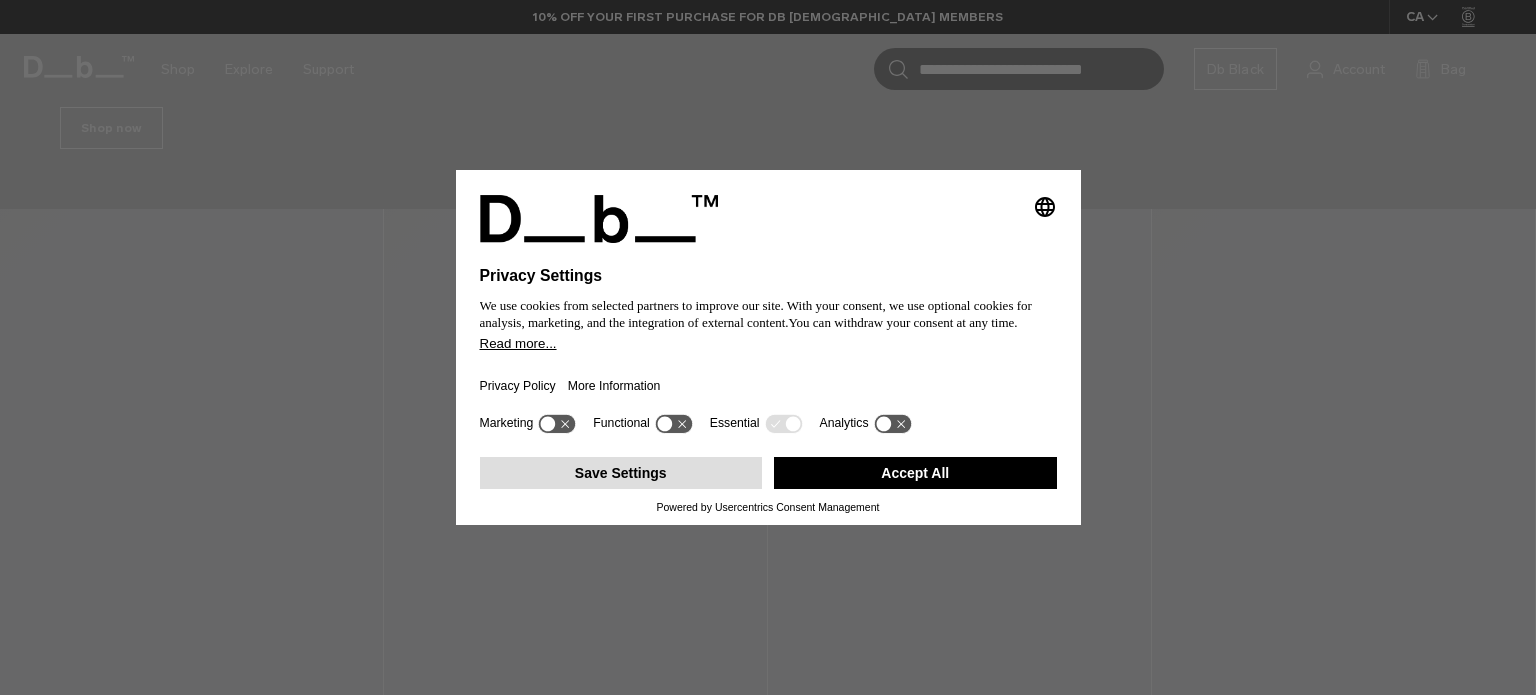 click on "Save Settings" at bounding box center (621, 473) 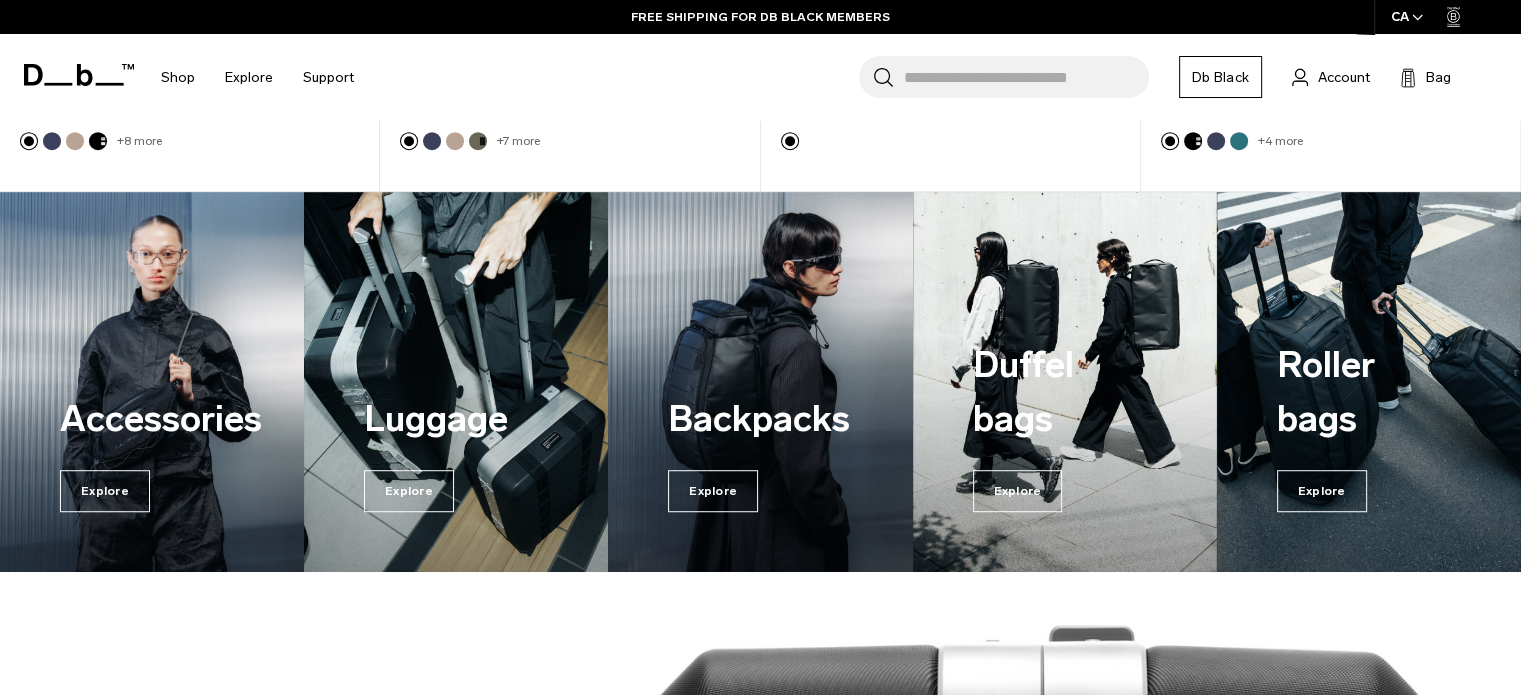 scroll, scrollTop: 1243, scrollLeft: 0, axis: vertical 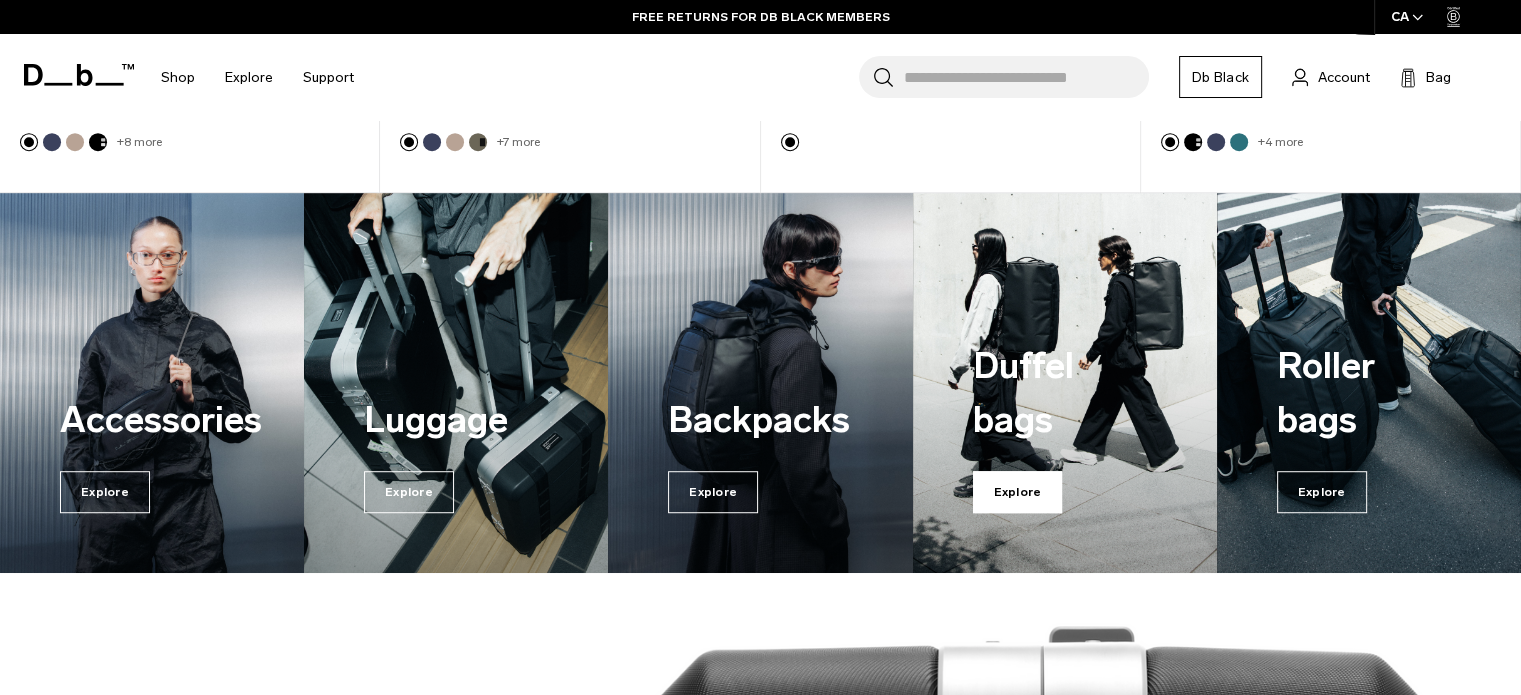 click on "Explore" at bounding box center [1018, 492] 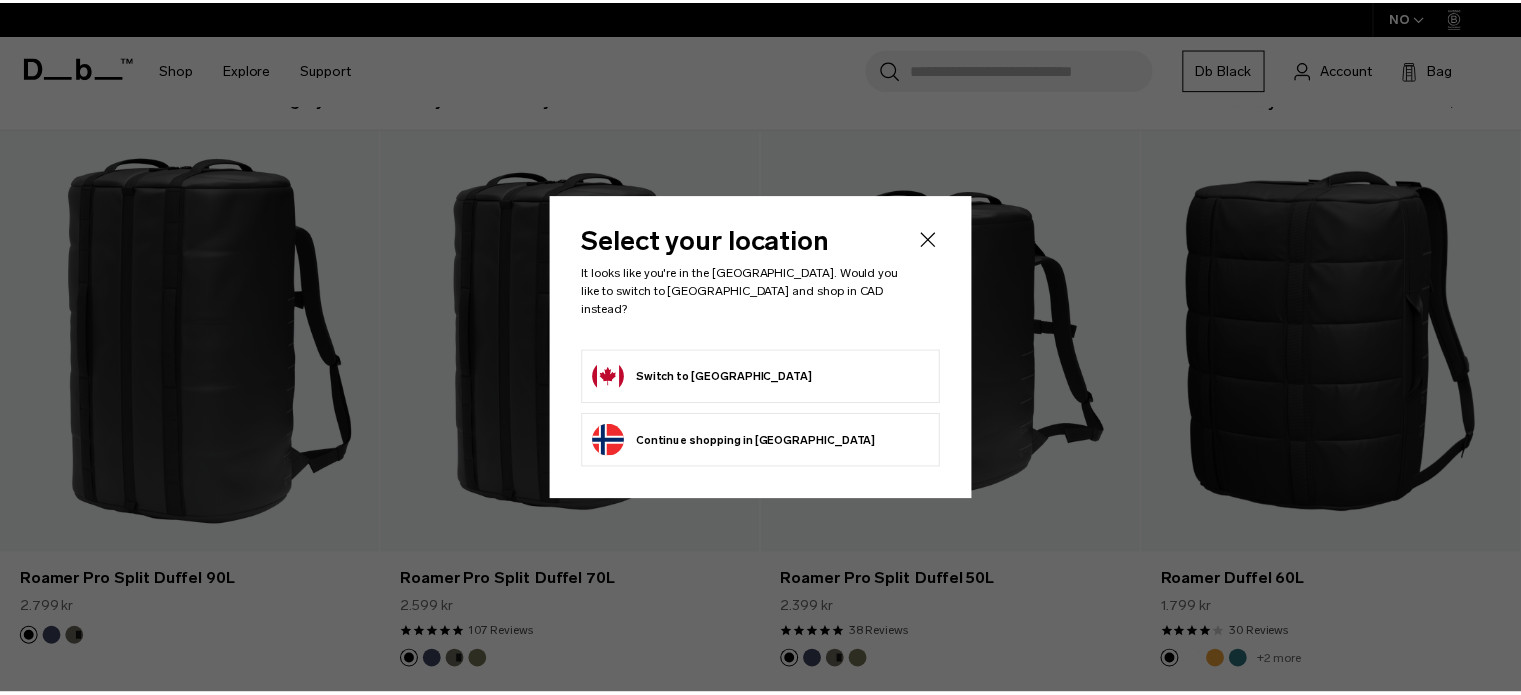 scroll, scrollTop: 0, scrollLeft: 0, axis: both 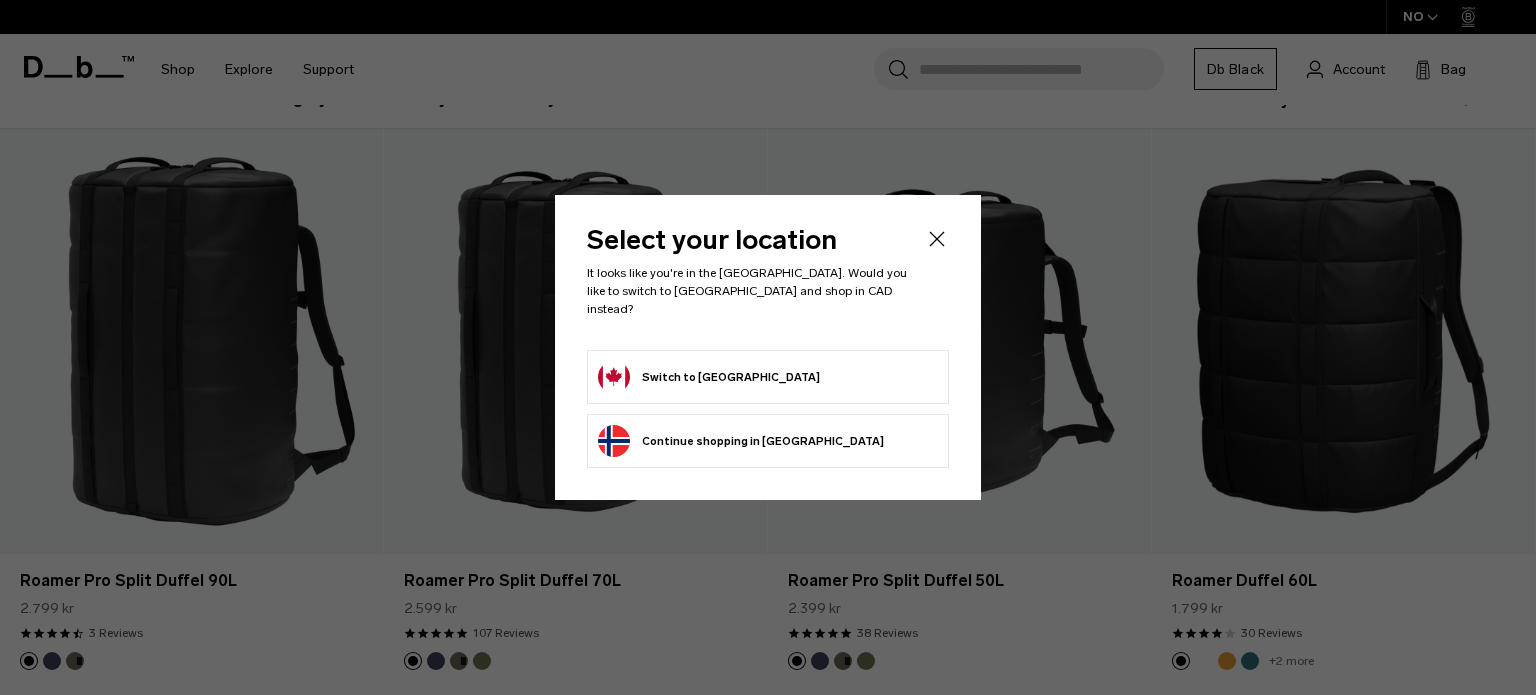 click 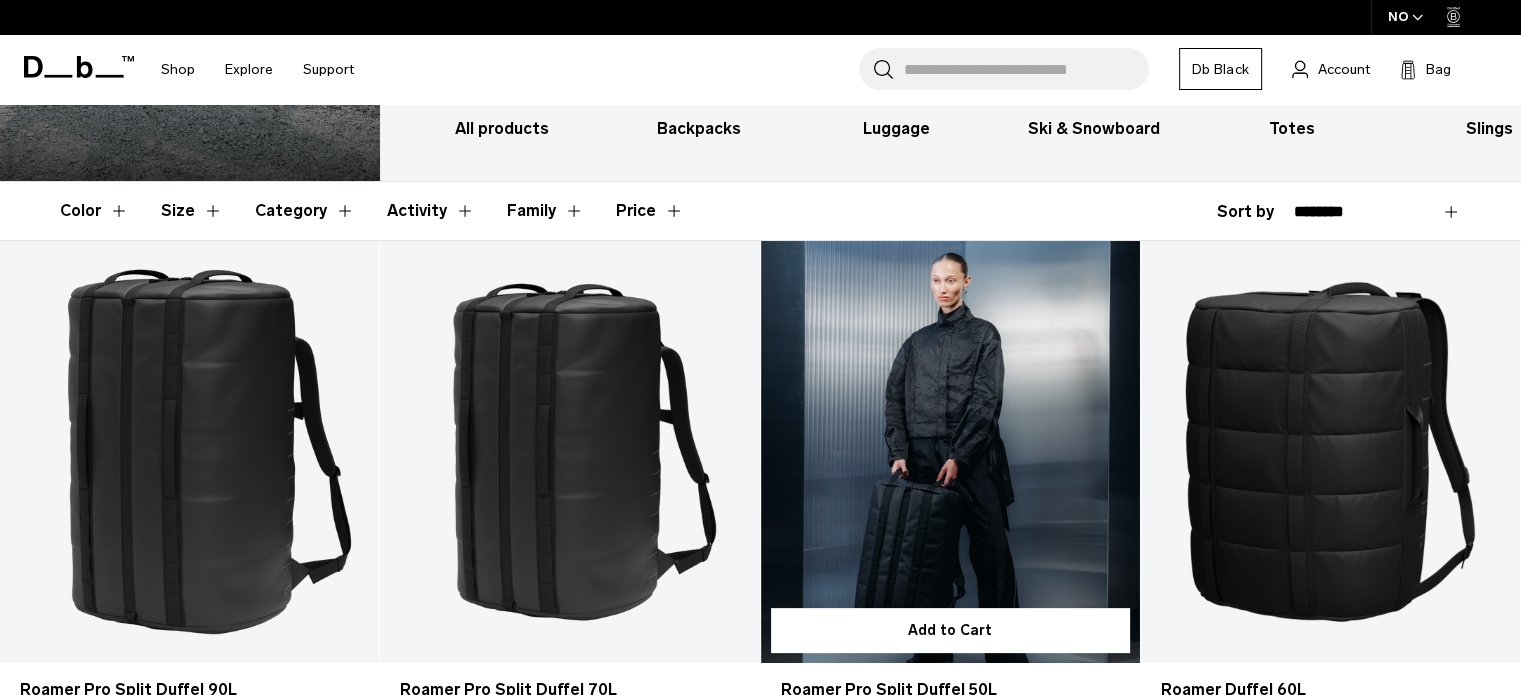 scroll, scrollTop: 0, scrollLeft: 0, axis: both 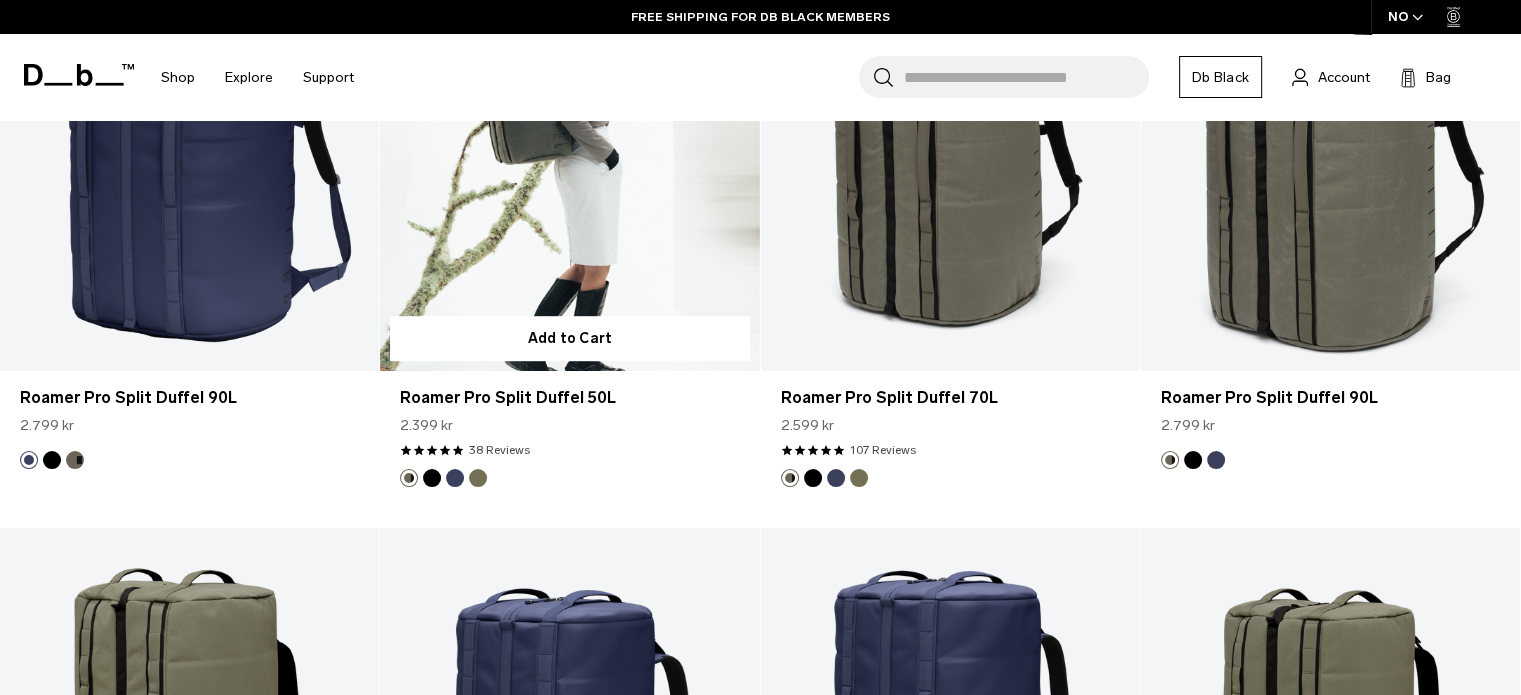click at bounding box center (569, 160) 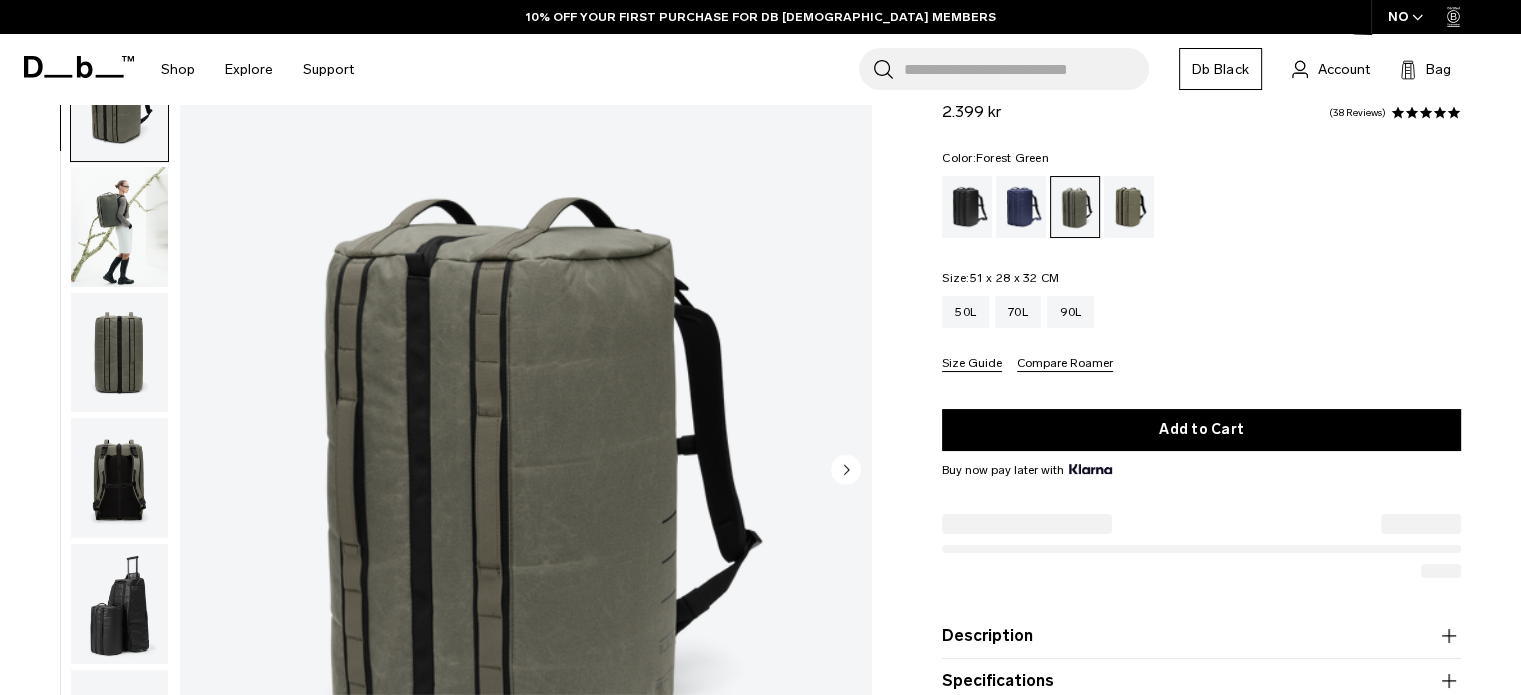 scroll, scrollTop: 95, scrollLeft: 0, axis: vertical 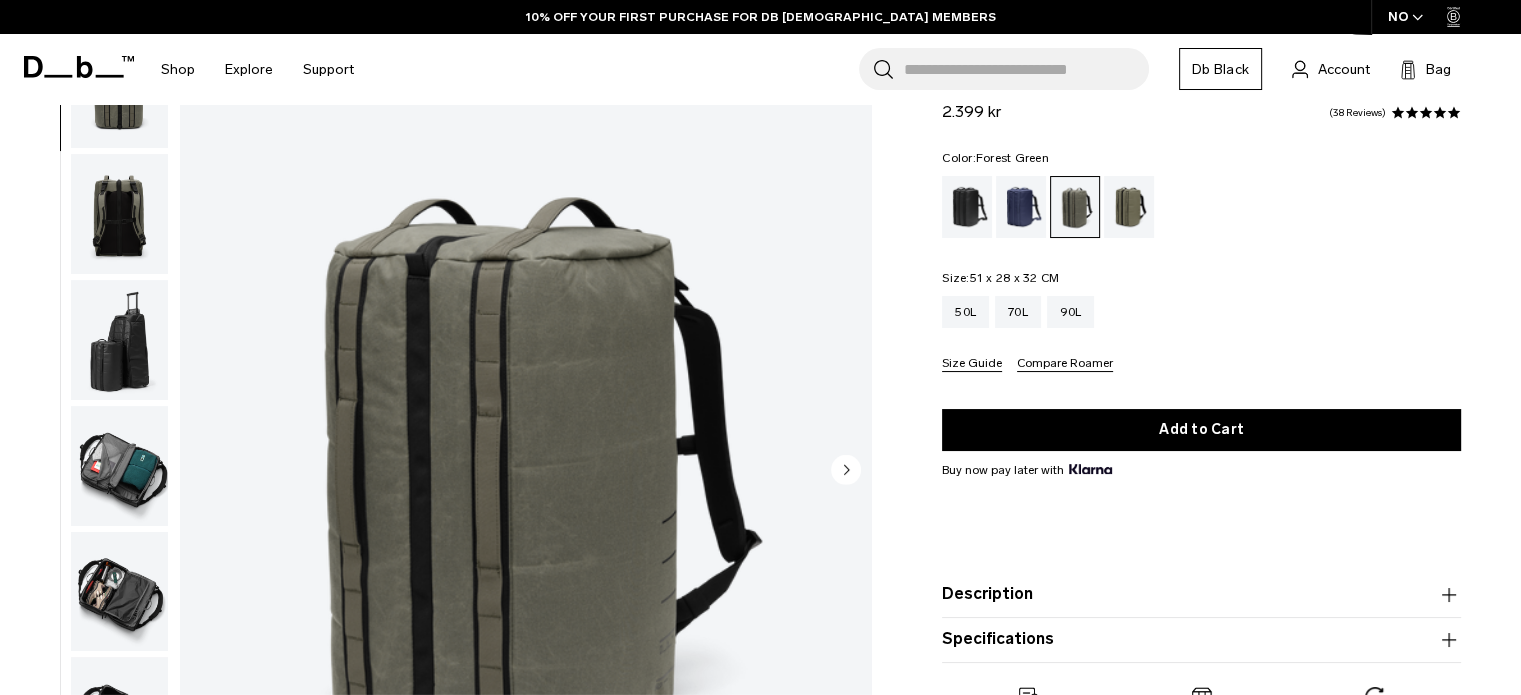 click at bounding box center (119, 466) 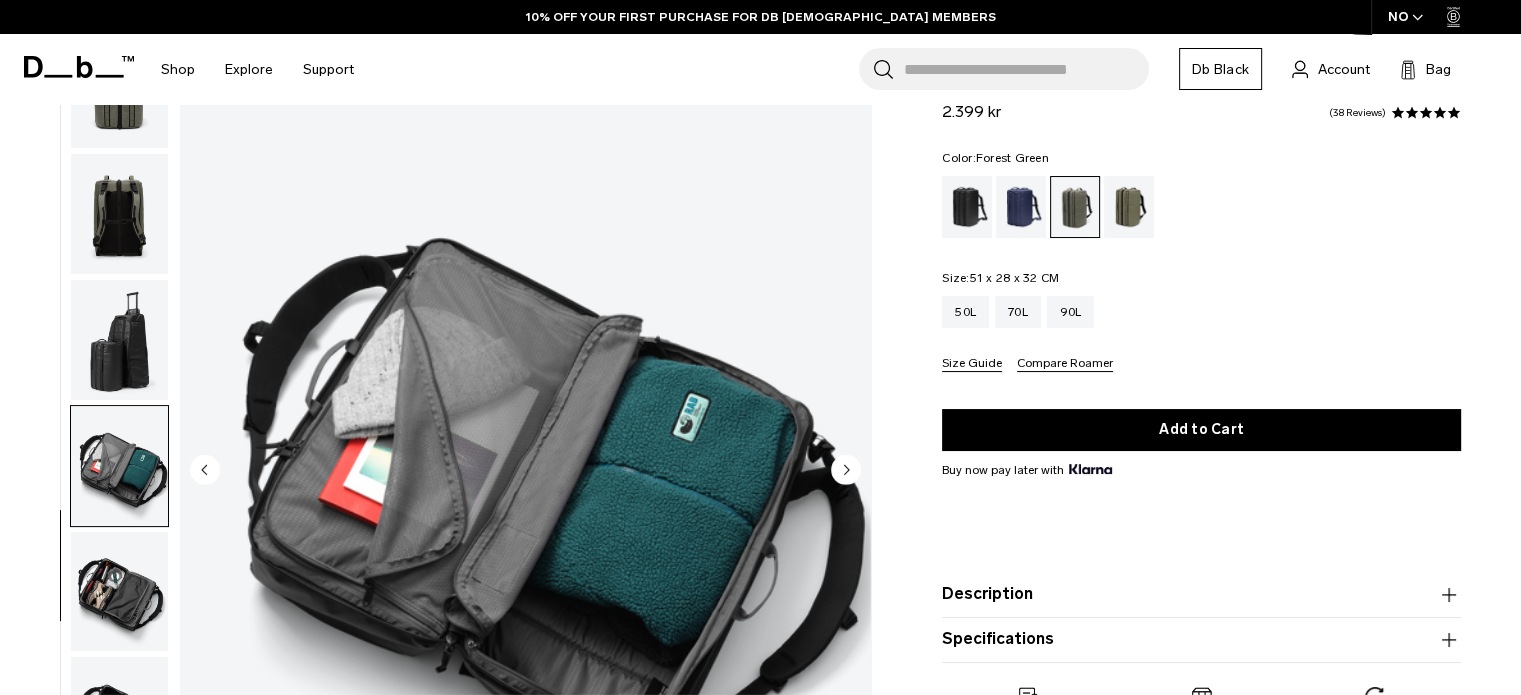 scroll, scrollTop: 265, scrollLeft: 0, axis: vertical 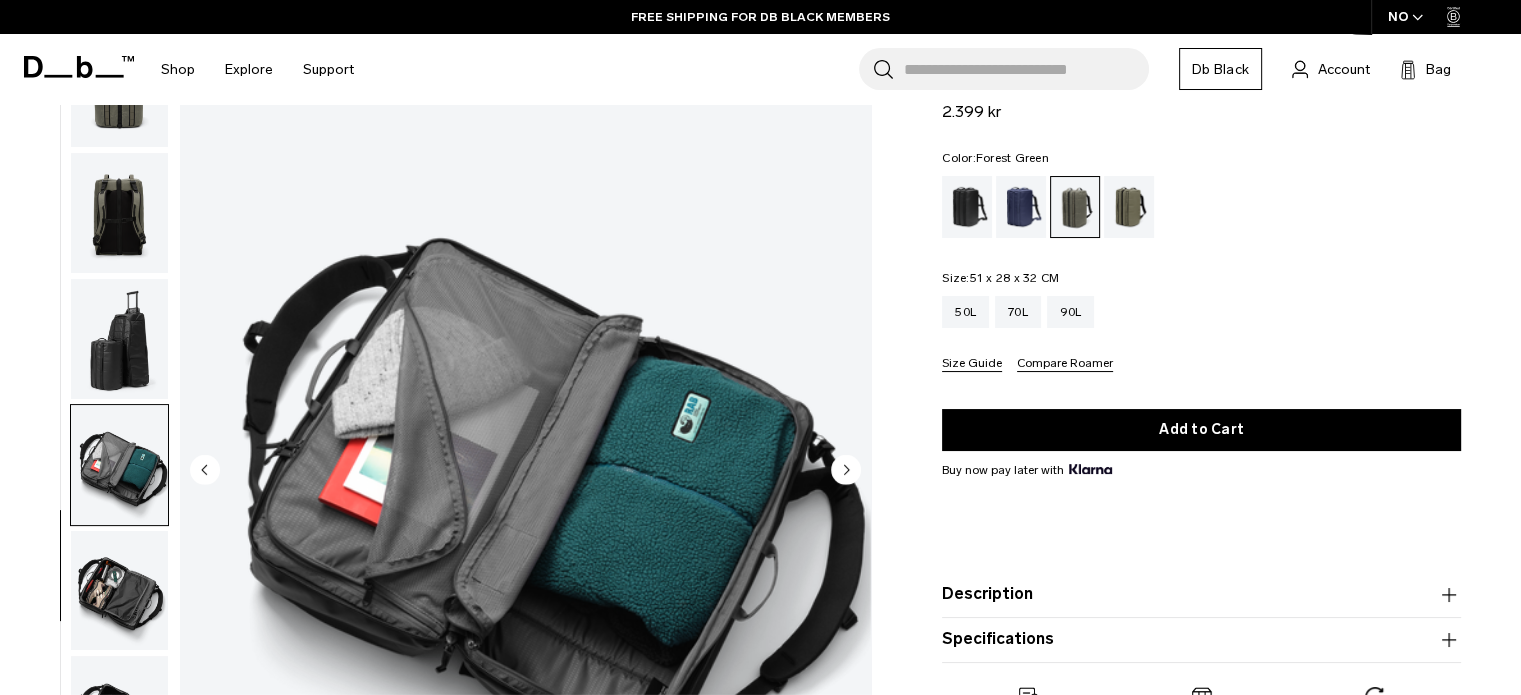 click at bounding box center (119, 591) 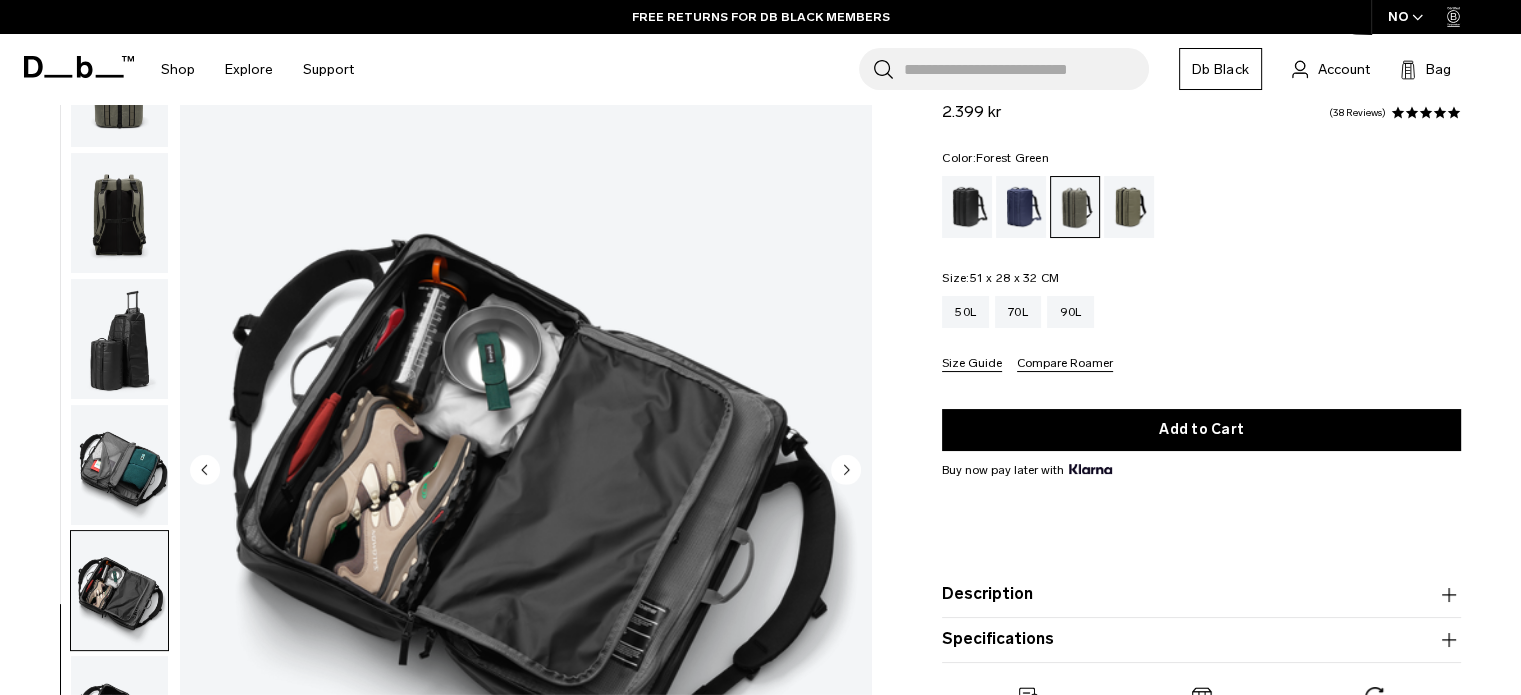 click at bounding box center [119, 465] 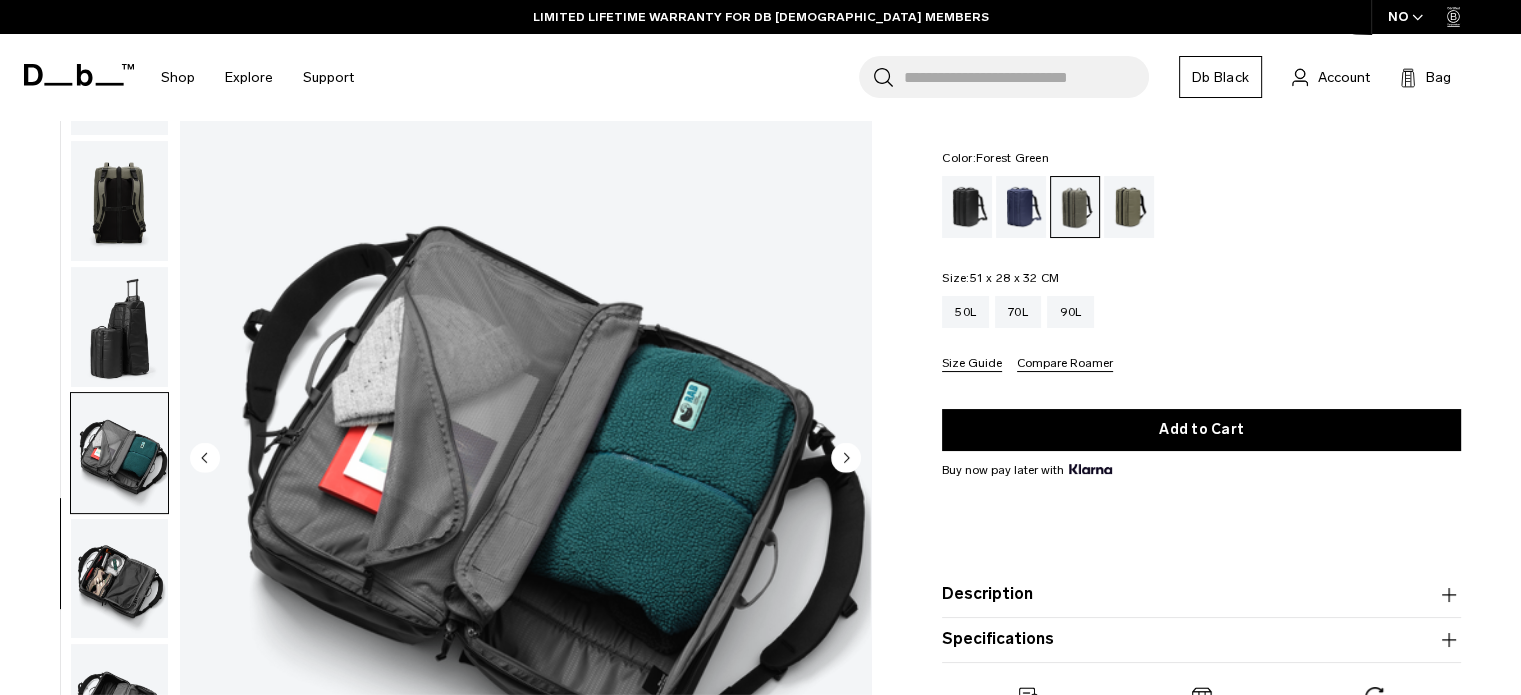 scroll, scrollTop: 108, scrollLeft: 0, axis: vertical 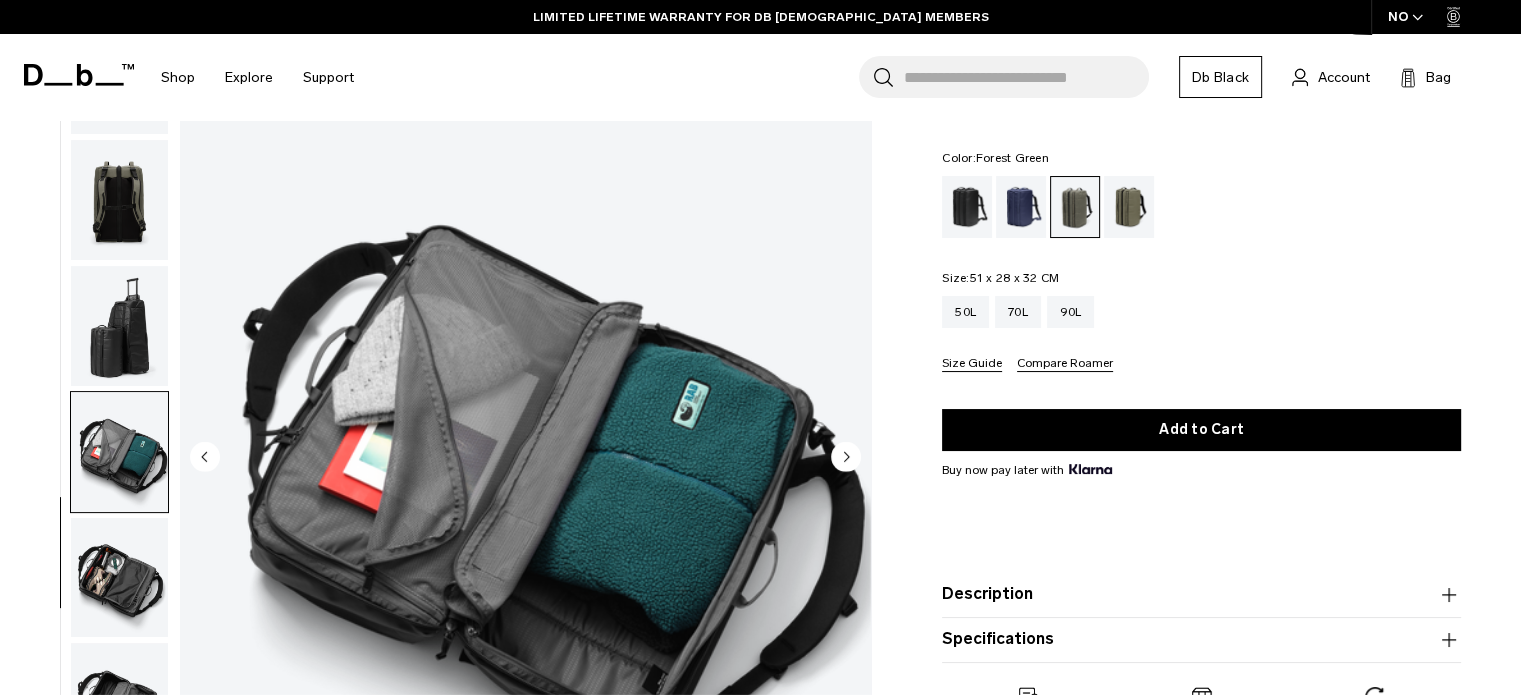 click at bounding box center [119, 326] 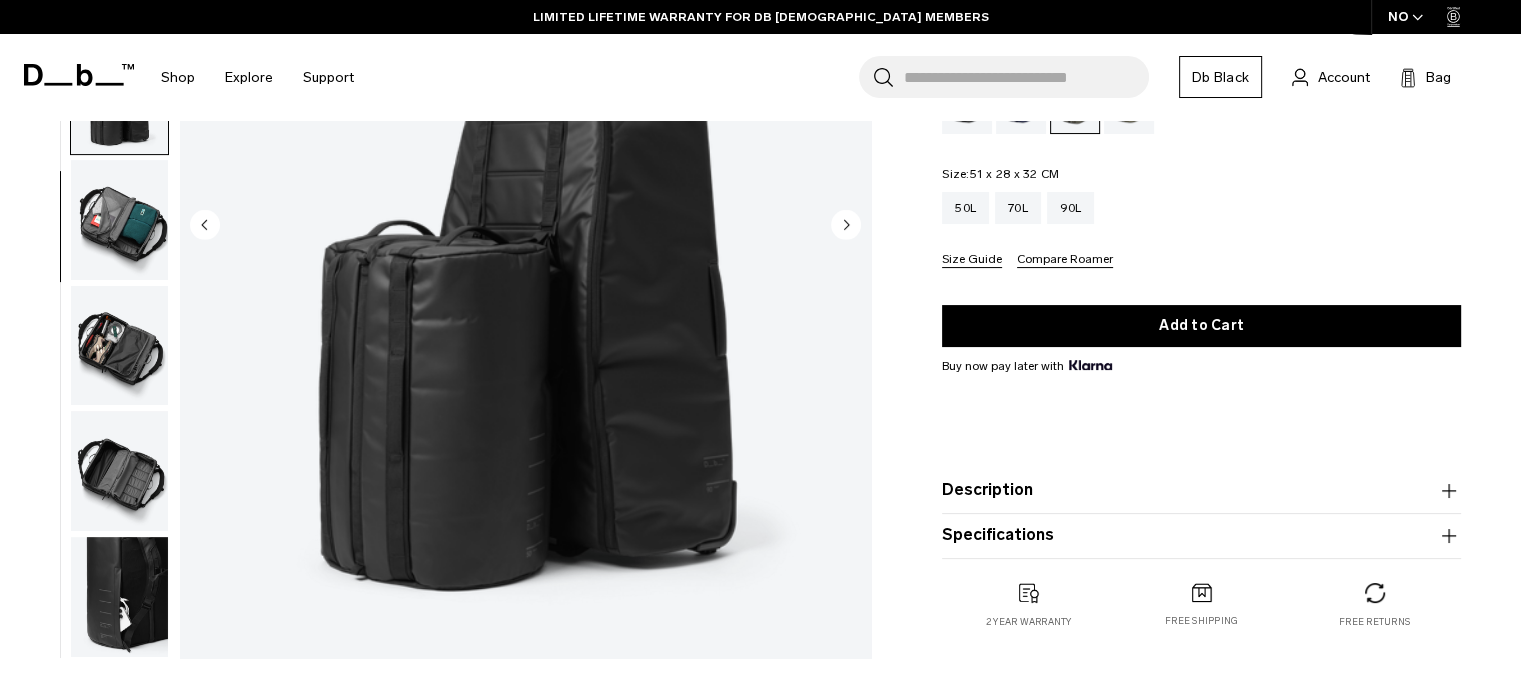 scroll, scrollTop: 346, scrollLeft: 0, axis: vertical 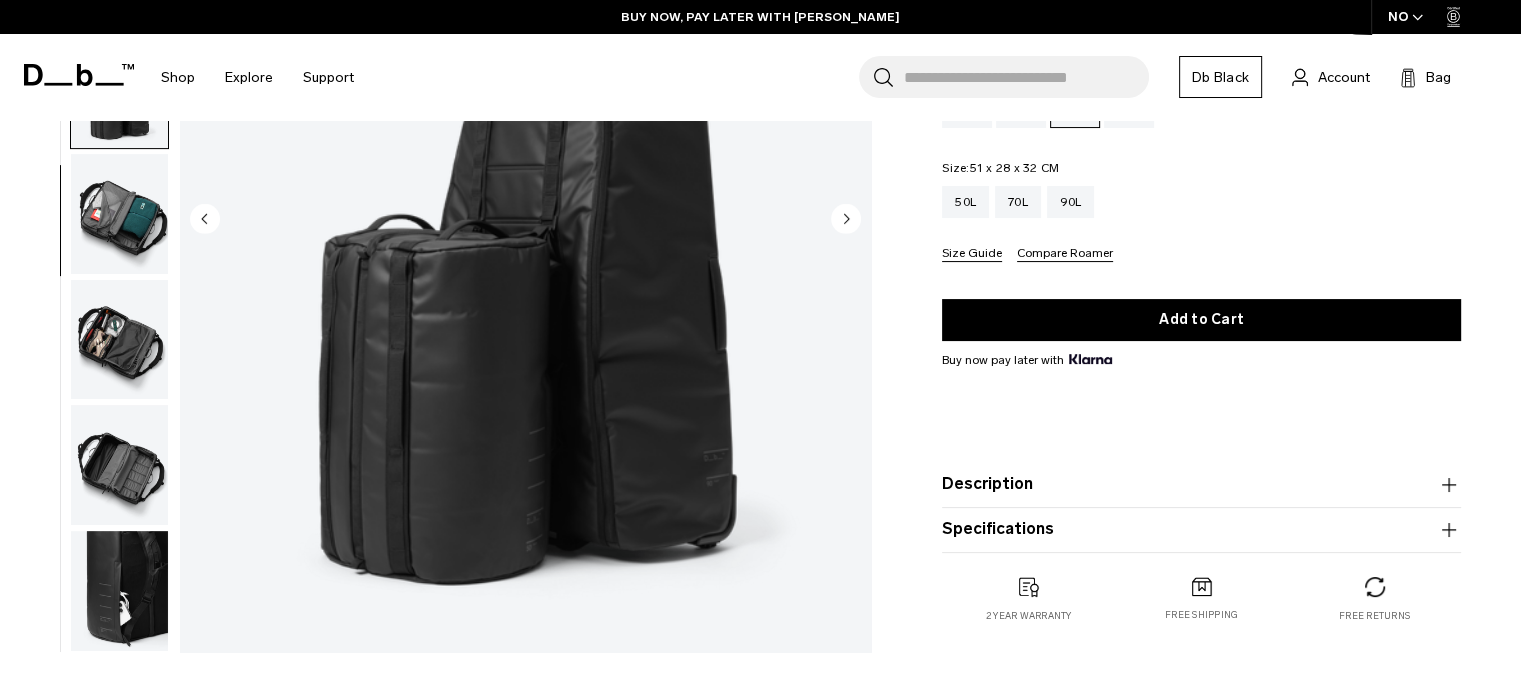 click at bounding box center (119, 591) 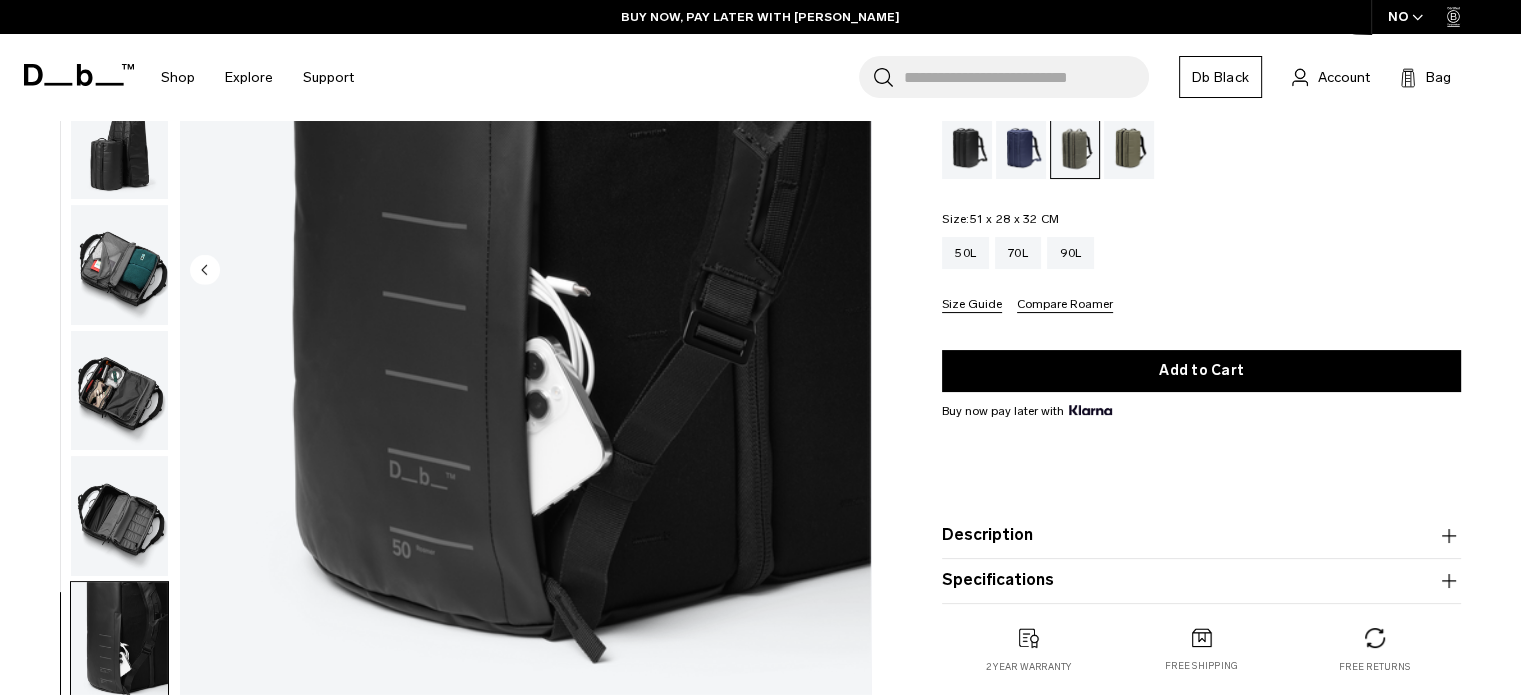 scroll, scrollTop: 296, scrollLeft: 0, axis: vertical 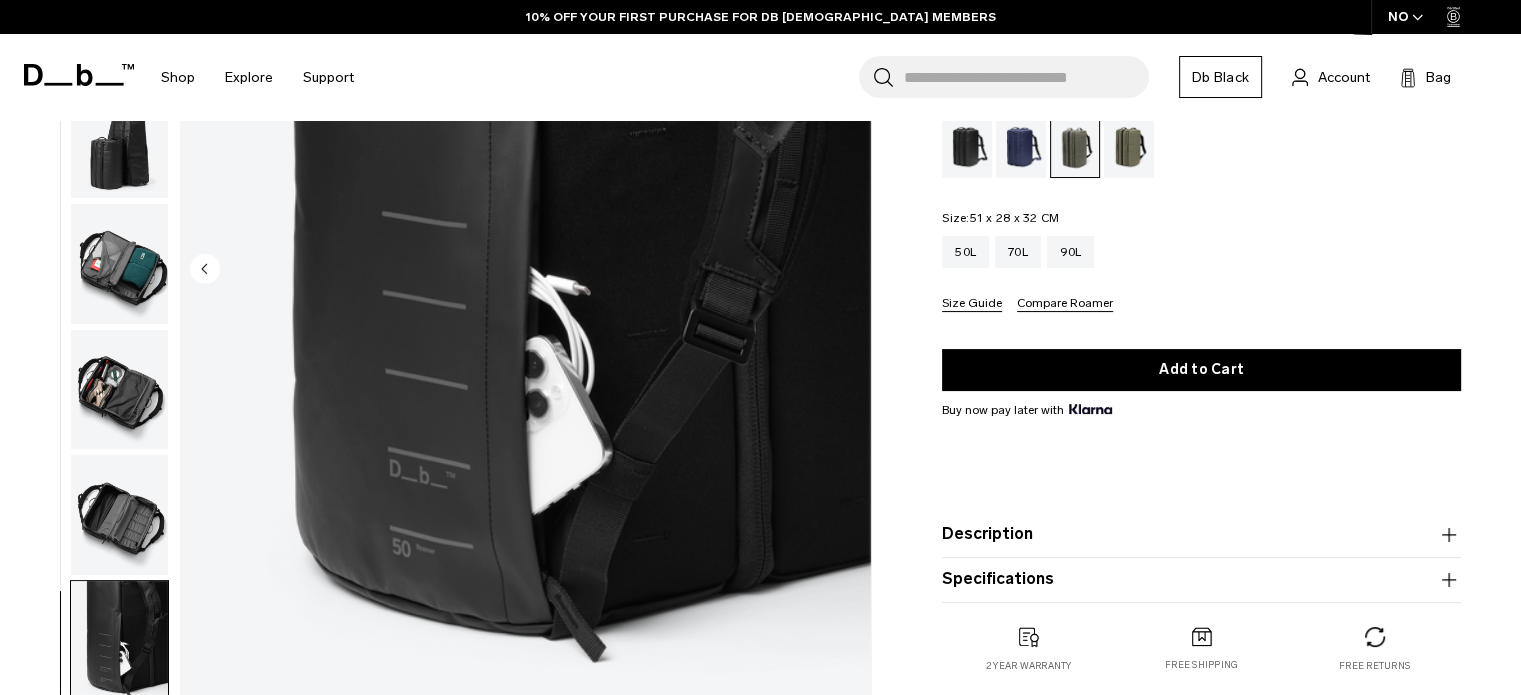 click at bounding box center [119, 515] 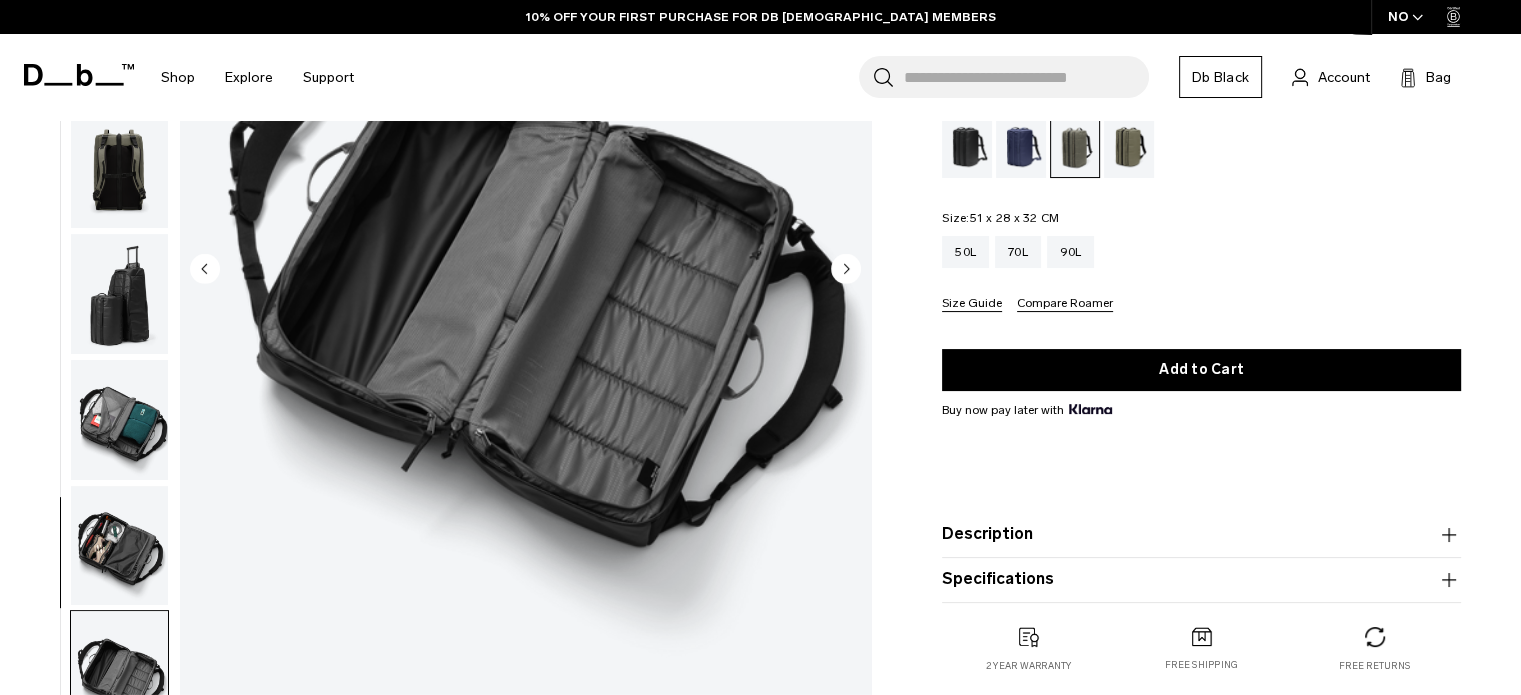 scroll, scrollTop: 92, scrollLeft: 0, axis: vertical 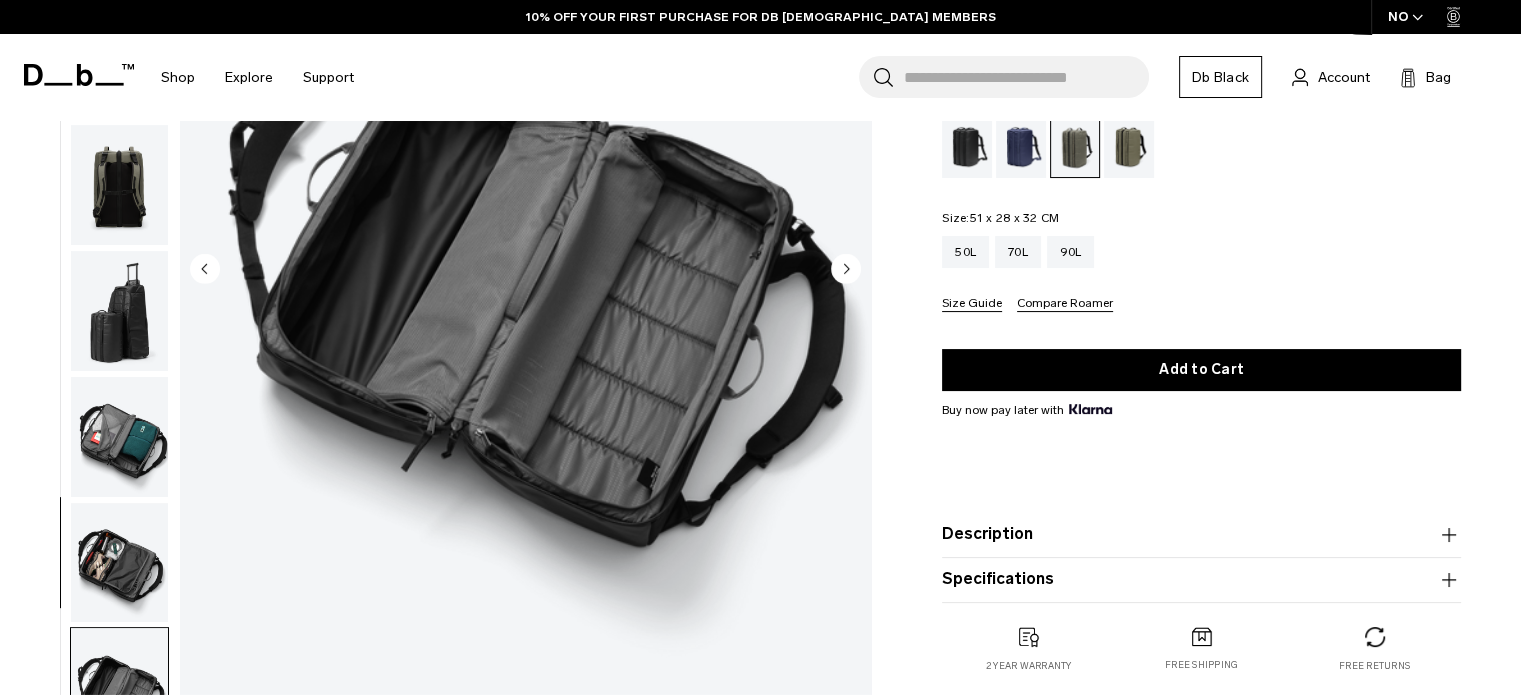 click at bounding box center (119, 563) 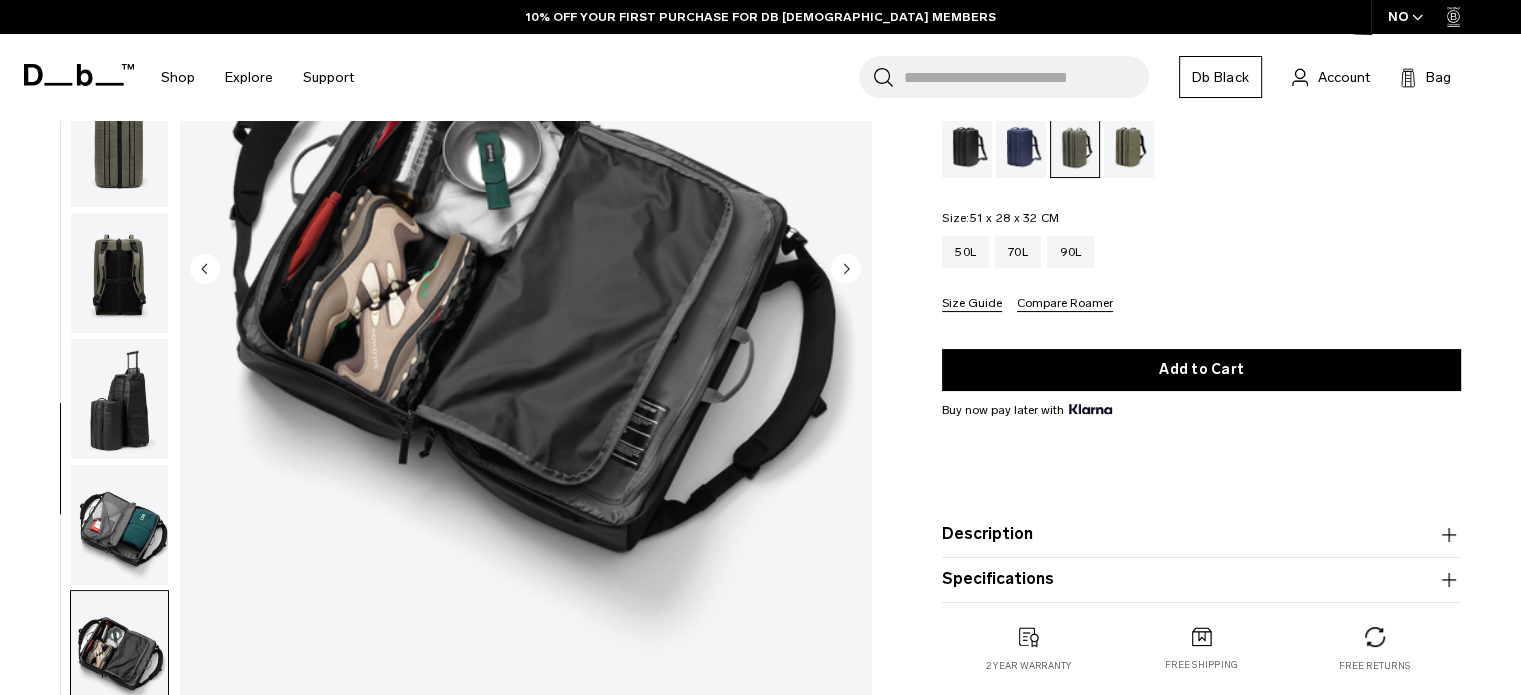 click at bounding box center (119, 525) 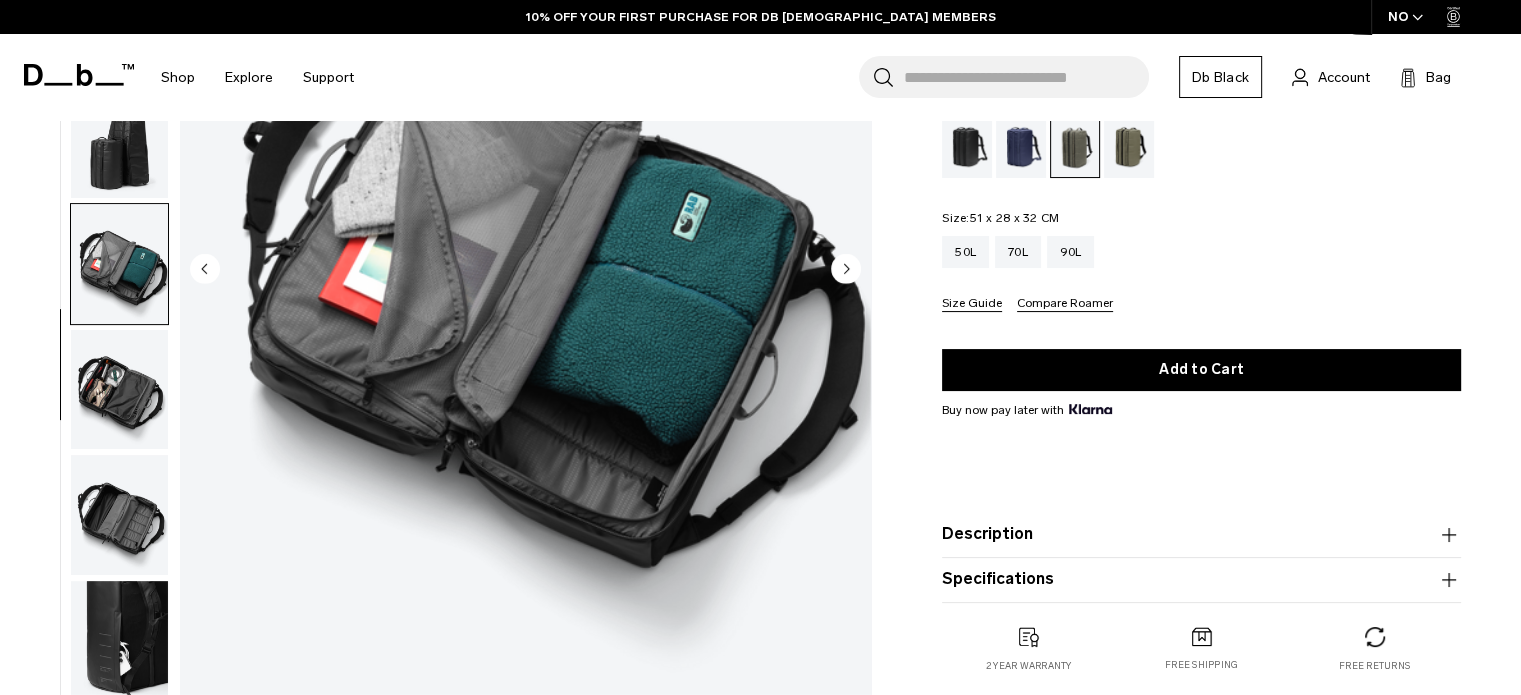 scroll, scrollTop: 0, scrollLeft: 0, axis: both 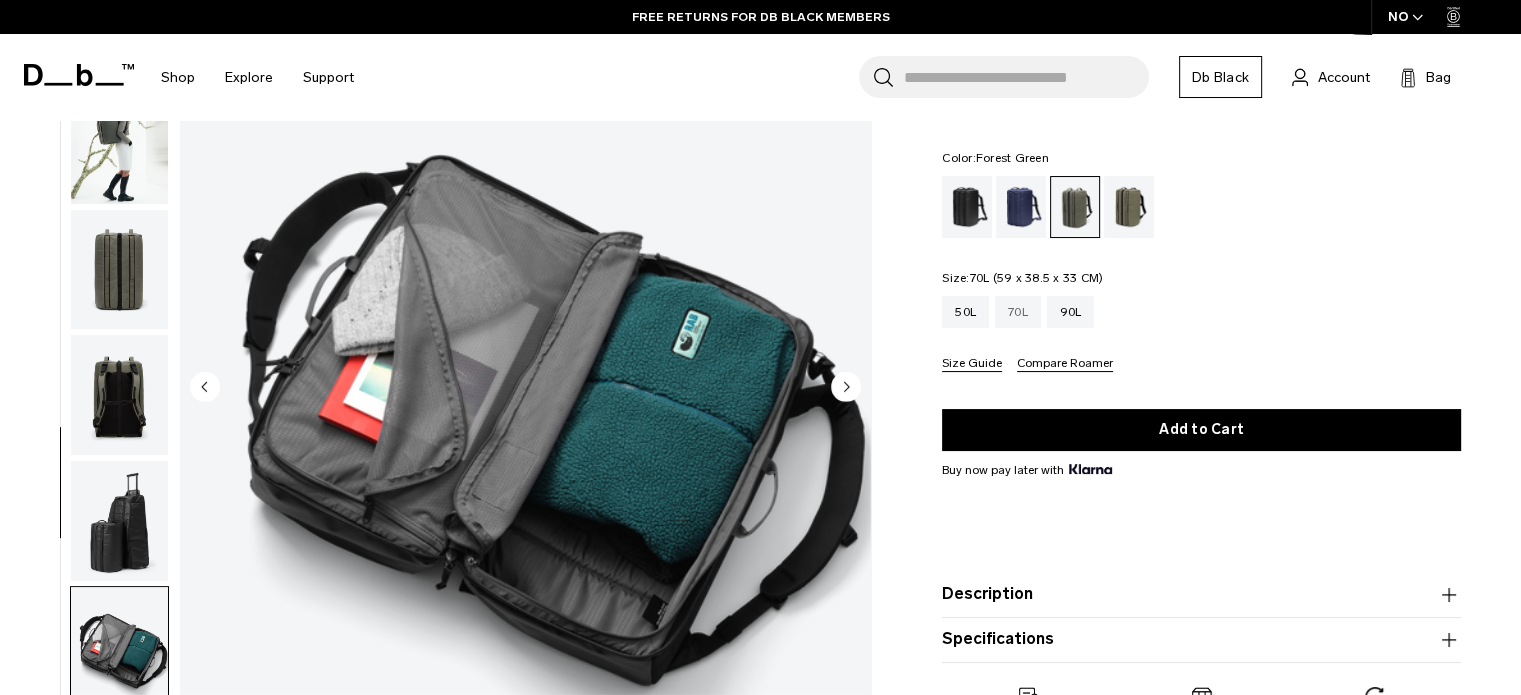 click on "70L" at bounding box center (1018, 312) 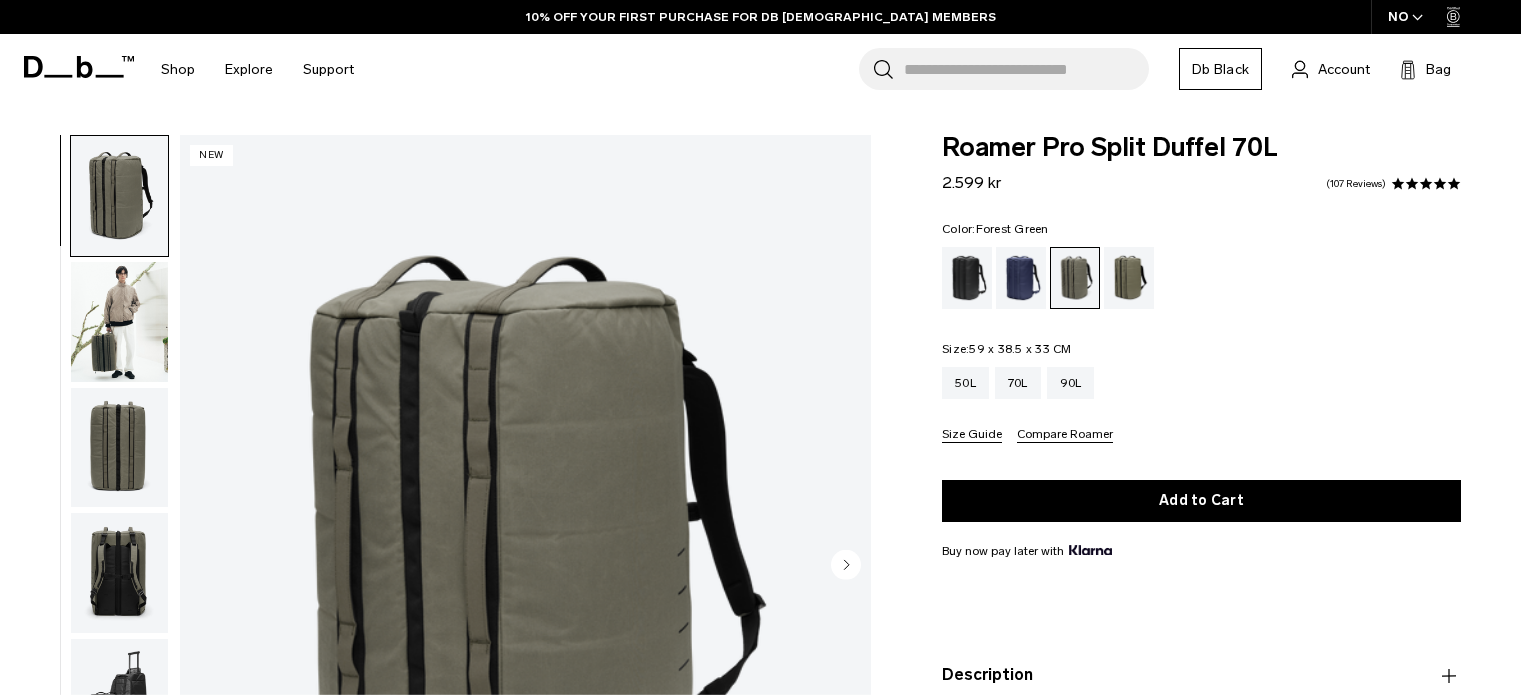 scroll, scrollTop: 331, scrollLeft: 0, axis: vertical 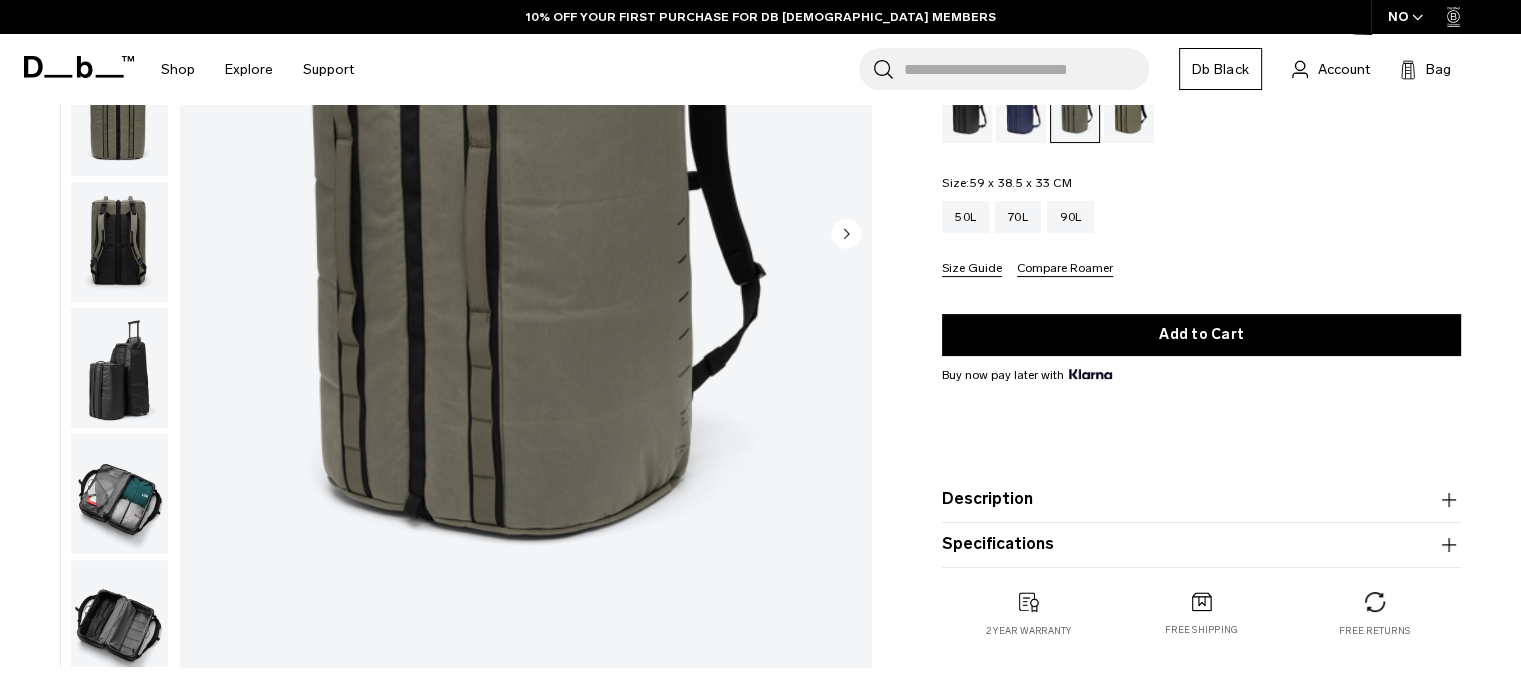 click at bounding box center [119, 494] 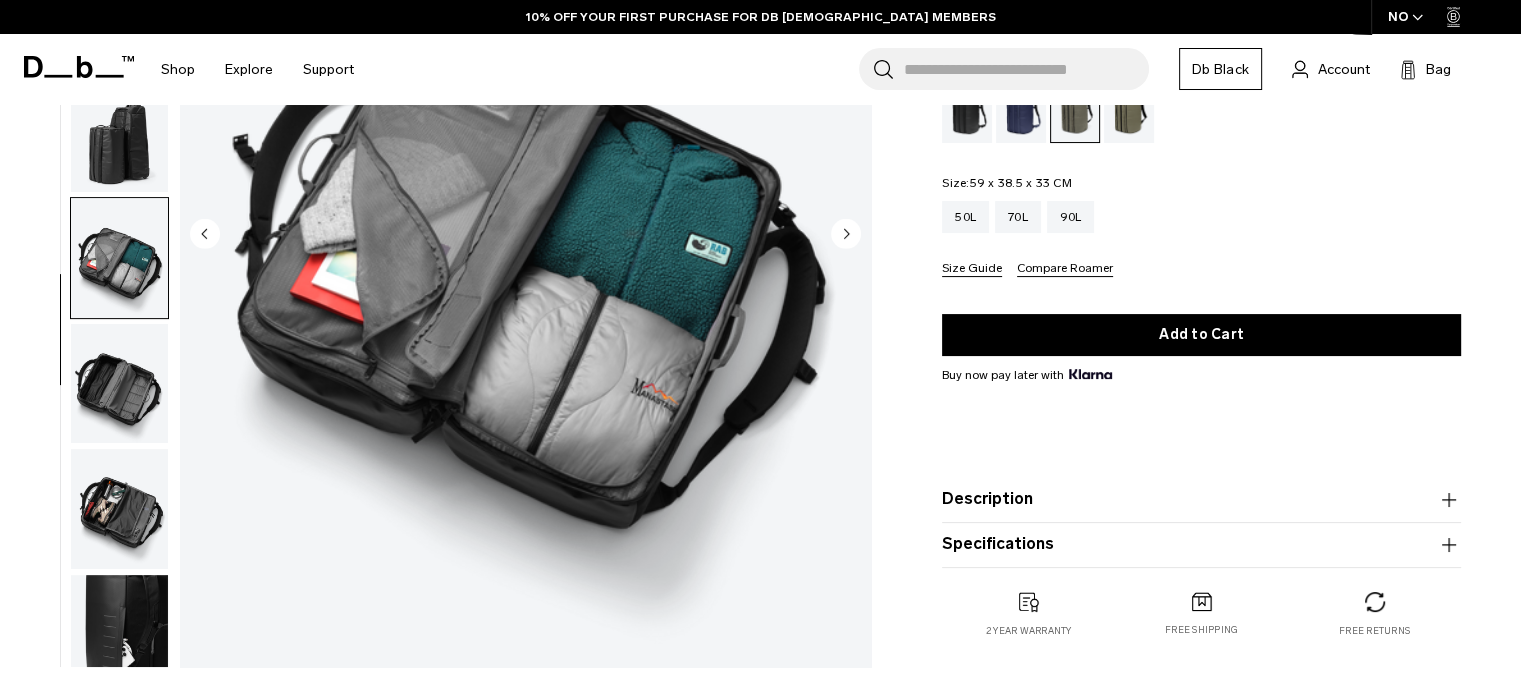 scroll, scrollTop: 265, scrollLeft: 0, axis: vertical 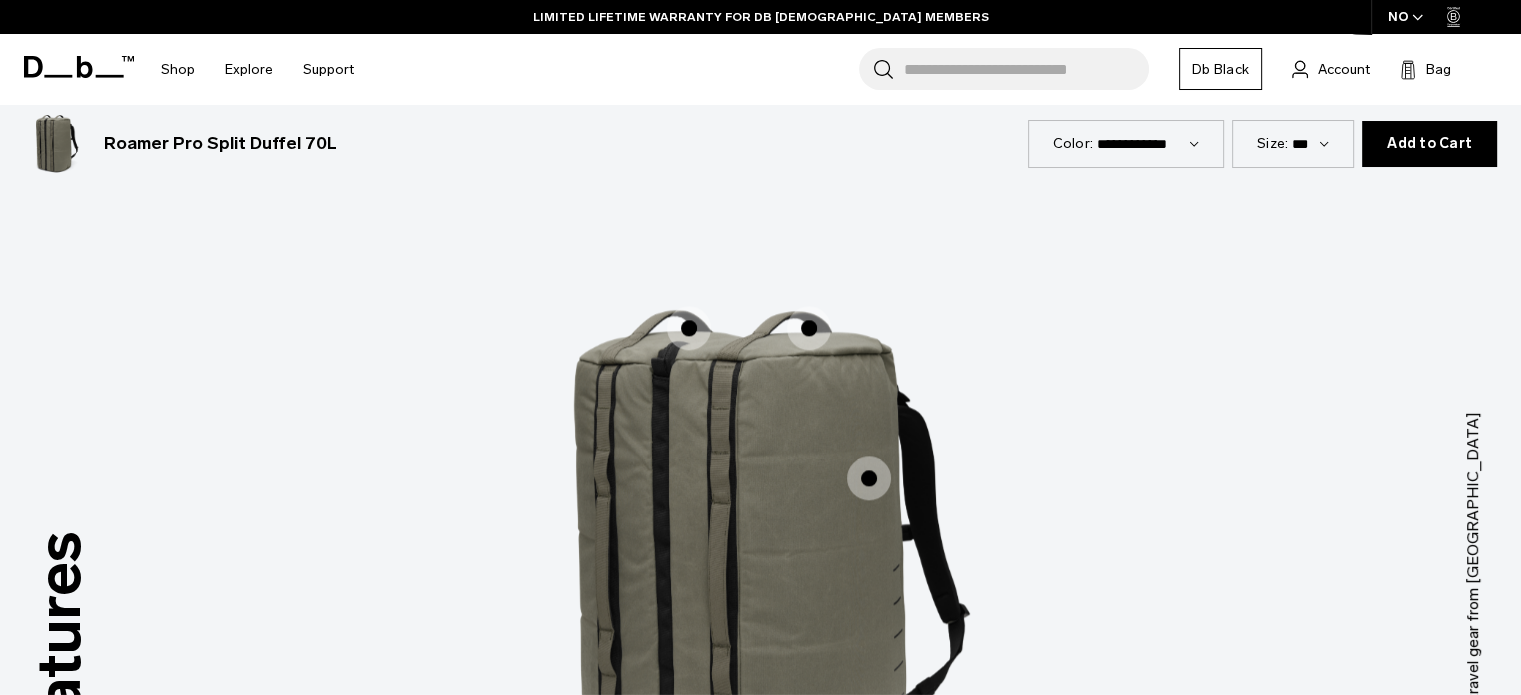 click at bounding box center (689, 328) 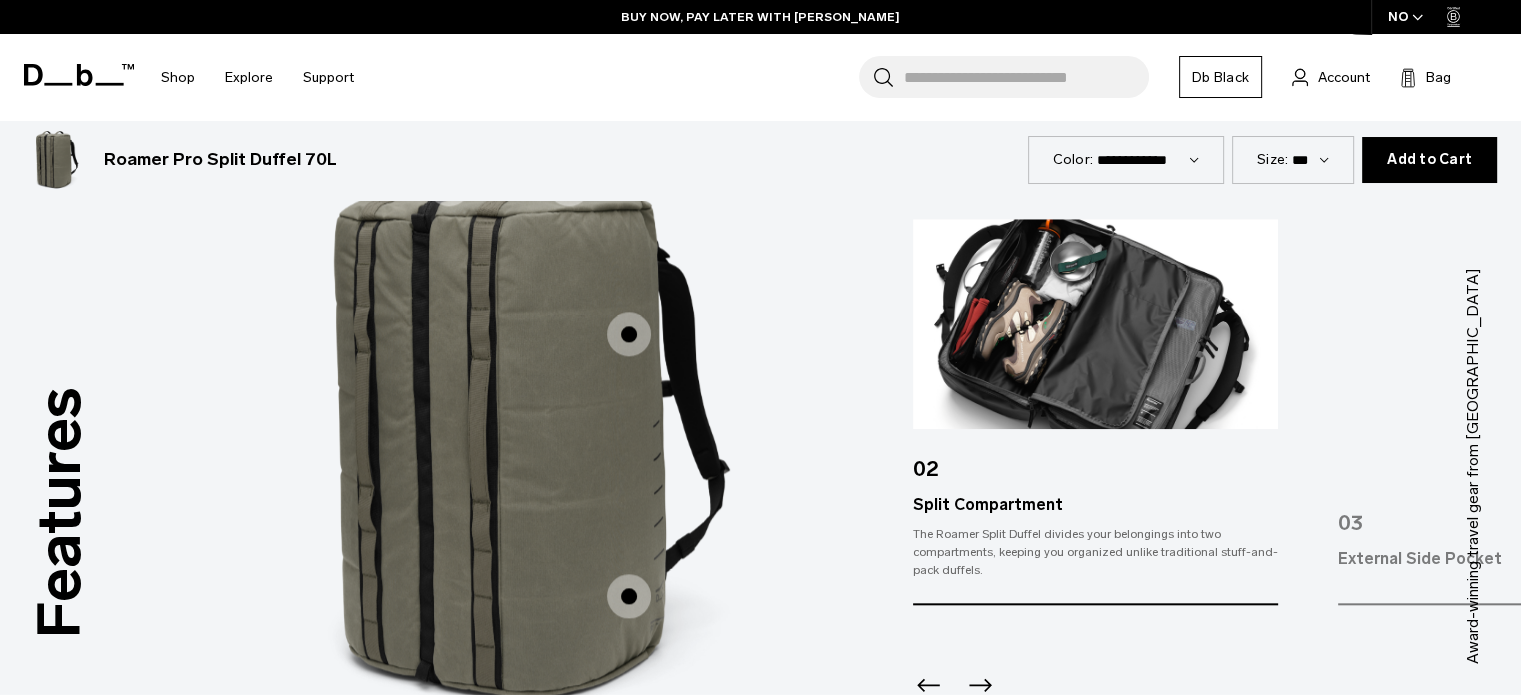 scroll, scrollTop: 2498, scrollLeft: 0, axis: vertical 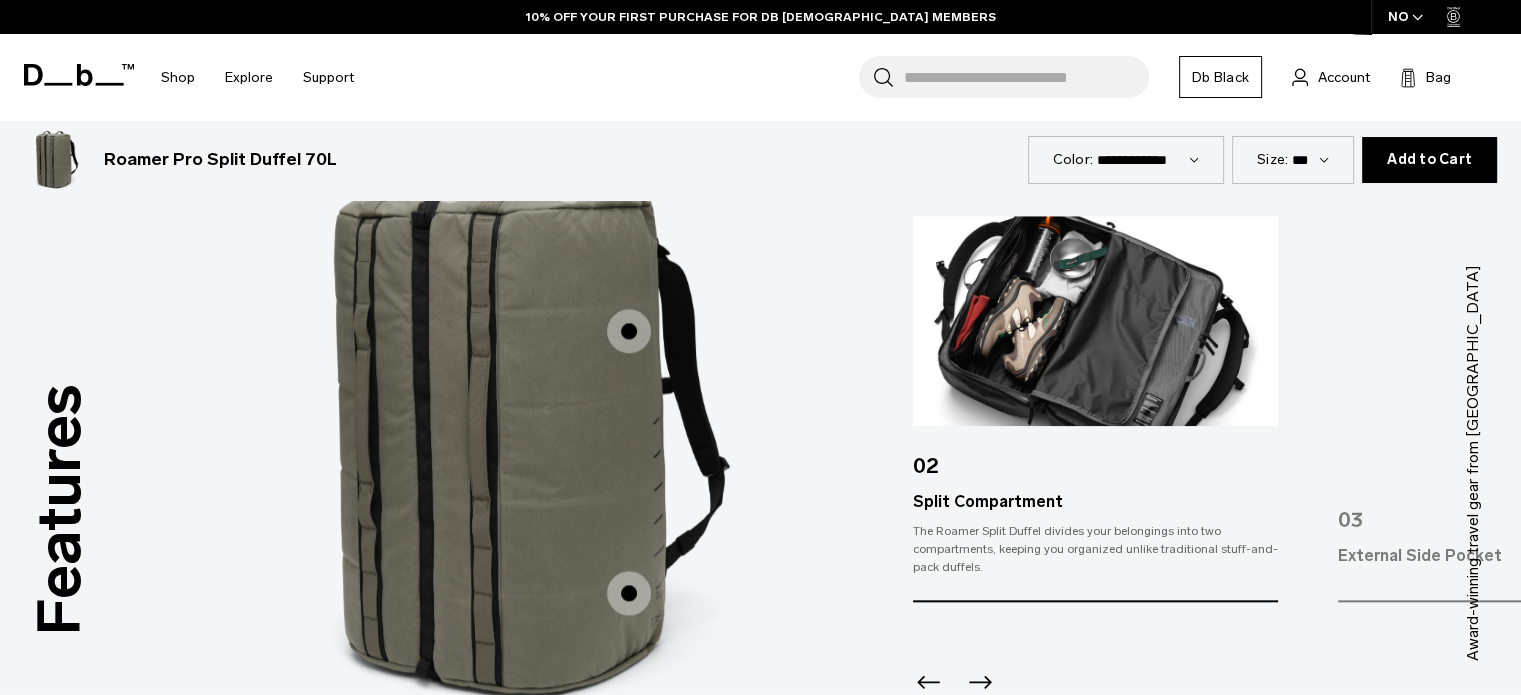 click at bounding box center (629, 331) 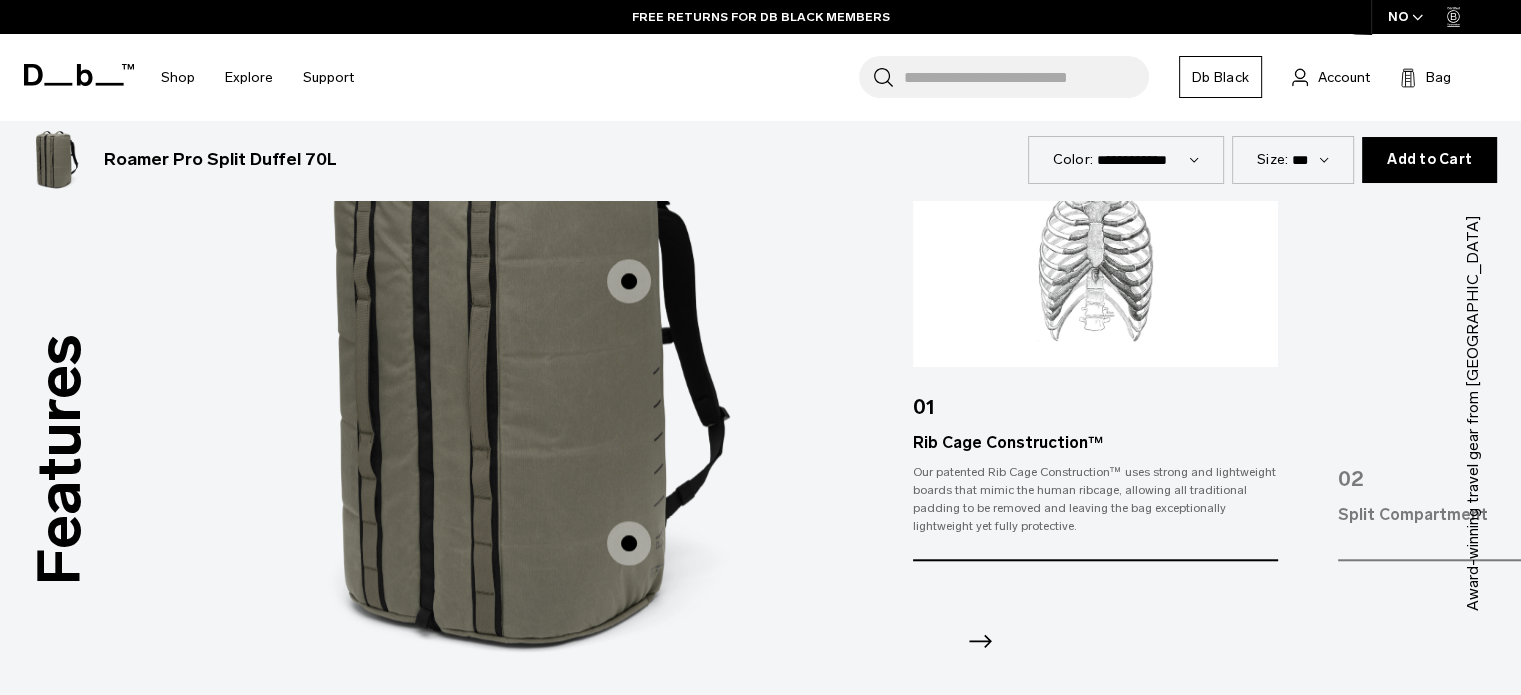 scroll, scrollTop: 2550, scrollLeft: 0, axis: vertical 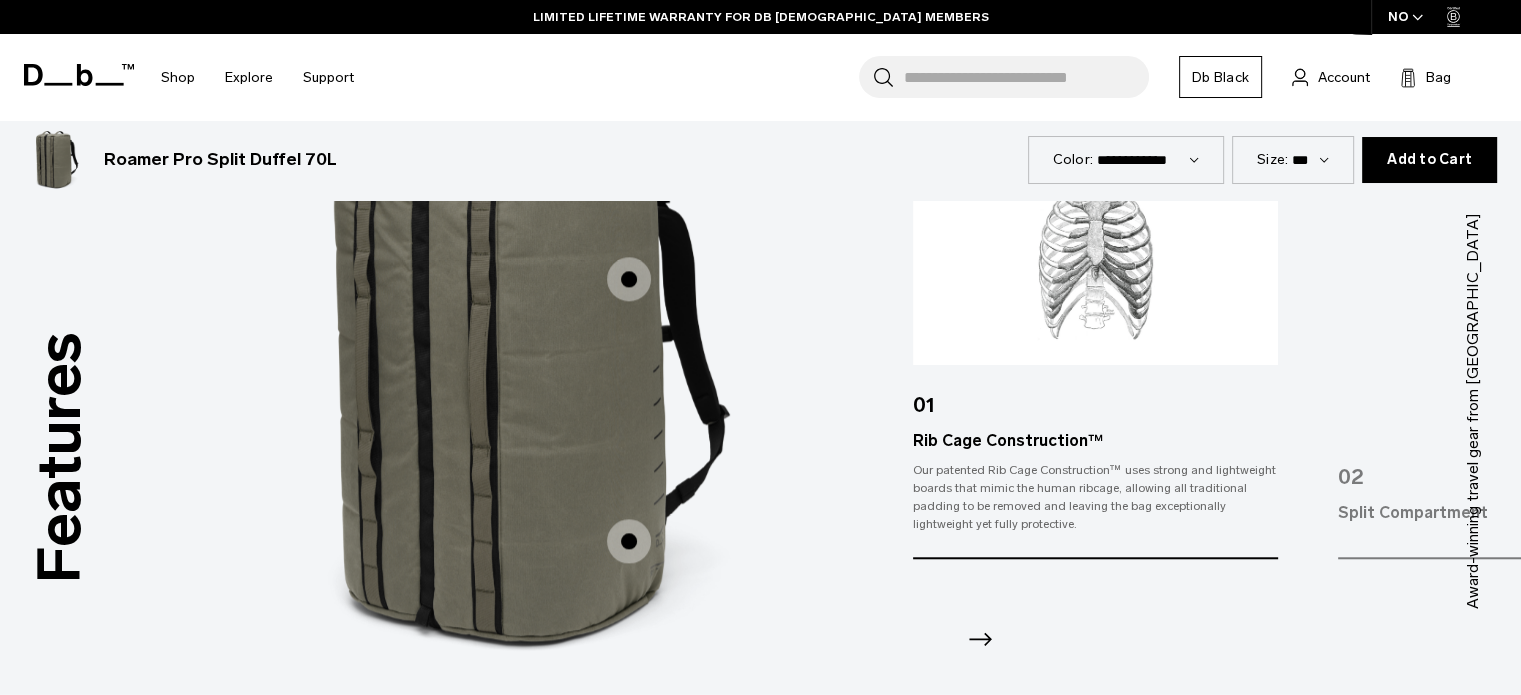 click at bounding box center (629, 541) 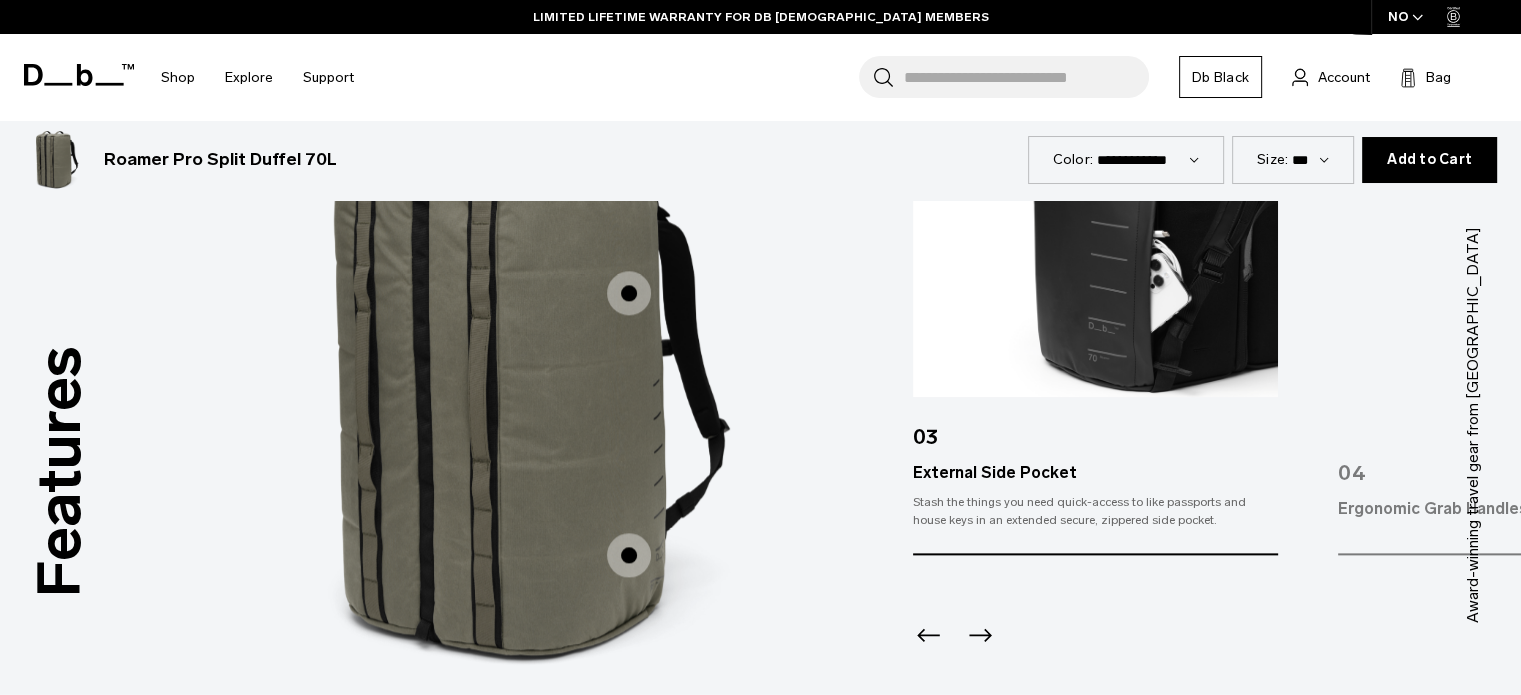 scroll, scrollTop: 2540, scrollLeft: 0, axis: vertical 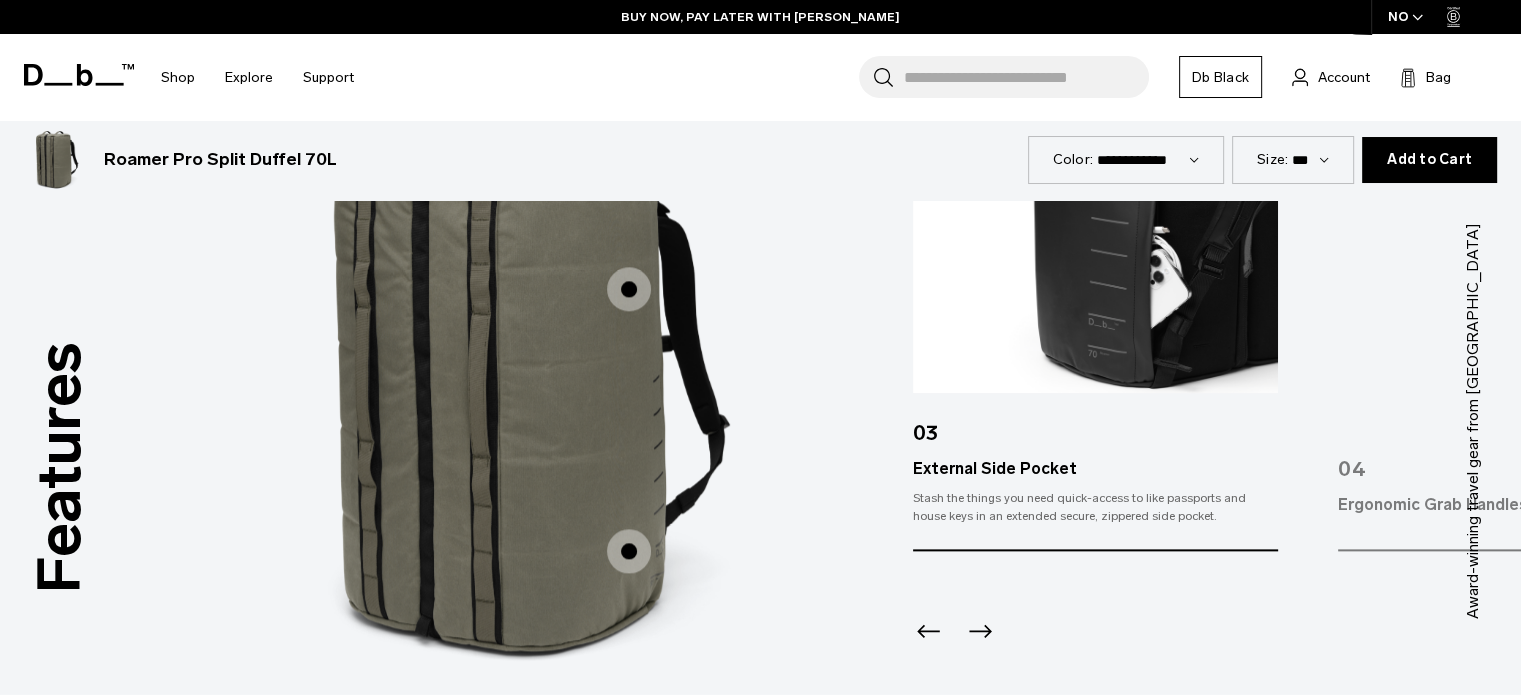click at bounding box center [629, 551] 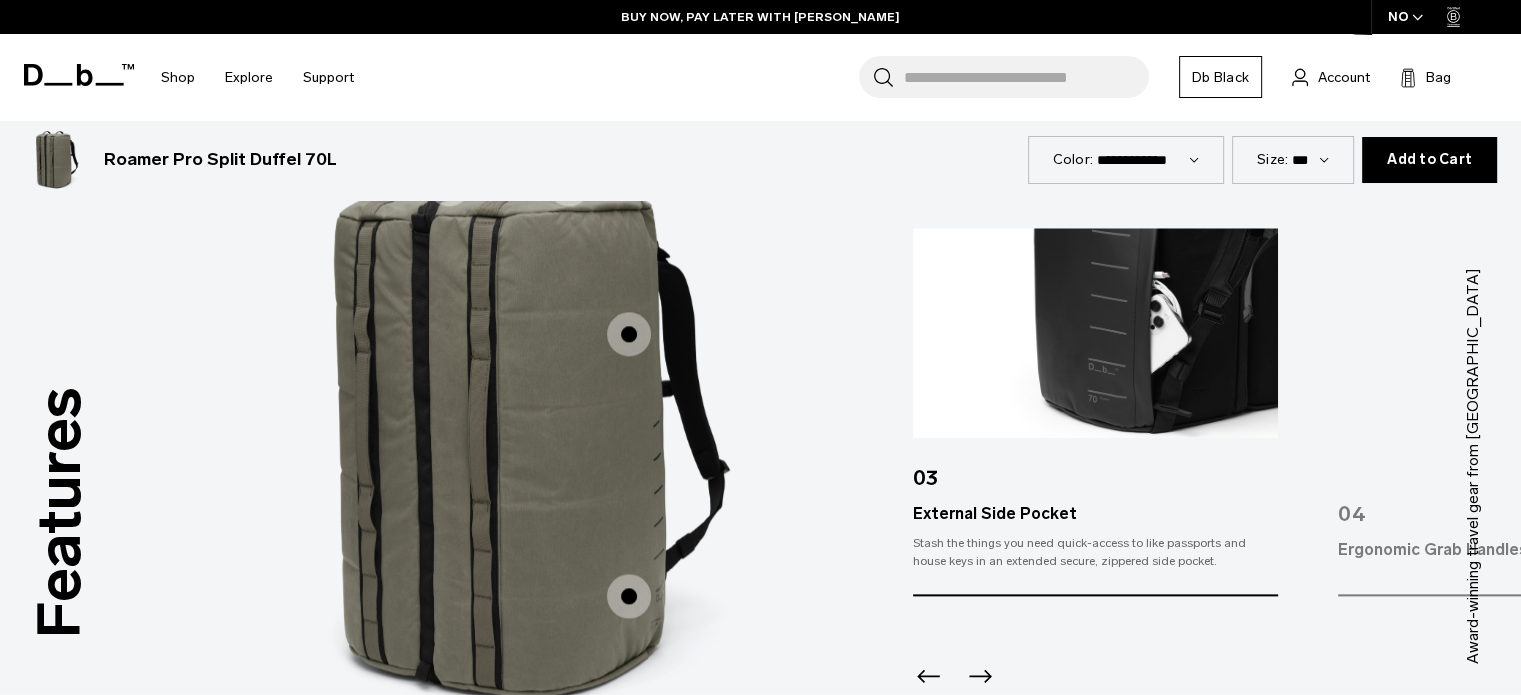 scroll, scrollTop: 2496, scrollLeft: 0, axis: vertical 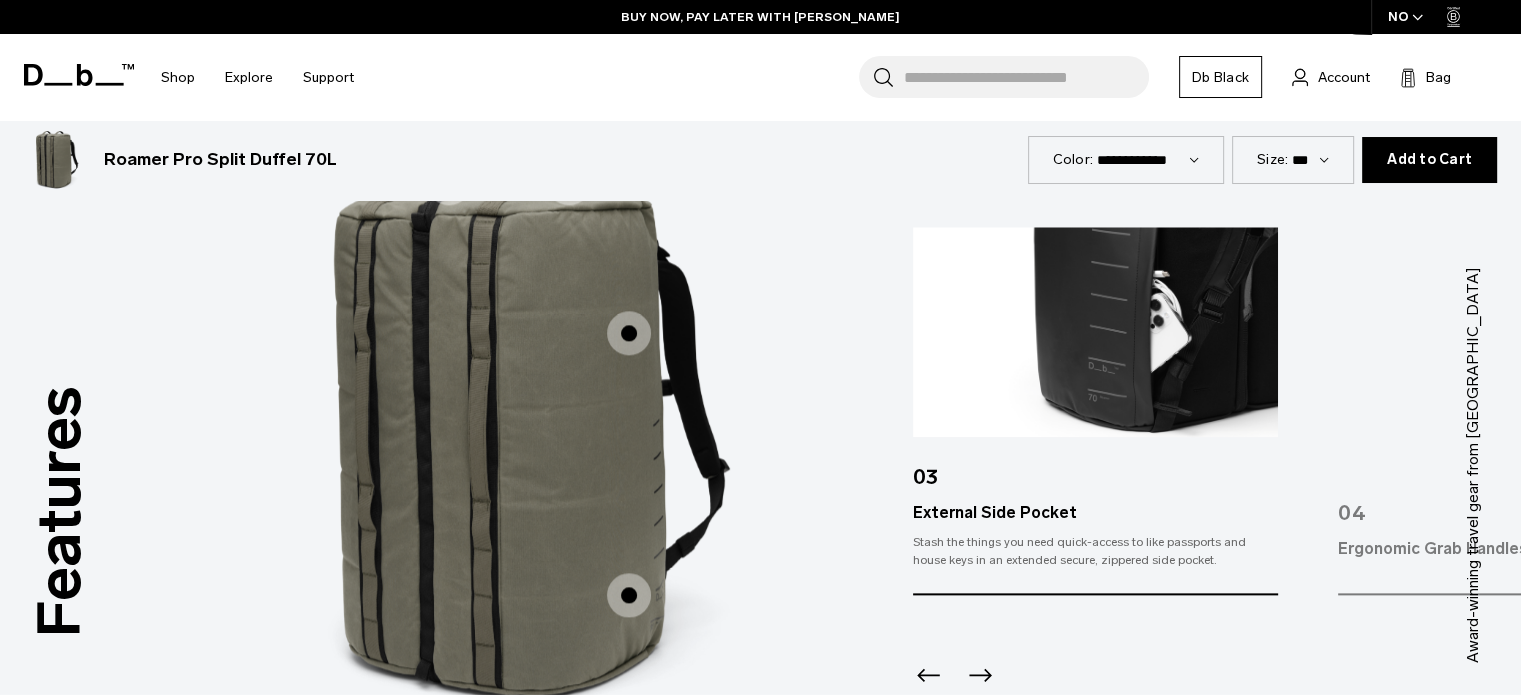 click on "04" at bounding box center (1520, 505) 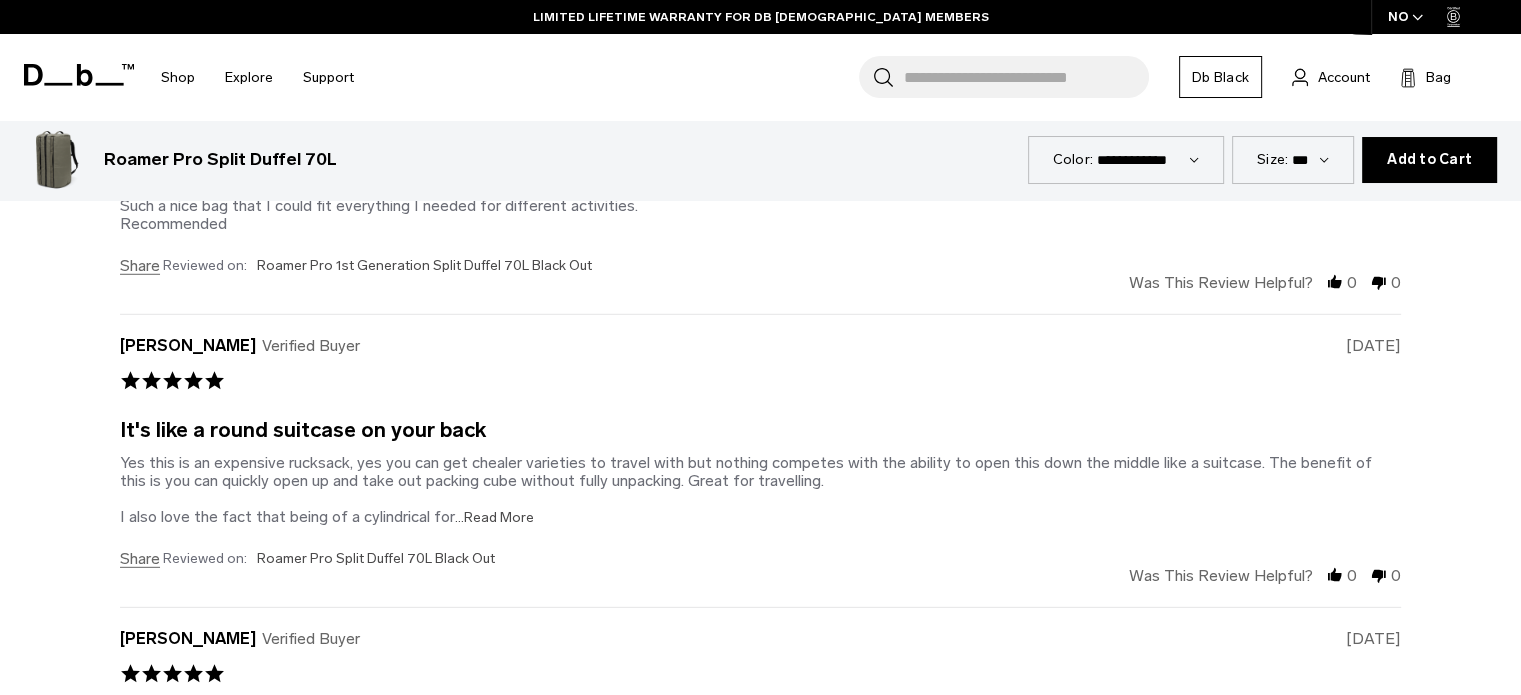 scroll, scrollTop: 5670, scrollLeft: 0, axis: vertical 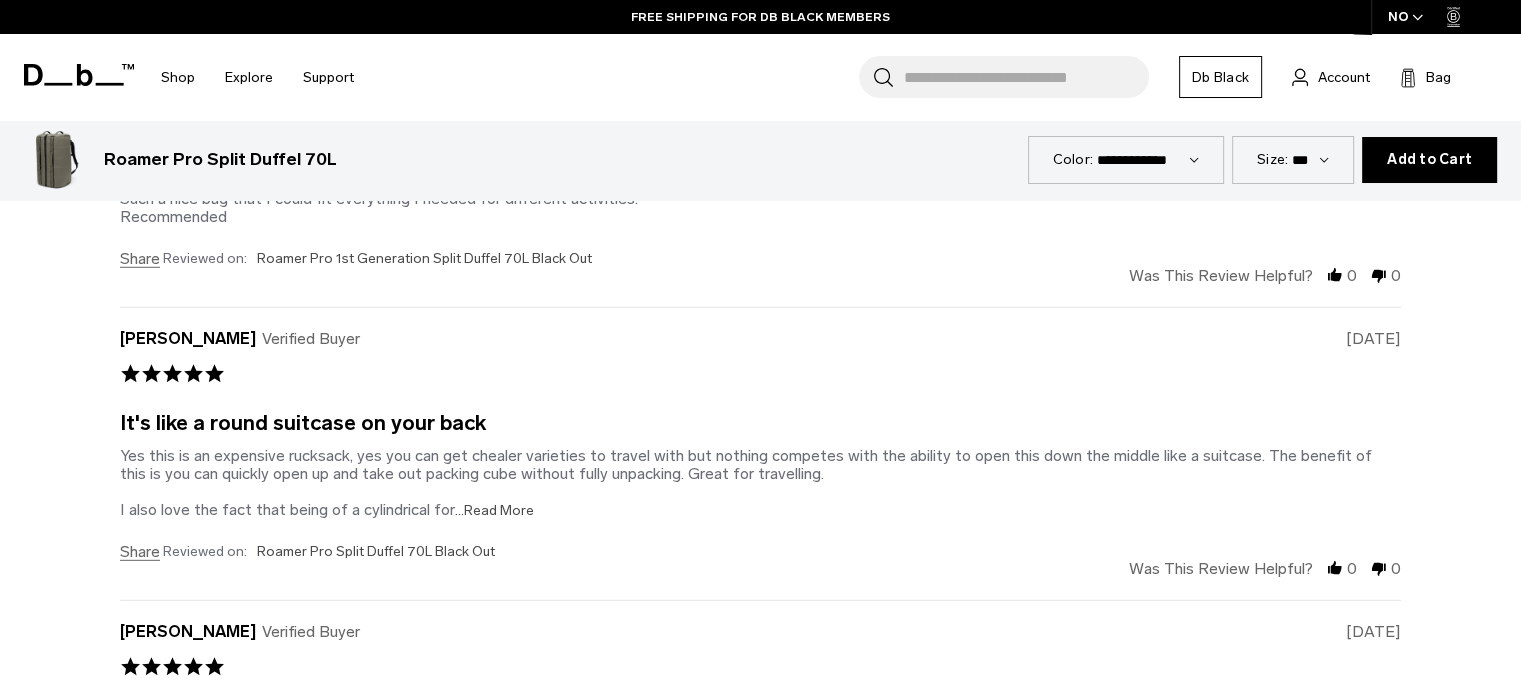 click on "...Read More" at bounding box center (494, 510) 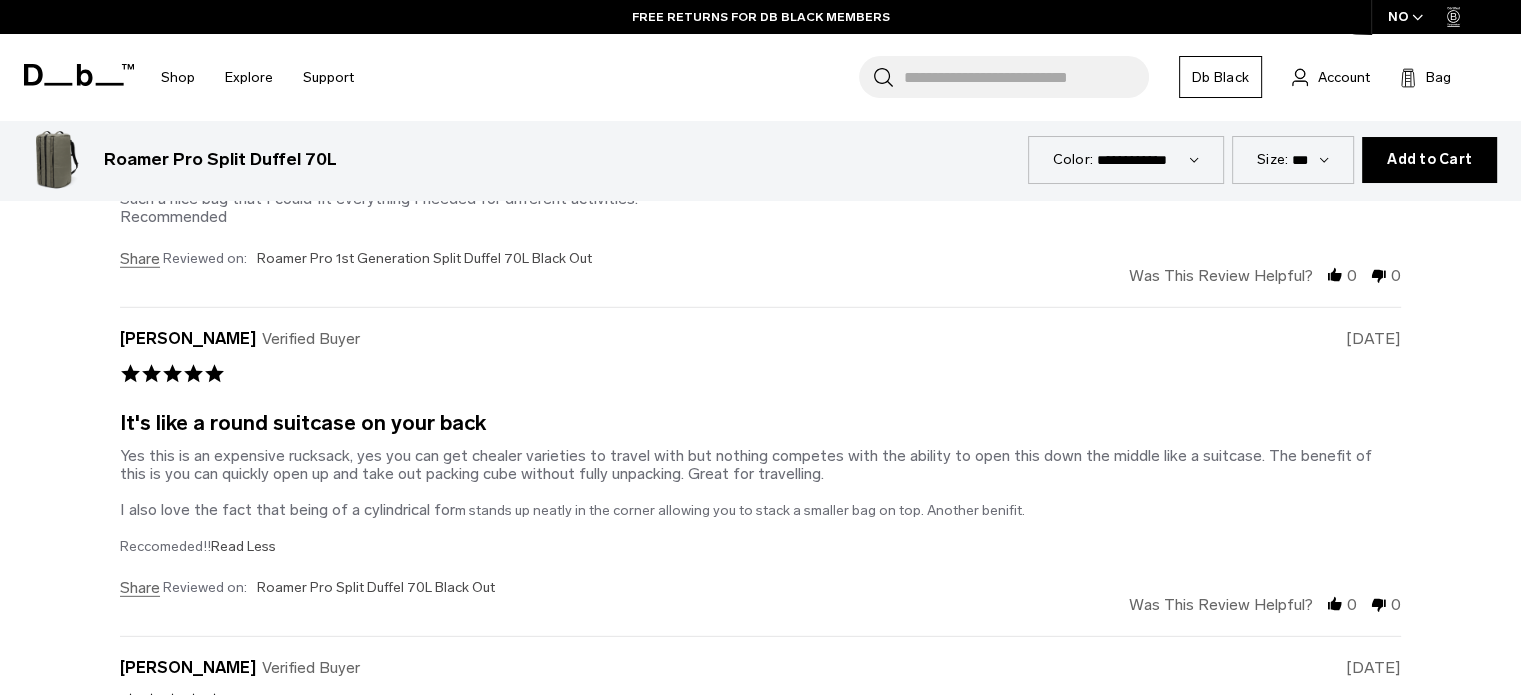 click on "Yes this is an expensive rucksack, yes you can get chealer varieties to travel with but nothing competes with the ability to open this down the middle like a suitcase. The benefit of this is you can quickly open up and take out packing cube without fully unpacking. Great for travelling.    I also love the fact that being of a cylindrical for ...Read More Read more about review stating It's like a round suitcase on your back m stands up neatly in the corner allowing you to stack a smaller bag on top. Another benifit.    Reccomeded!!  Read Less Read less about review stating It's like a round suitcase on your back" at bounding box center [746, 500] 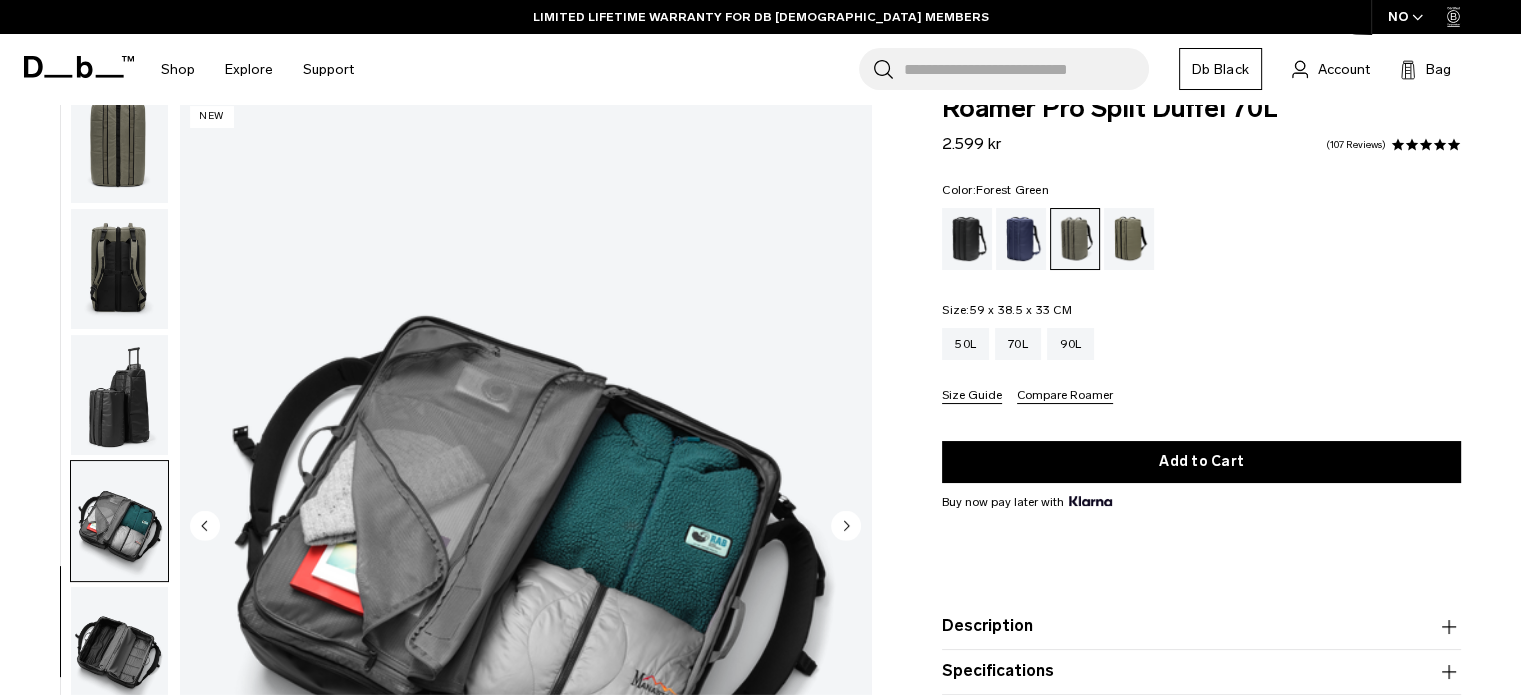 scroll, scrollTop: 0, scrollLeft: 0, axis: both 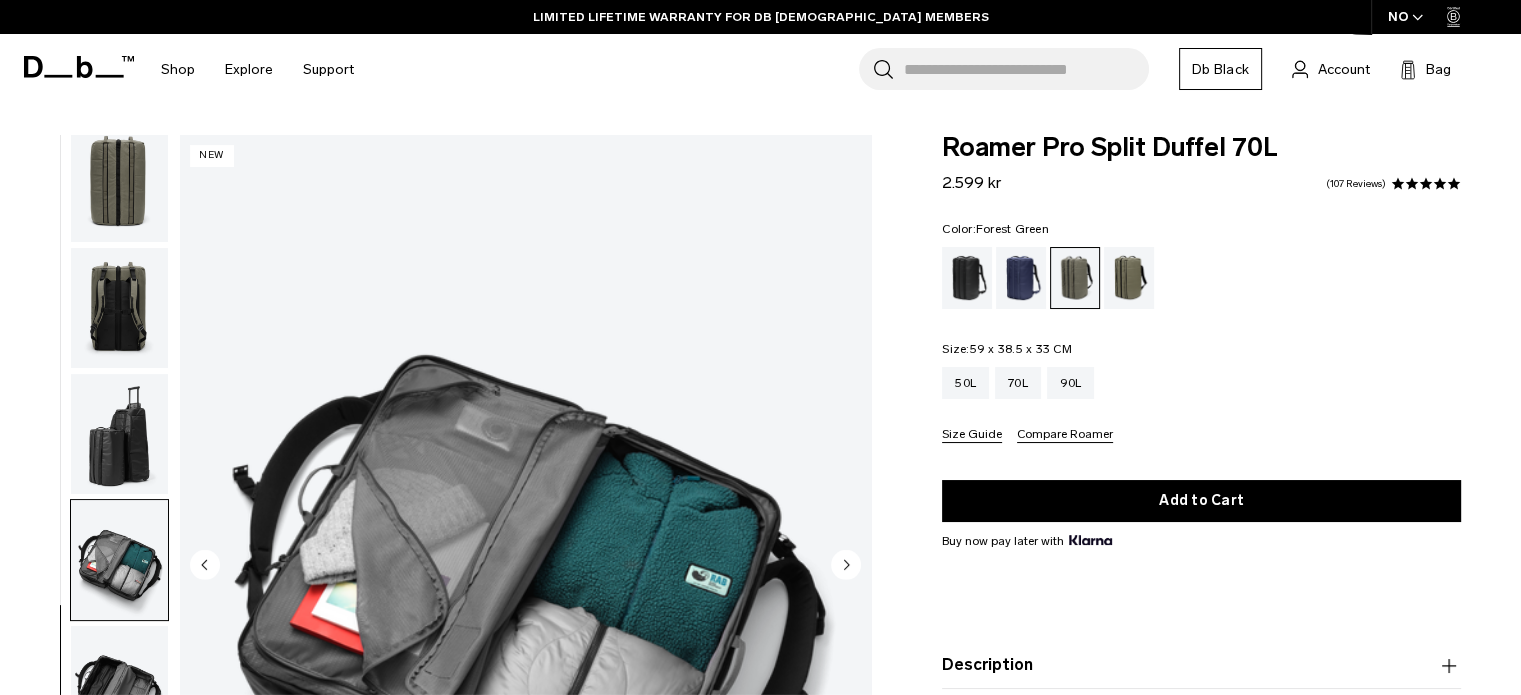 click at bounding box center (119, 183) 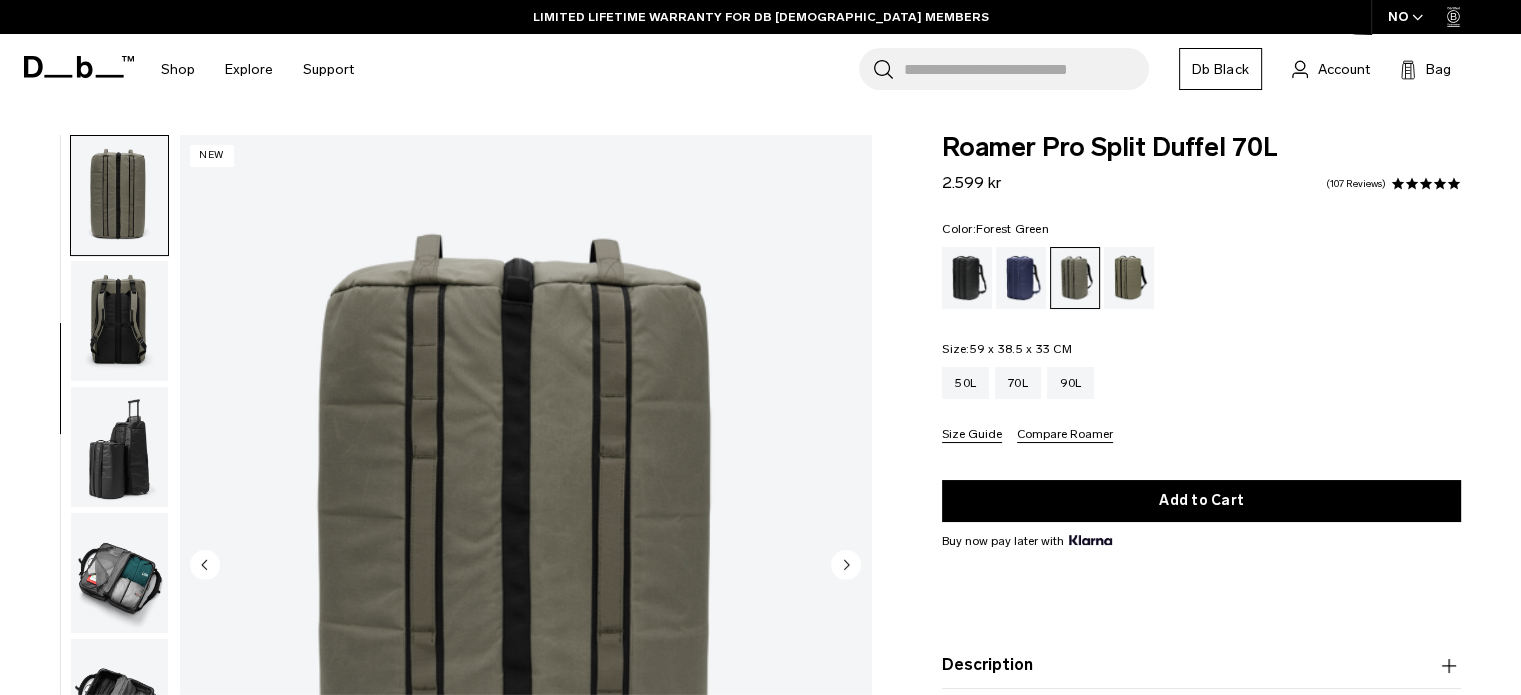 click at bounding box center (119, 321) 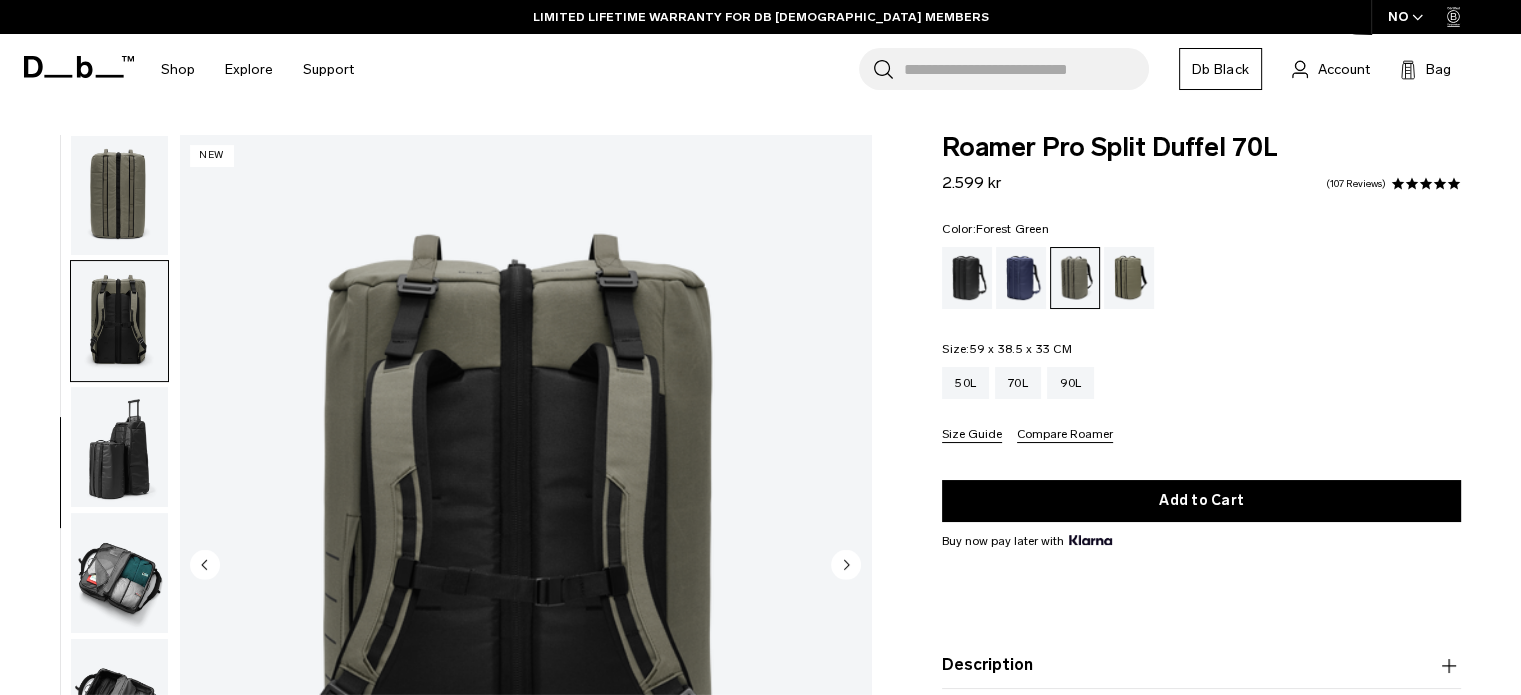 scroll, scrollTop: 265, scrollLeft: 0, axis: vertical 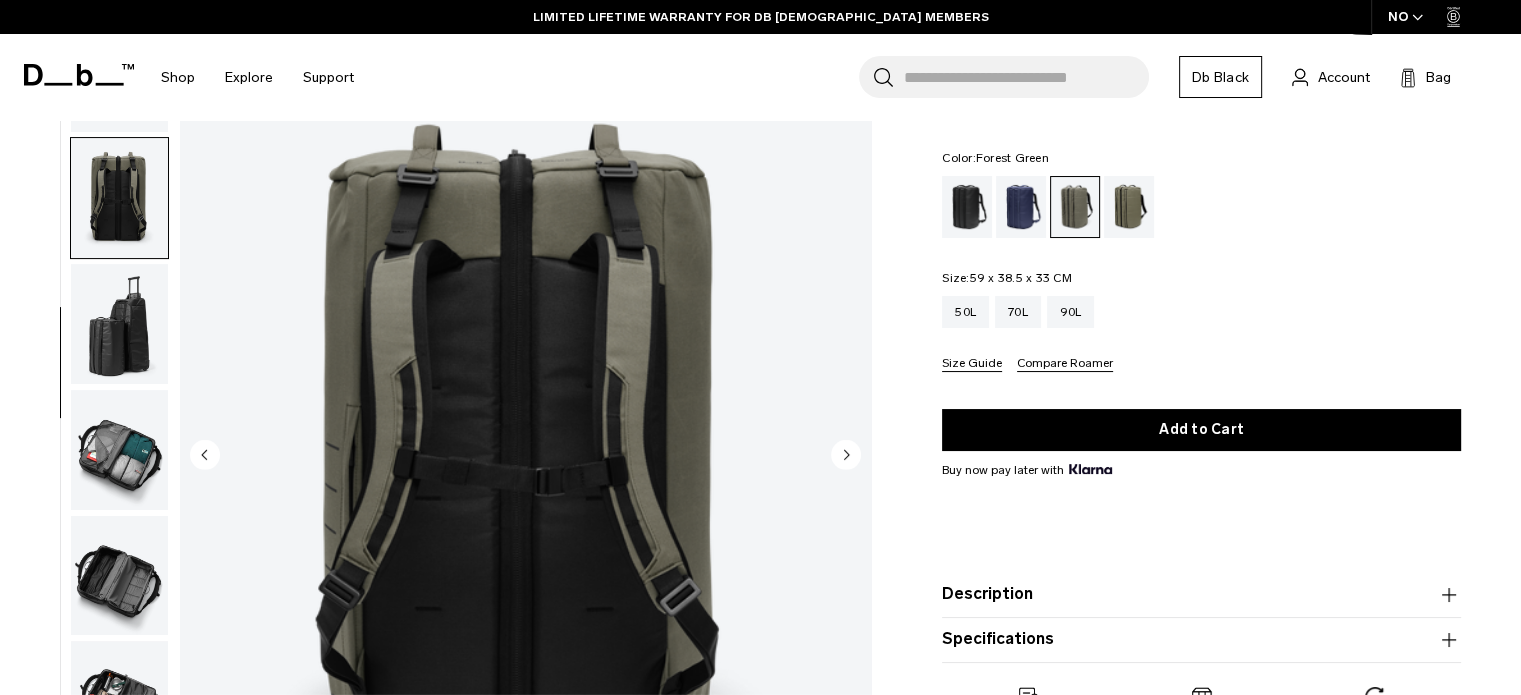 click at bounding box center [119, 324] 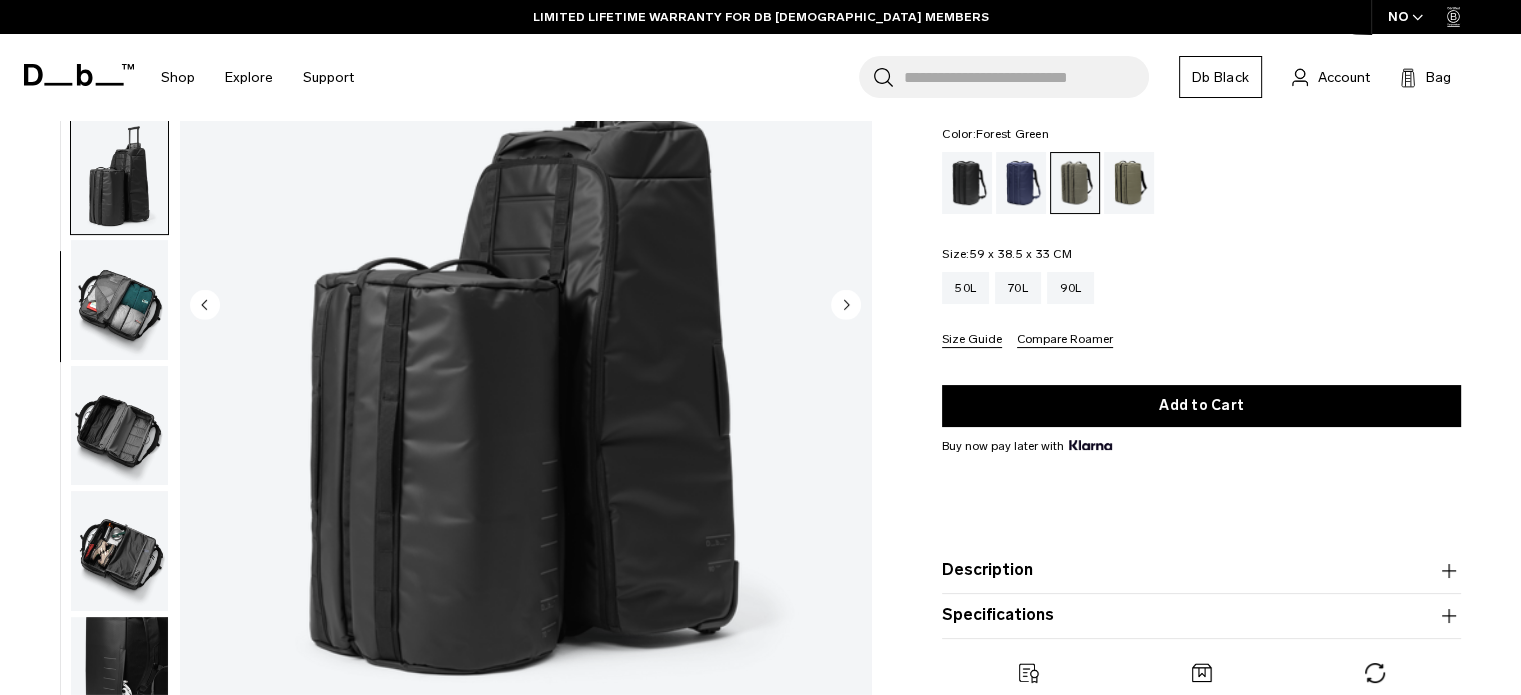 scroll, scrollTop: 290, scrollLeft: 0, axis: vertical 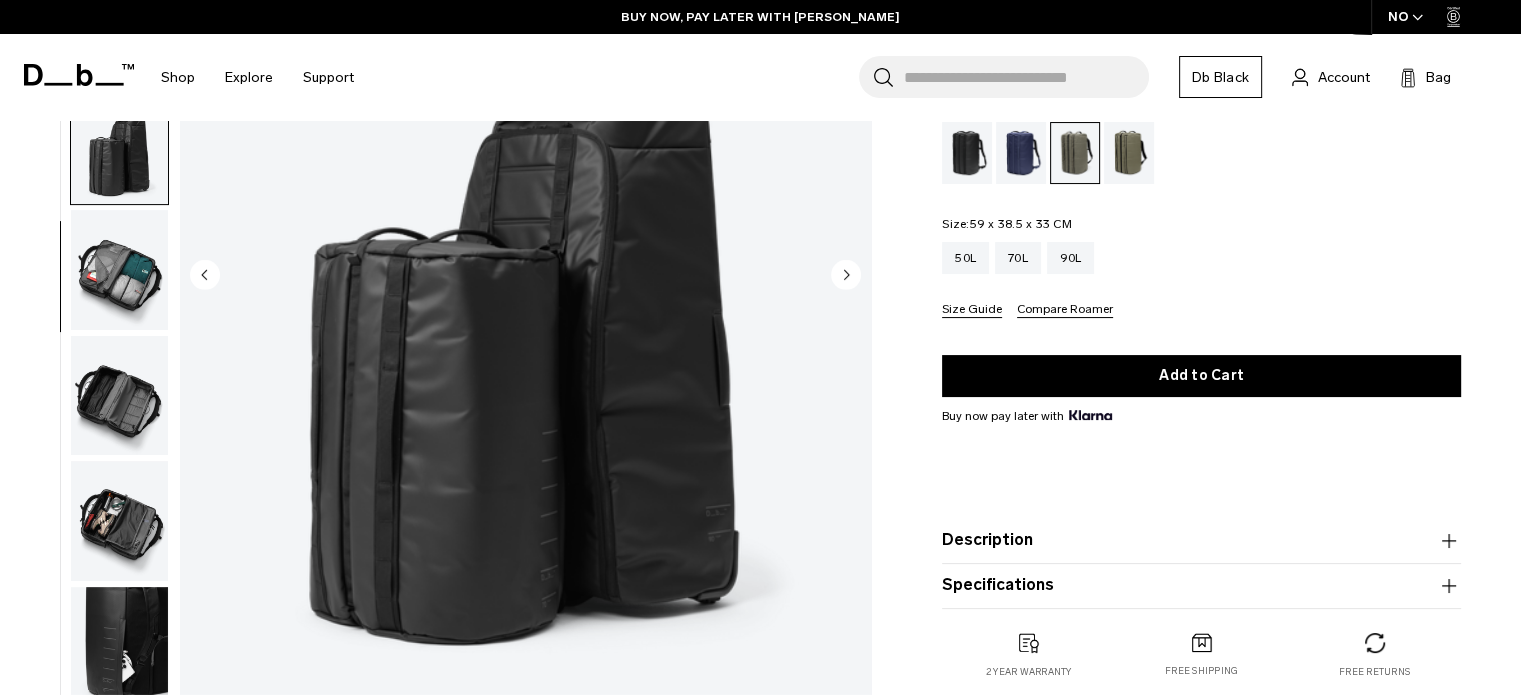 click at bounding box center (119, 396) 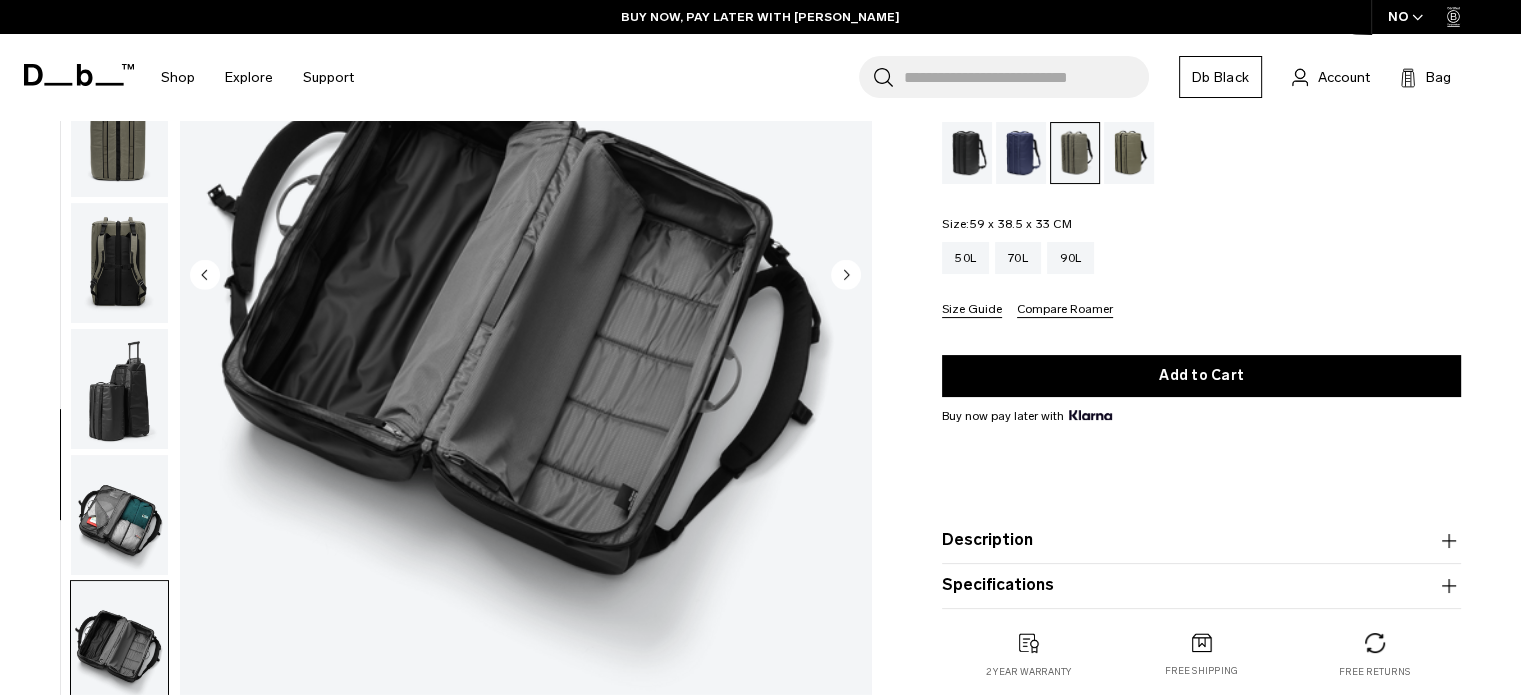 scroll, scrollTop: 0, scrollLeft: 0, axis: both 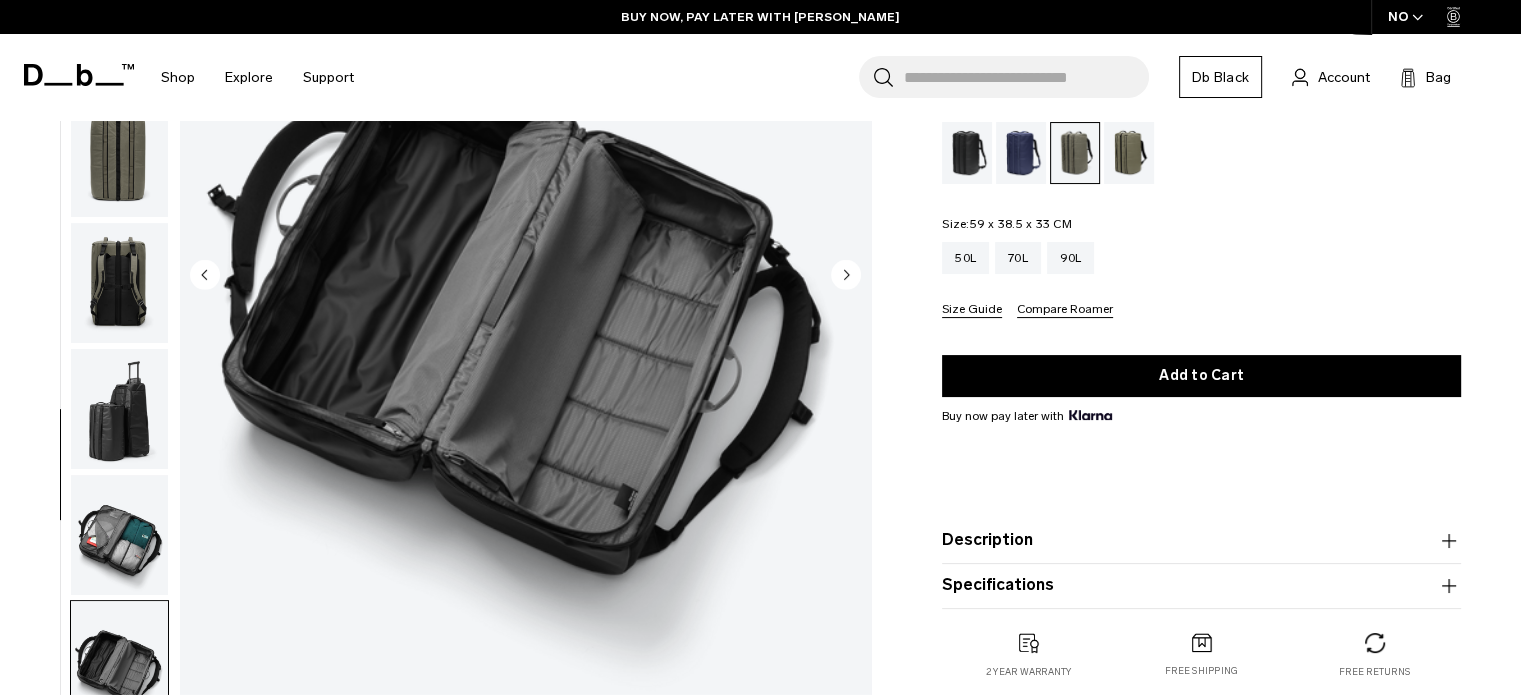 click at bounding box center [119, 158] 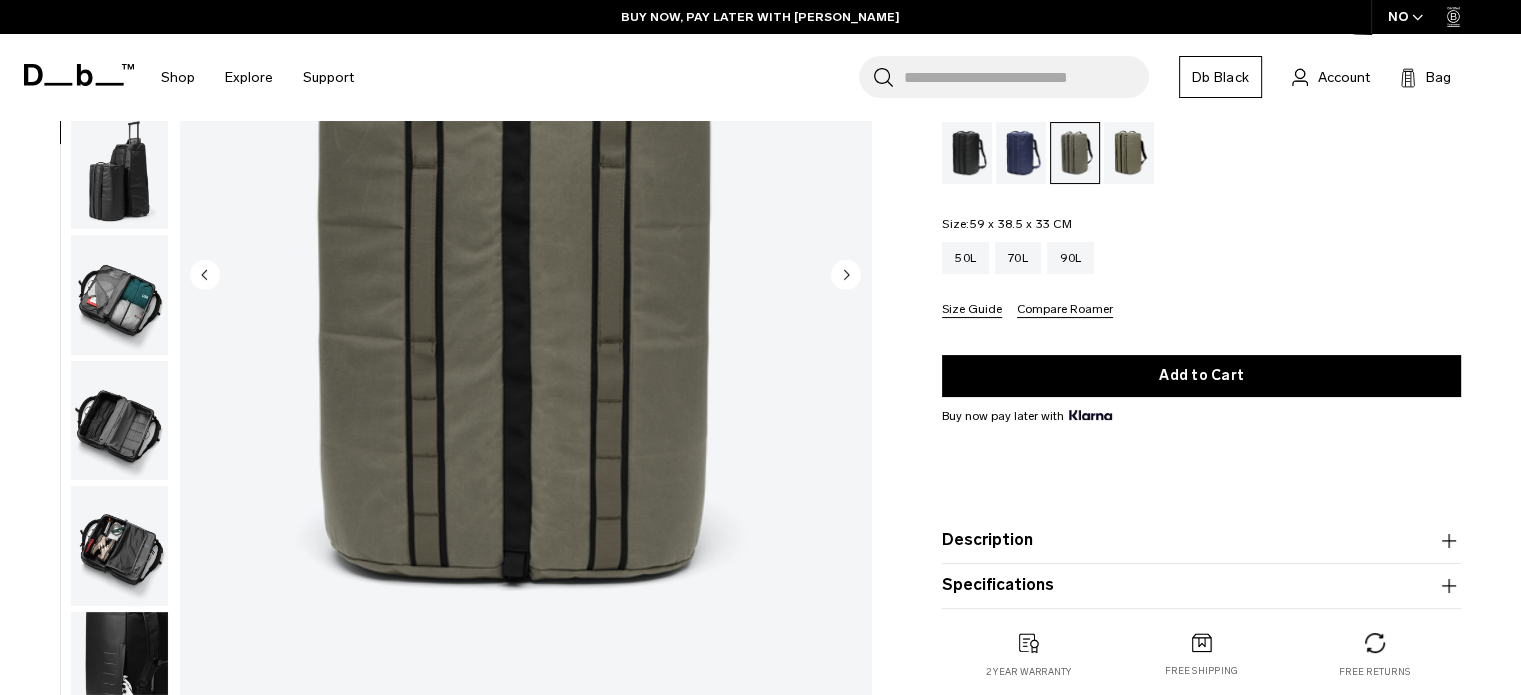 scroll, scrollTop: 252, scrollLeft: 0, axis: vertical 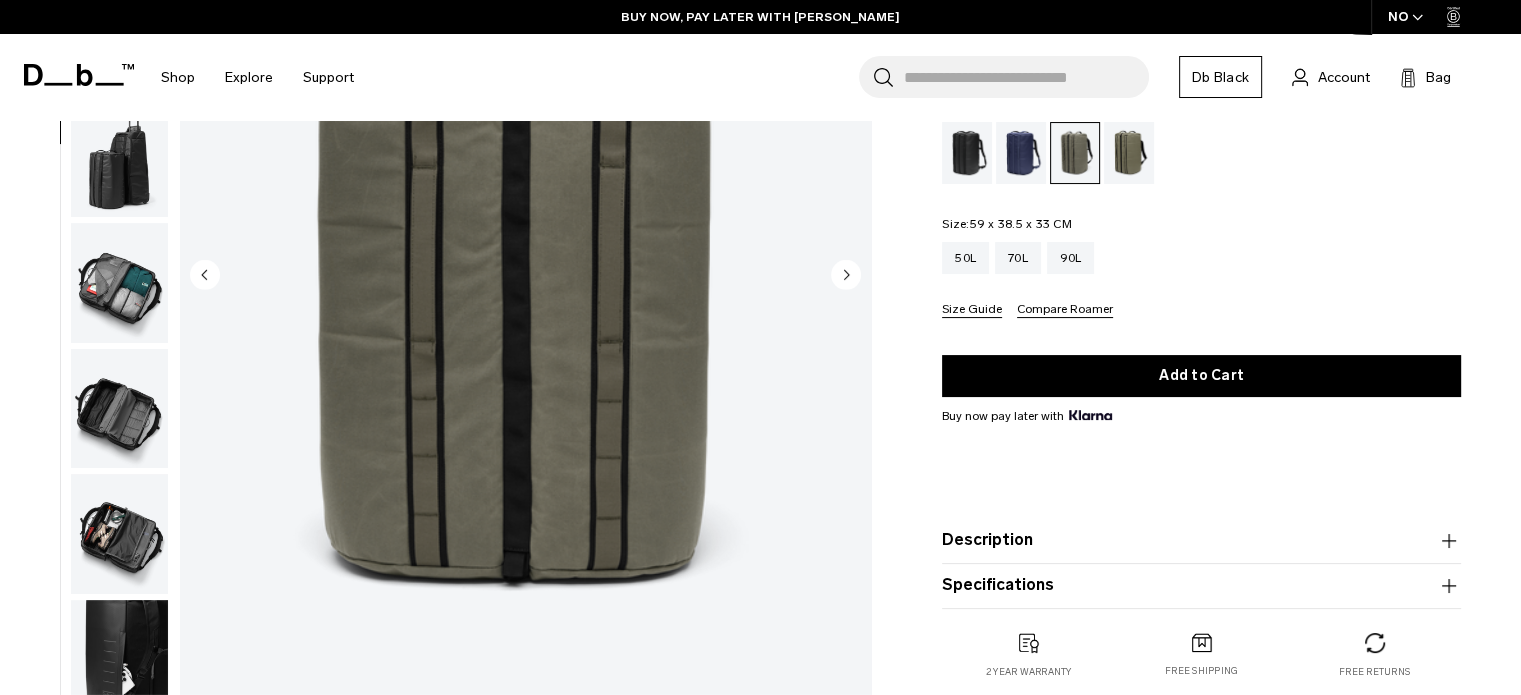 click at bounding box center (119, 283) 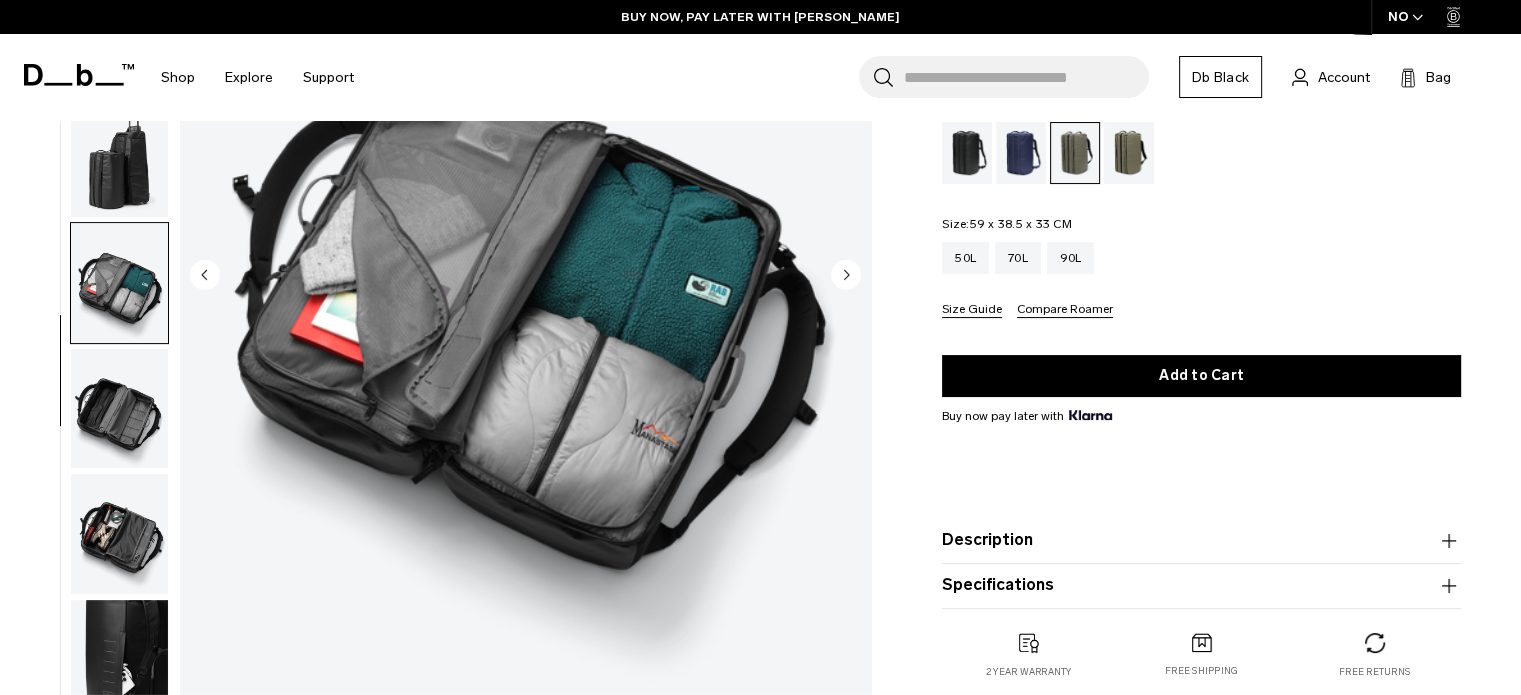 scroll, scrollTop: 265, scrollLeft: 0, axis: vertical 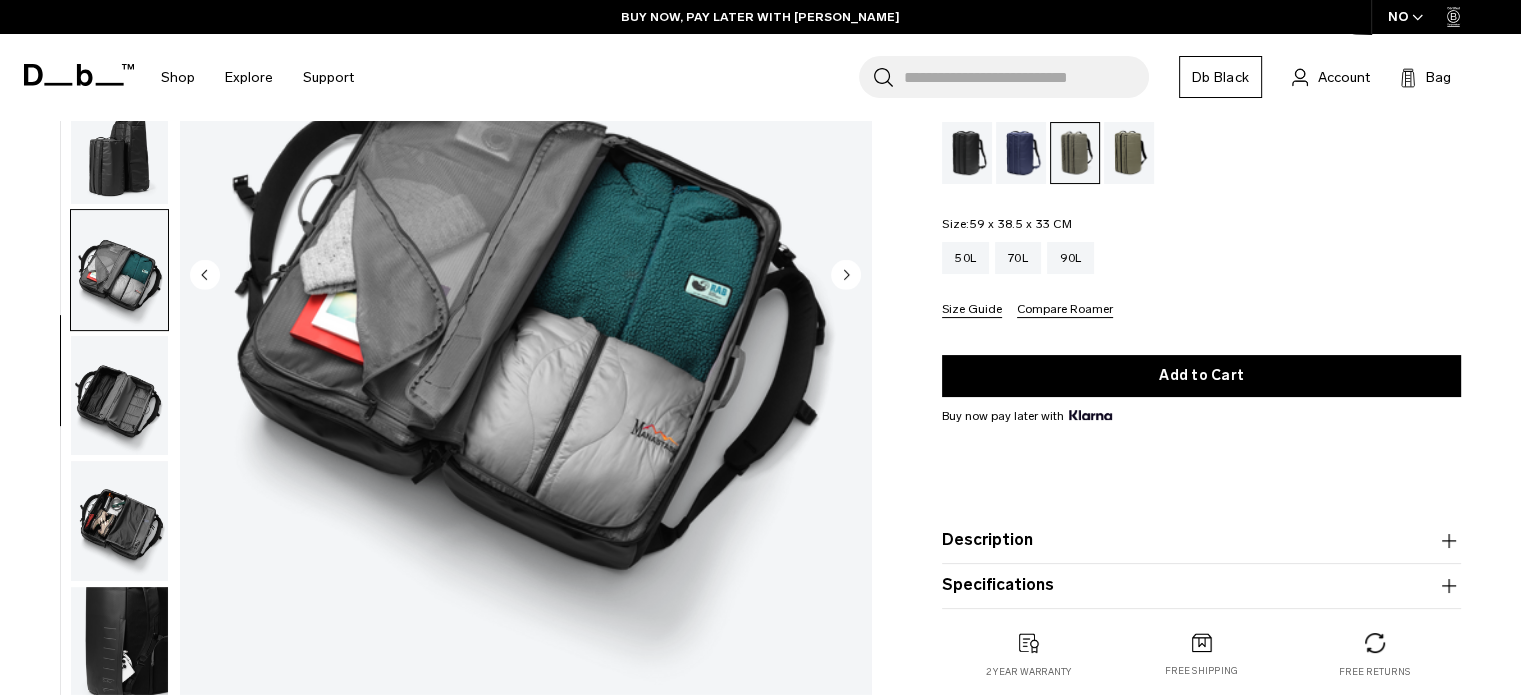 click at bounding box center (119, 396) 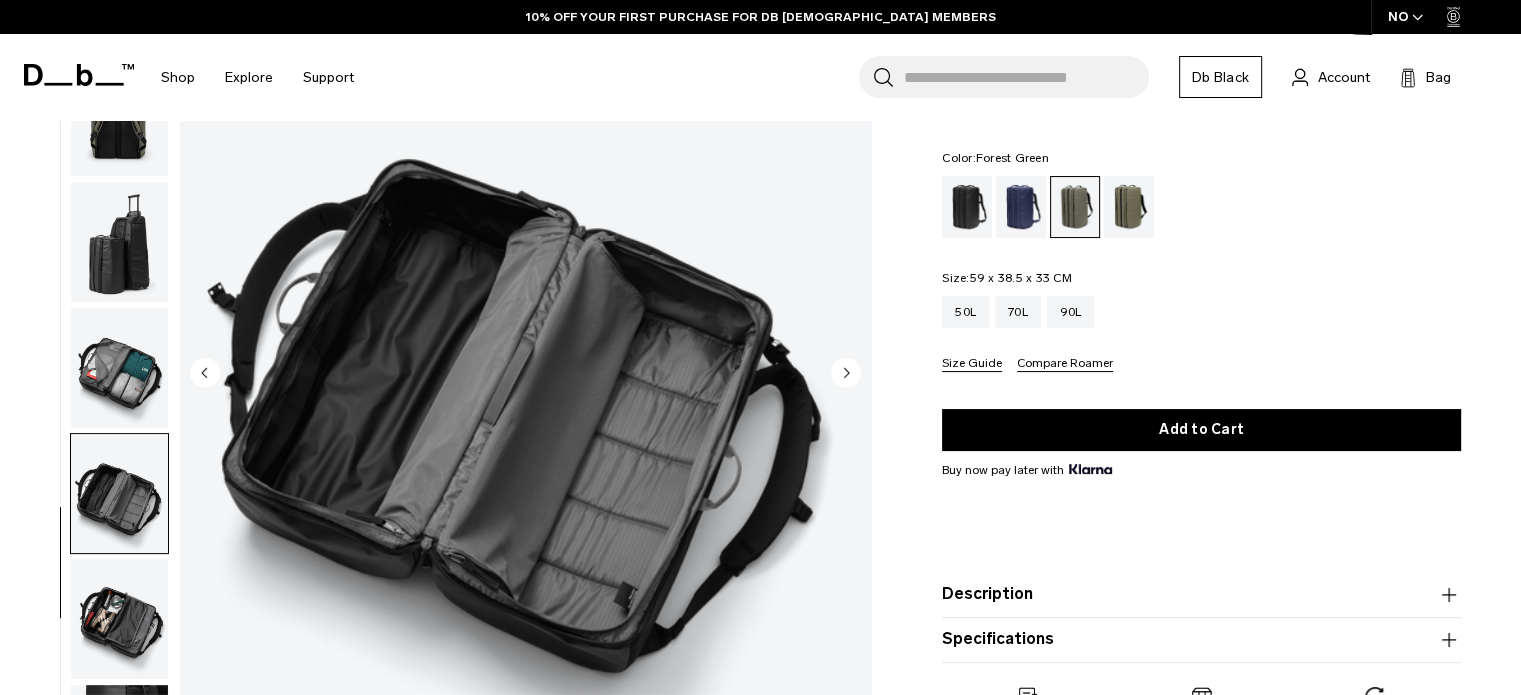 scroll, scrollTop: 192, scrollLeft: 0, axis: vertical 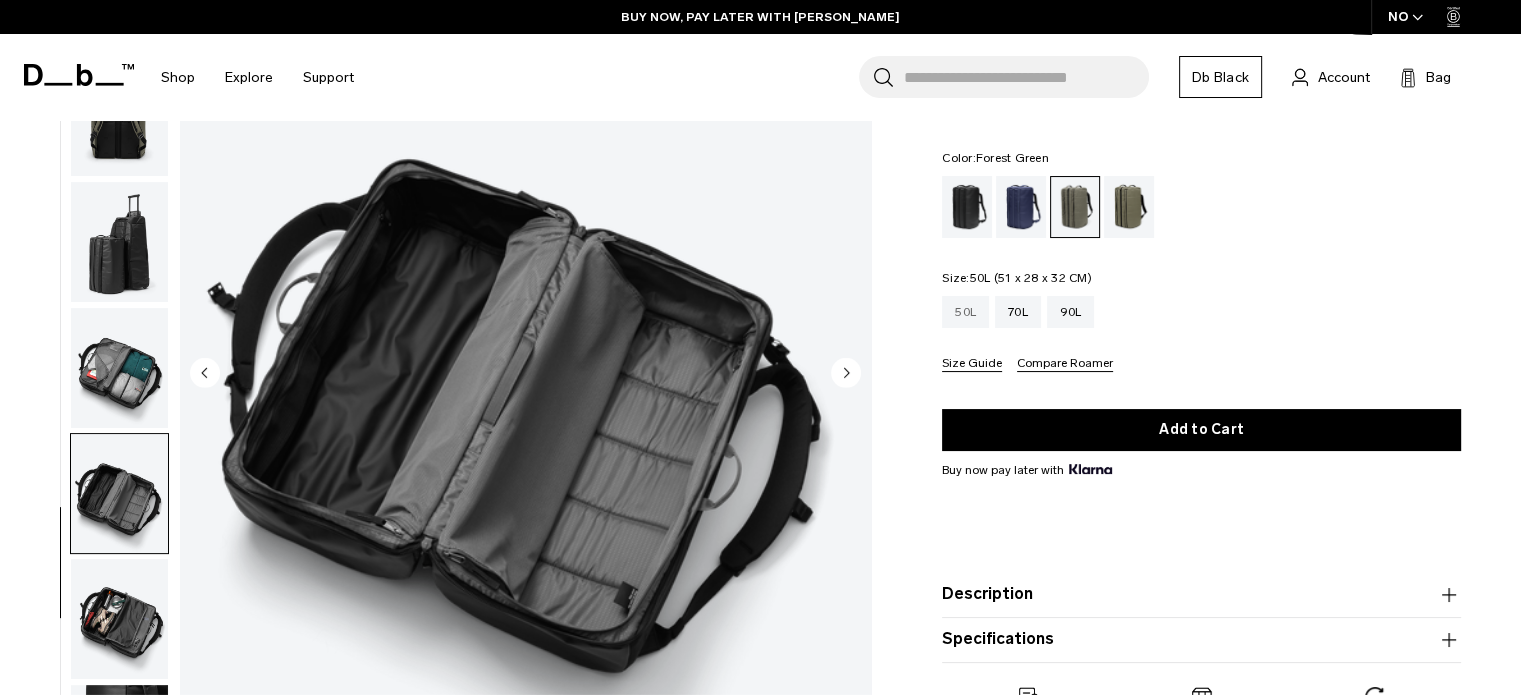 click on "50L" at bounding box center (965, 312) 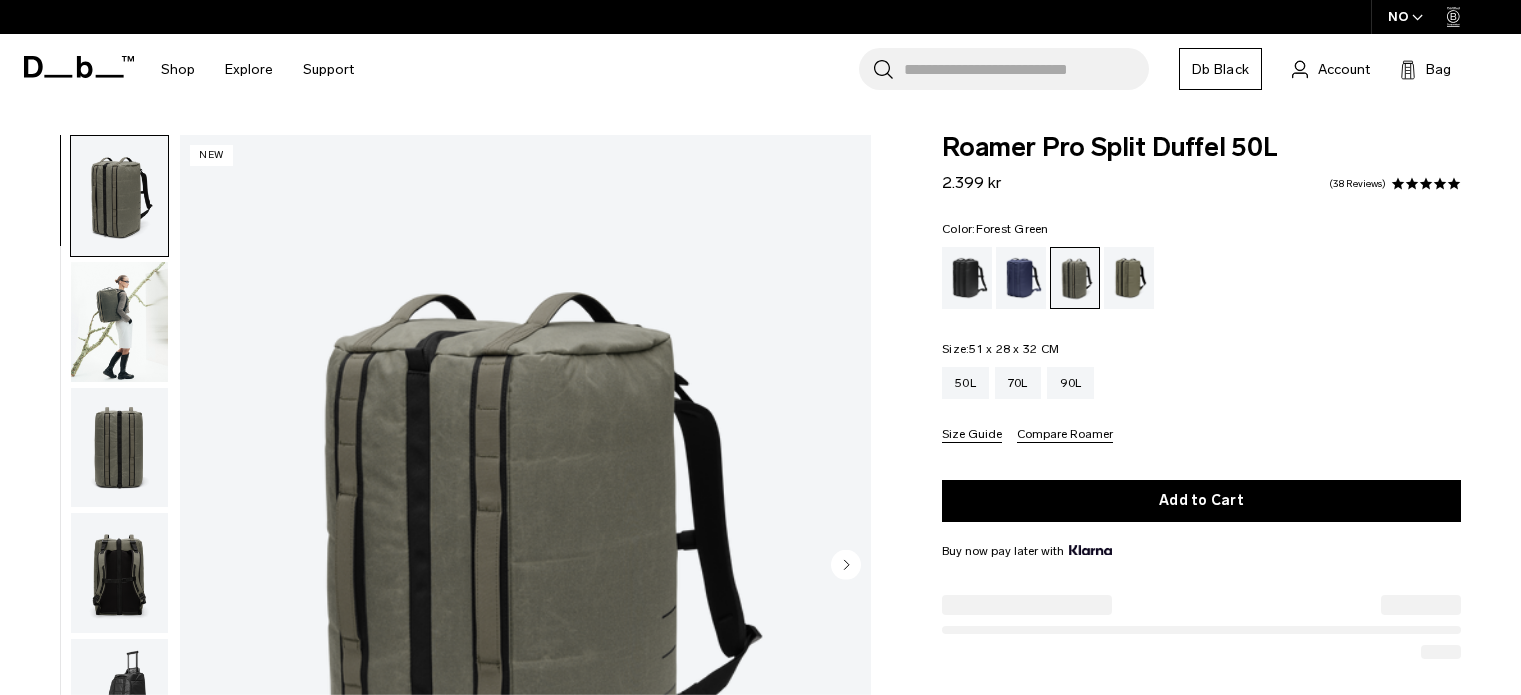 scroll, scrollTop: 0, scrollLeft: 0, axis: both 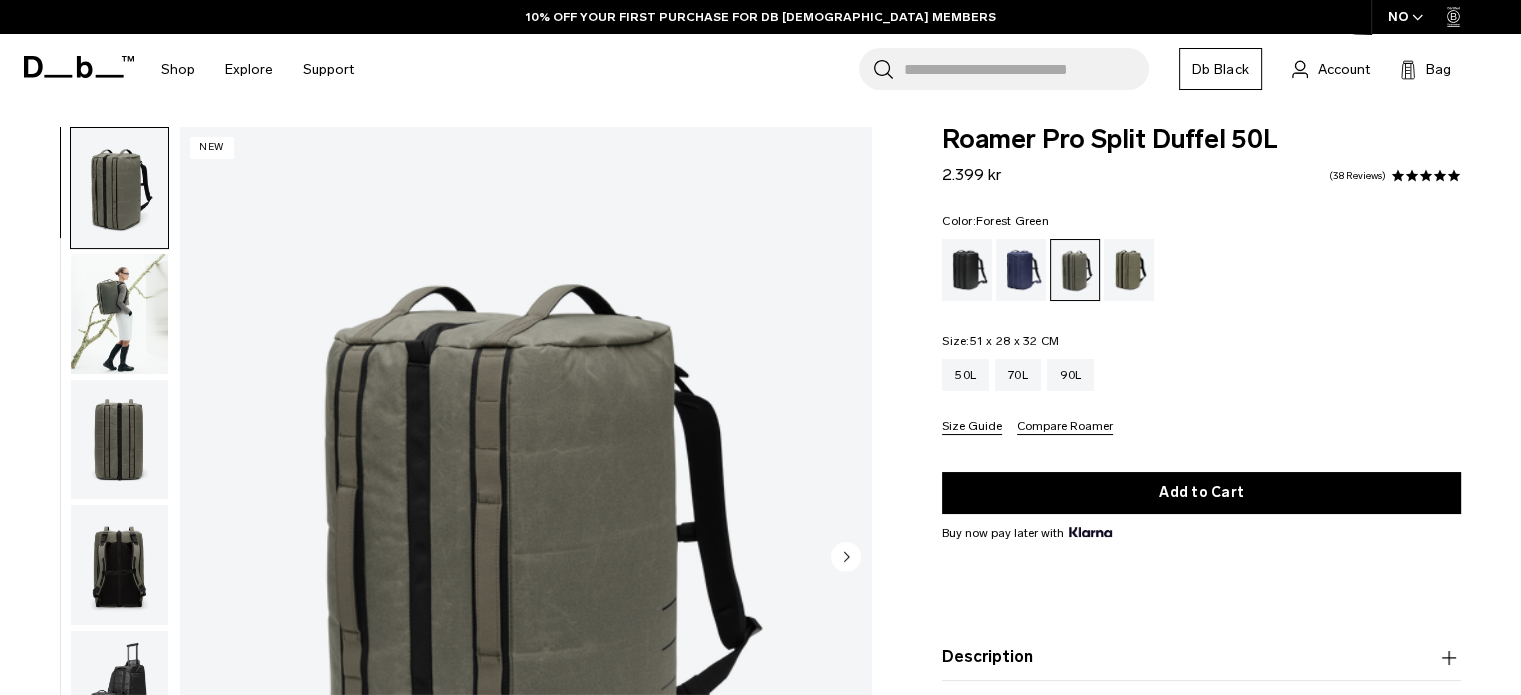 click at bounding box center [119, 314] 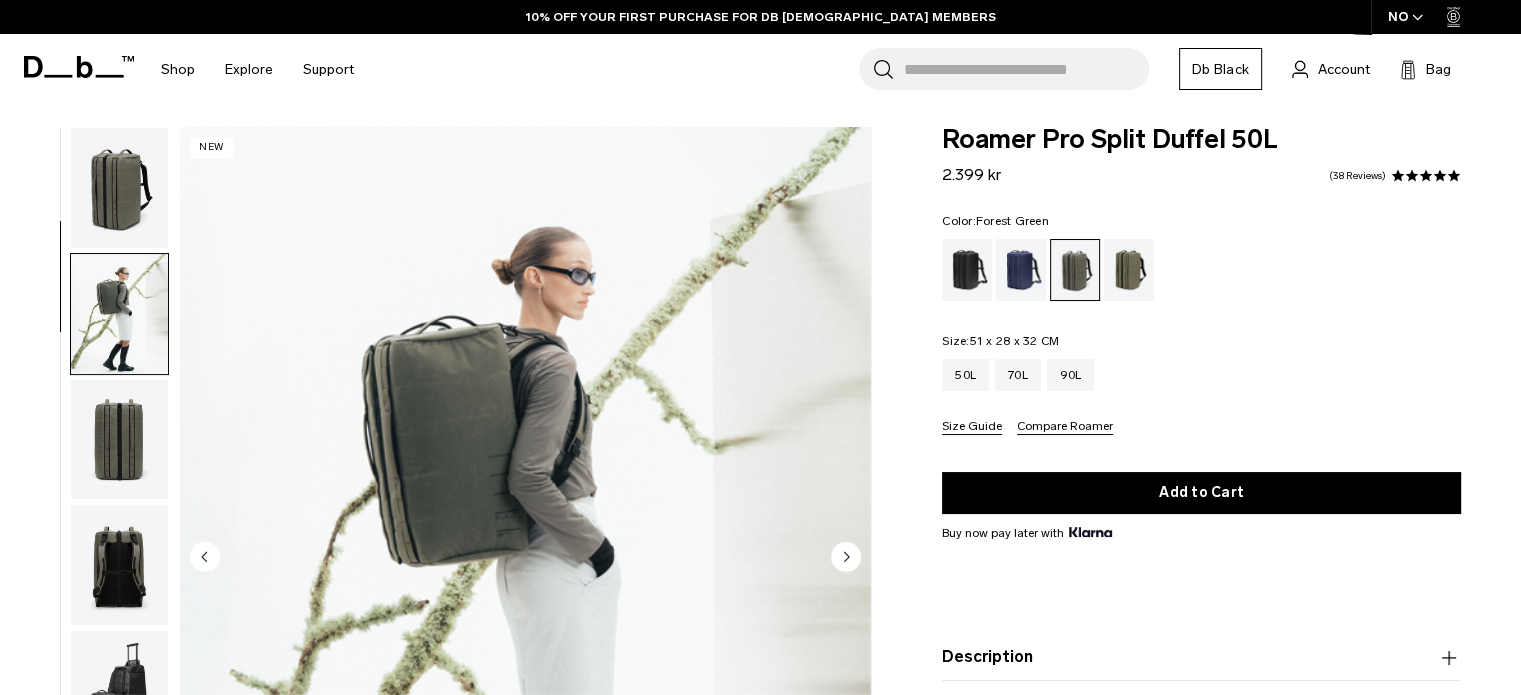 scroll, scrollTop: 126, scrollLeft: 0, axis: vertical 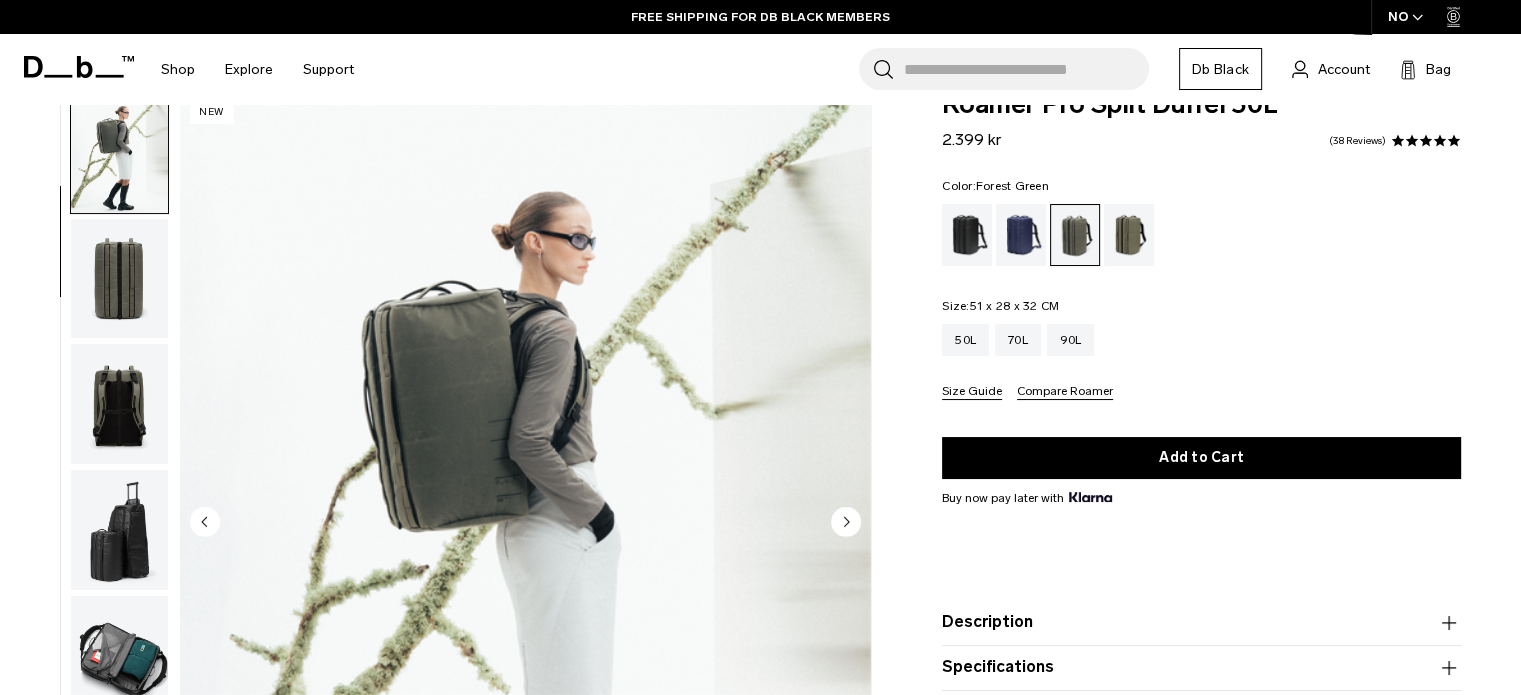 click at bounding box center [119, 279] 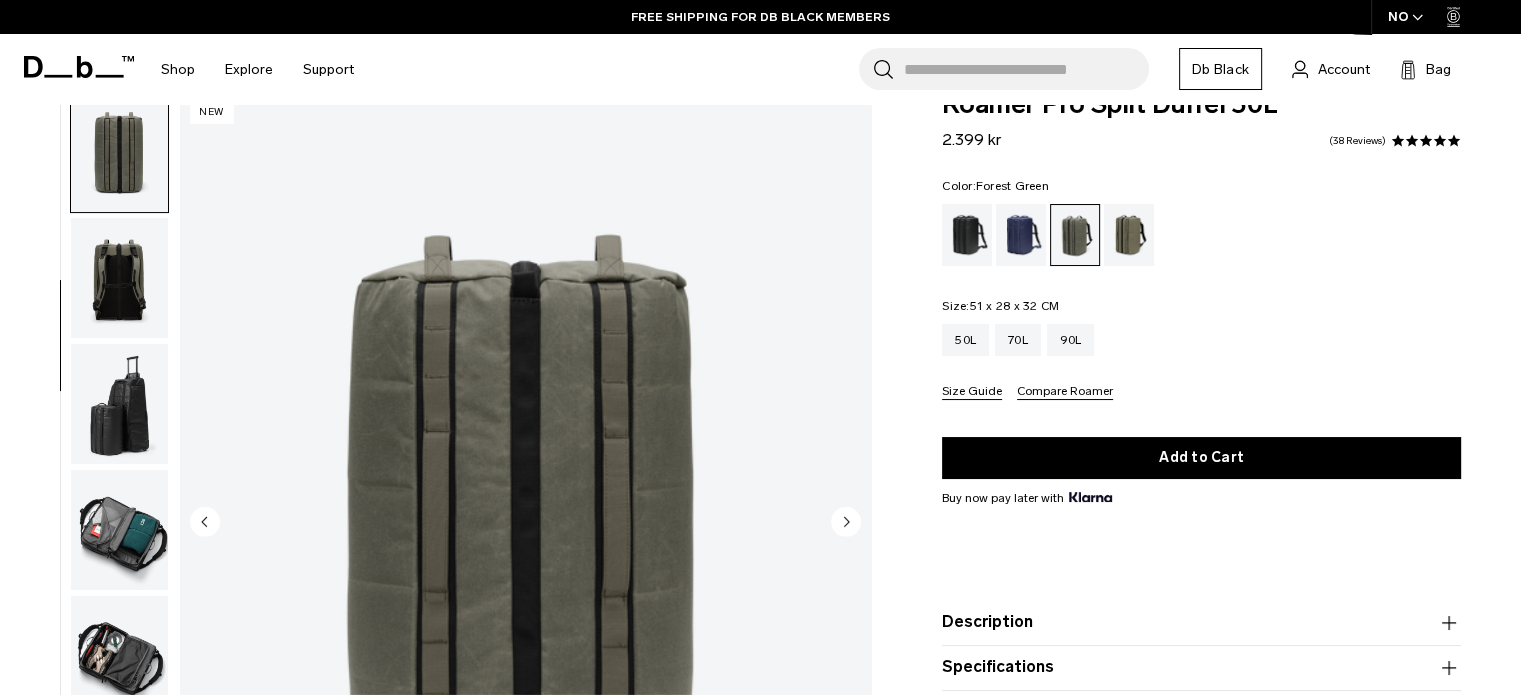 click at bounding box center (119, 278) 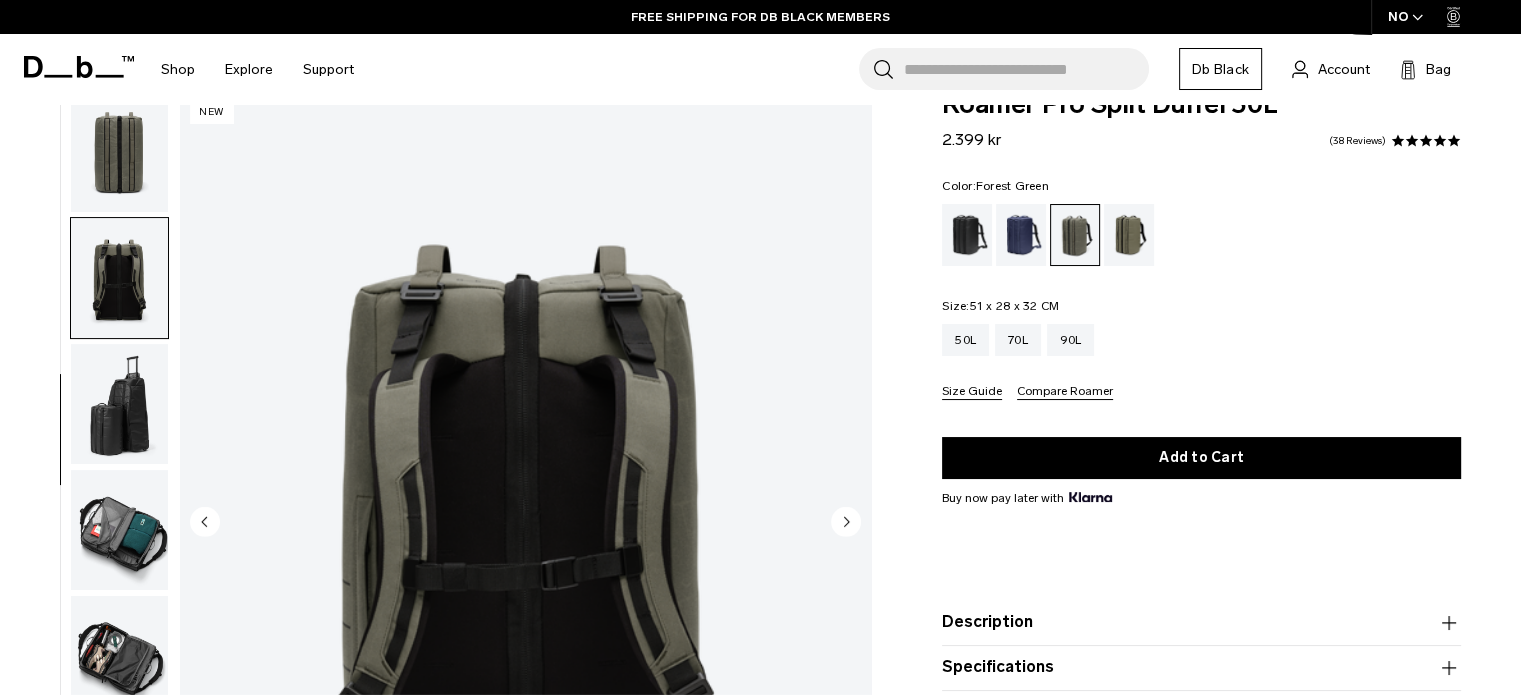 scroll, scrollTop: 265, scrollLeft: 0, axis: vertical 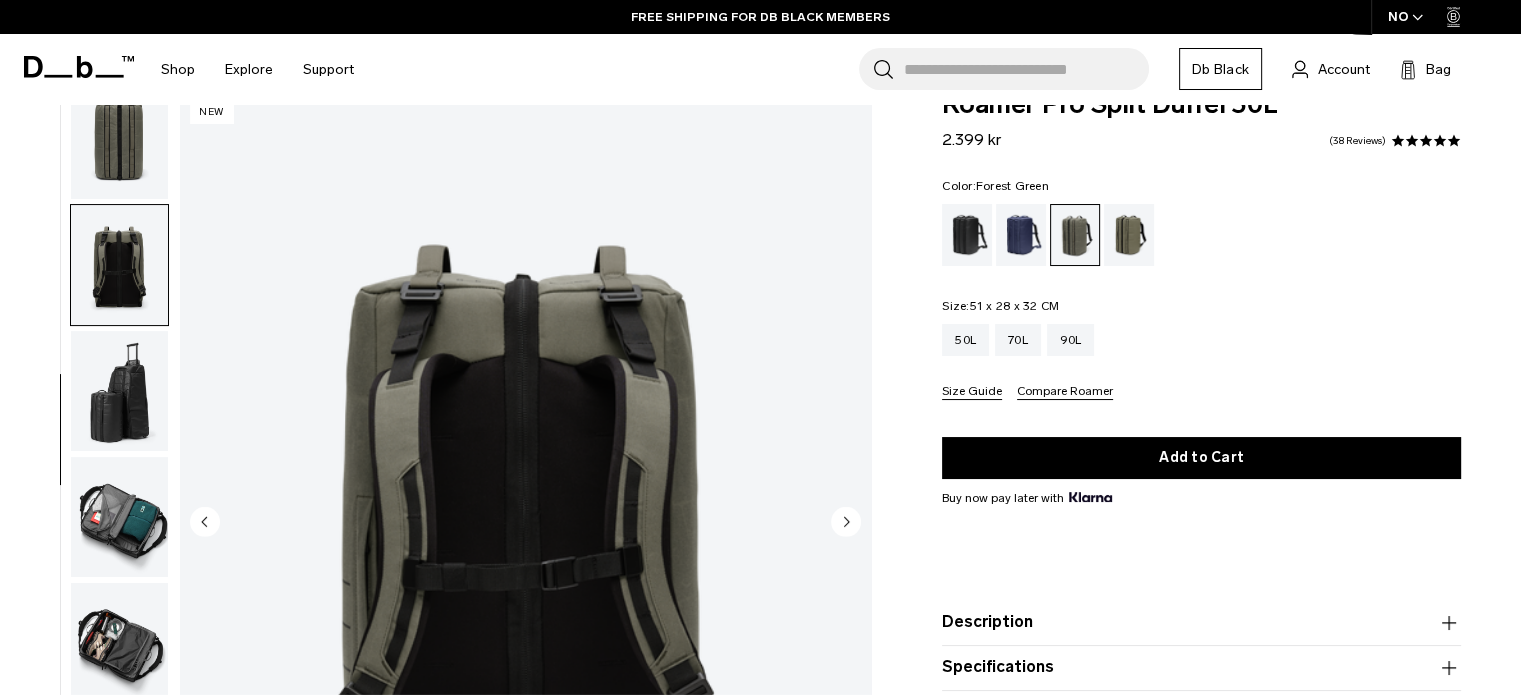 click at bounding box center [119, 391] 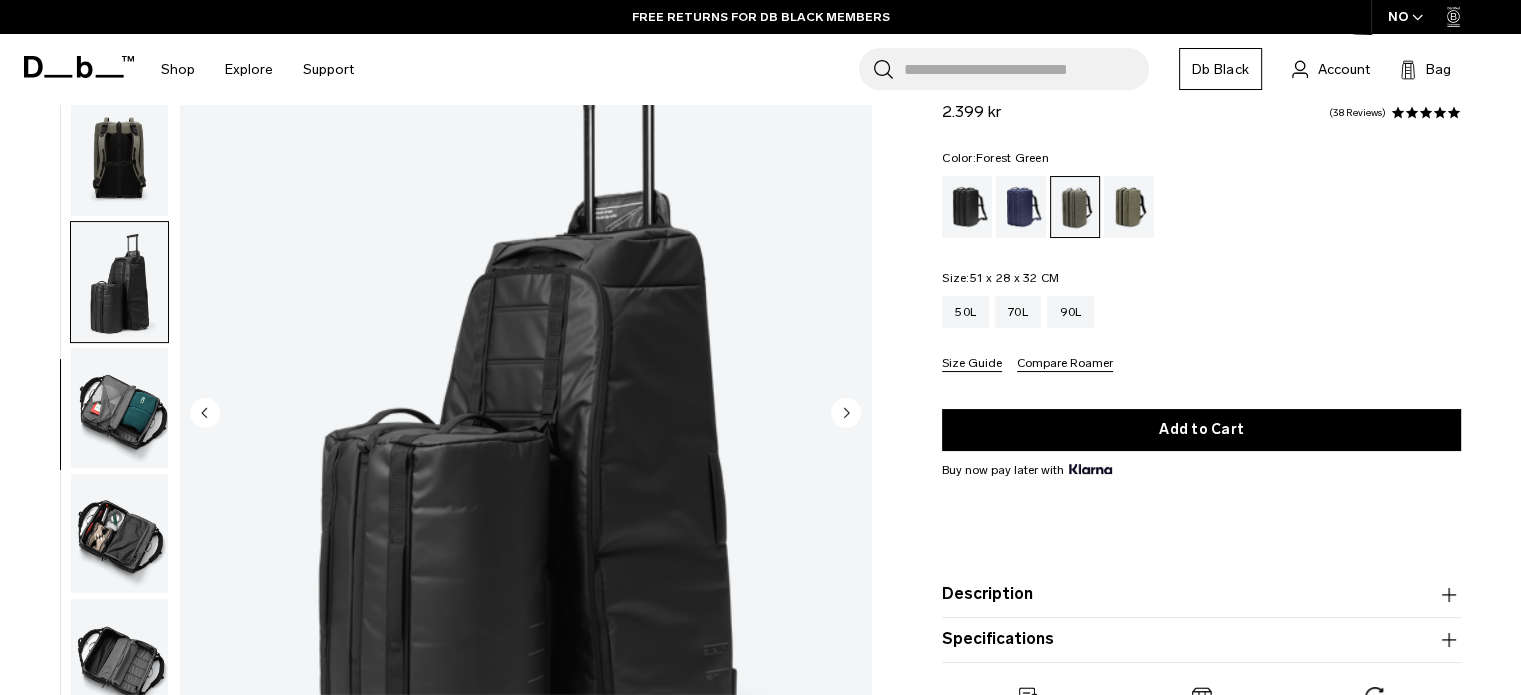 click at bounding box center [119, 408] 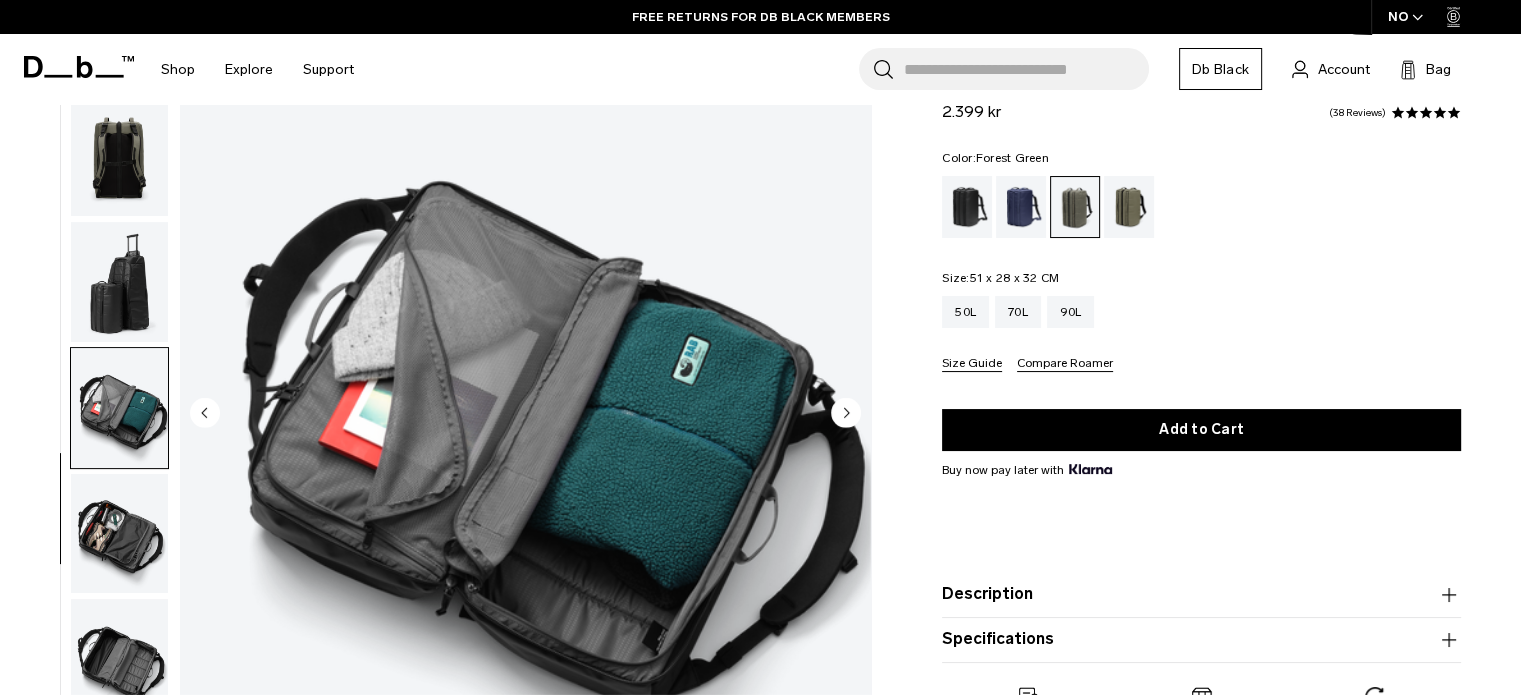 scroll, scrollTop: 350, scrollLeft: 0, axis: vertical 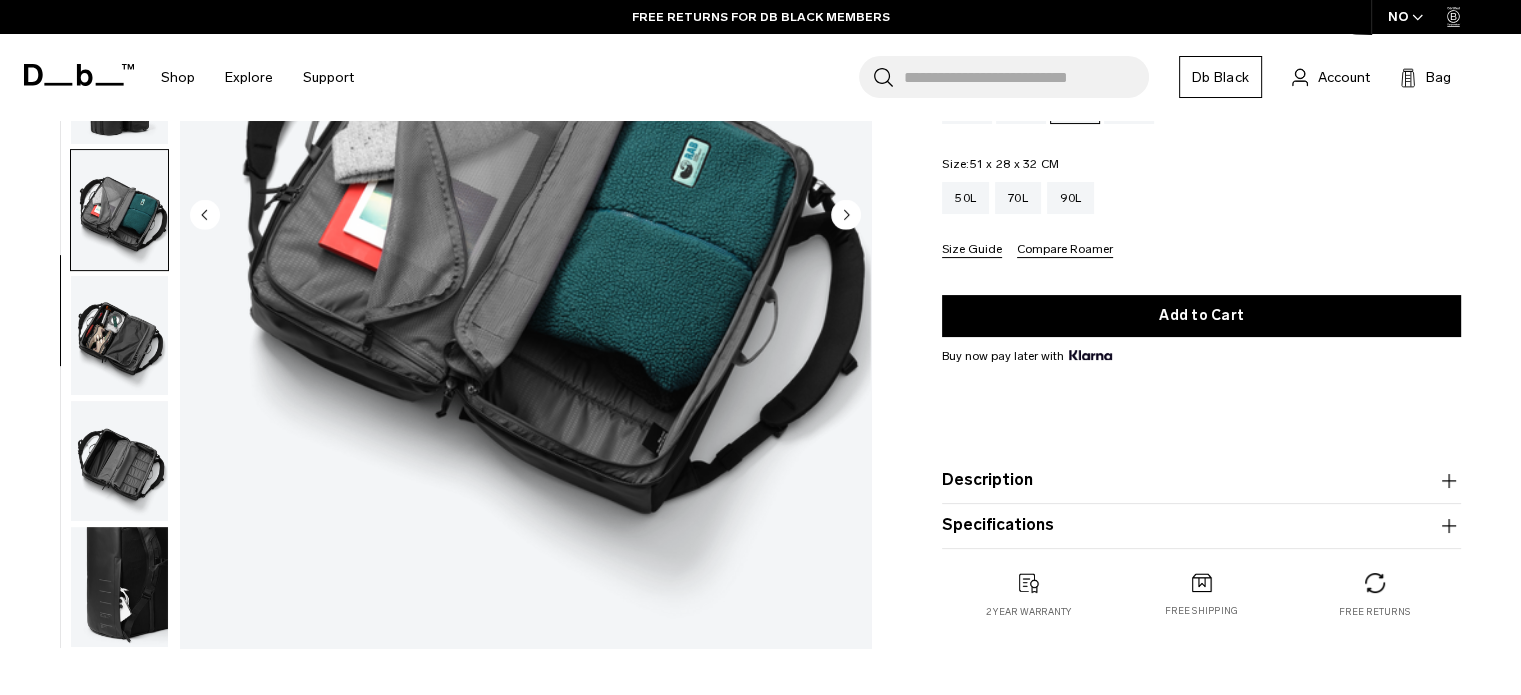 click at bounding box center (119, 587) 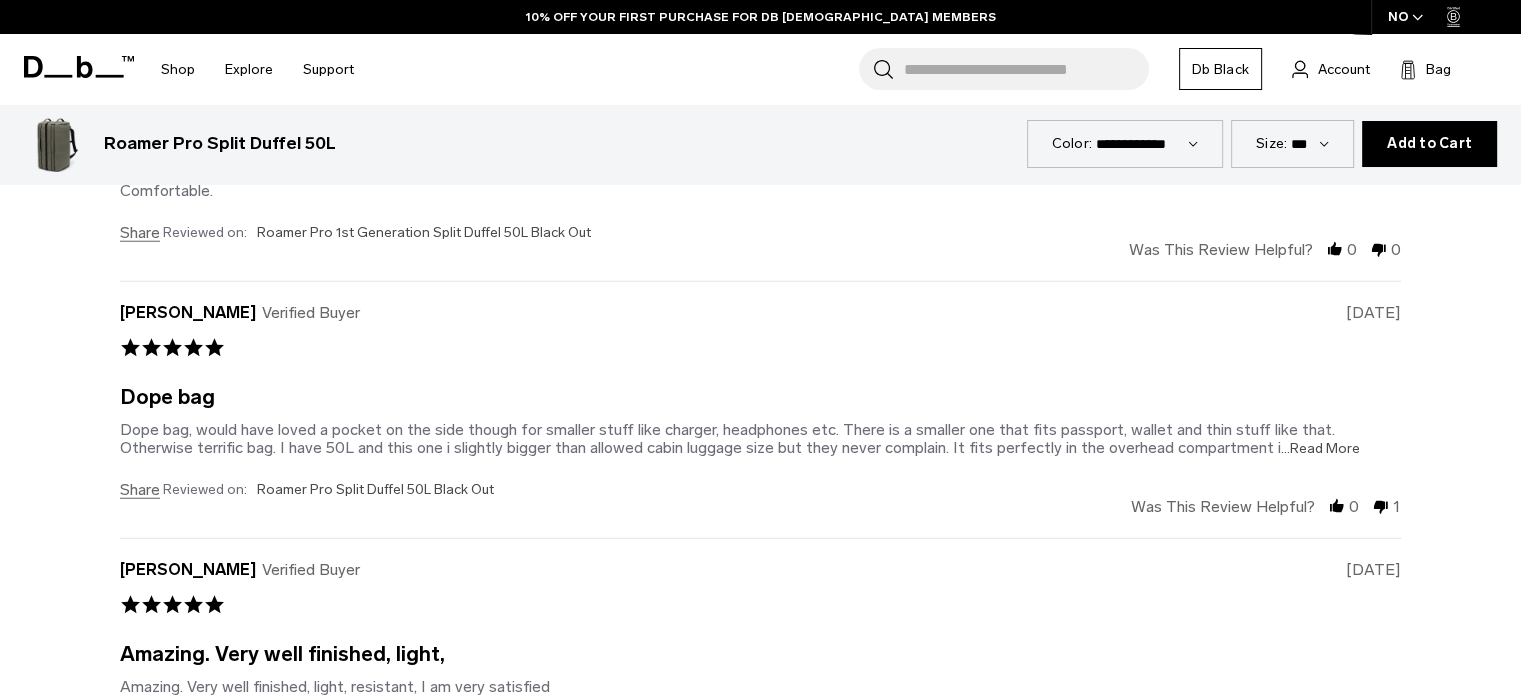 scroll, scrollTop: 5236, scrollLeft: 0, axis: vertical 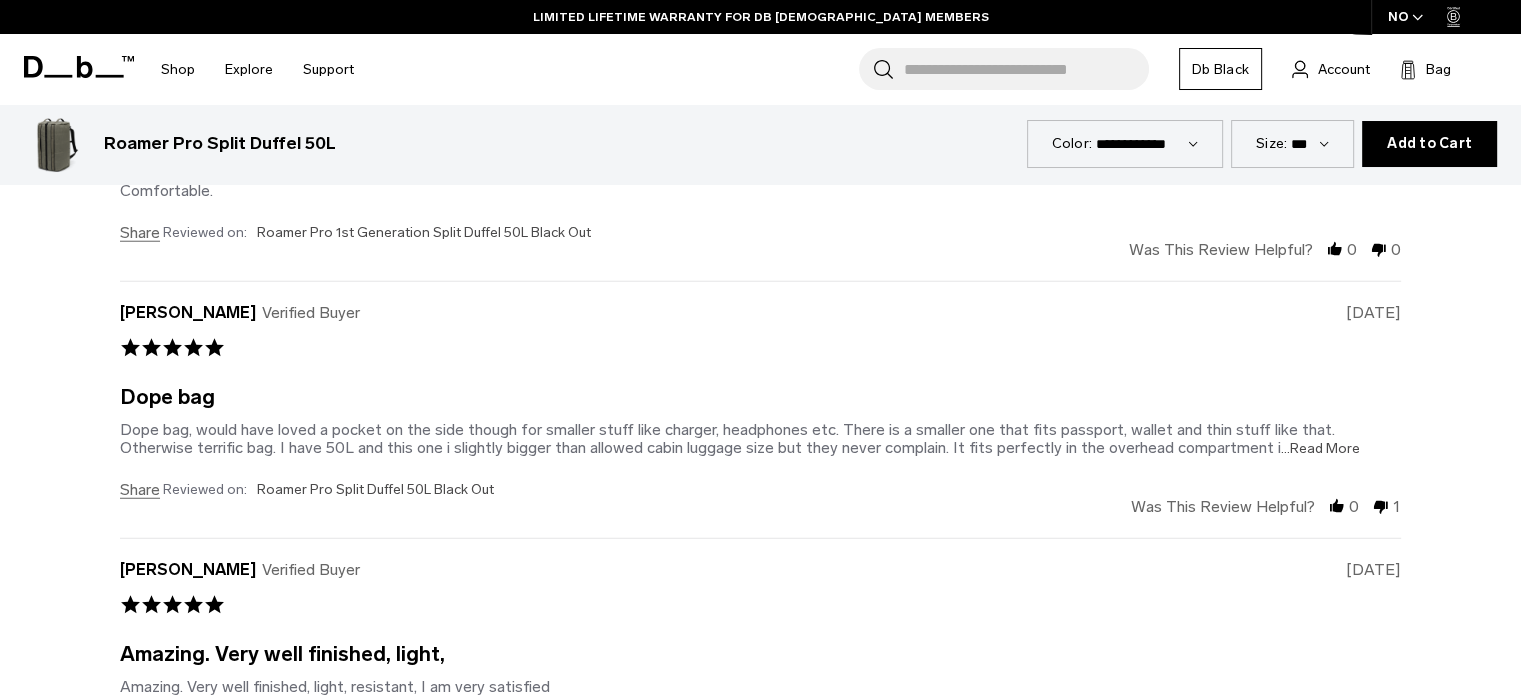 click on "...Read More" at bounding box center (1320, 448) 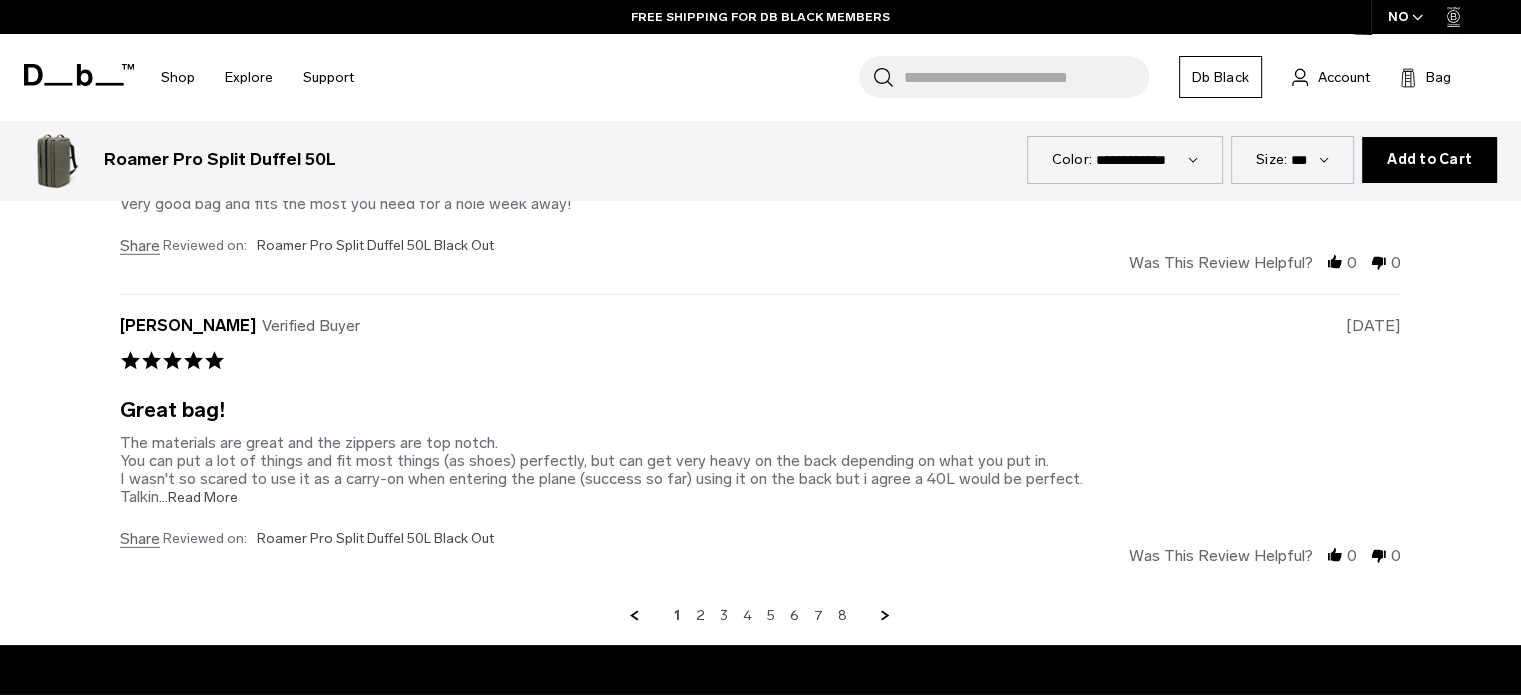 scroll, scrollTop: 5978, scrollLeft: 0, axis: vertical 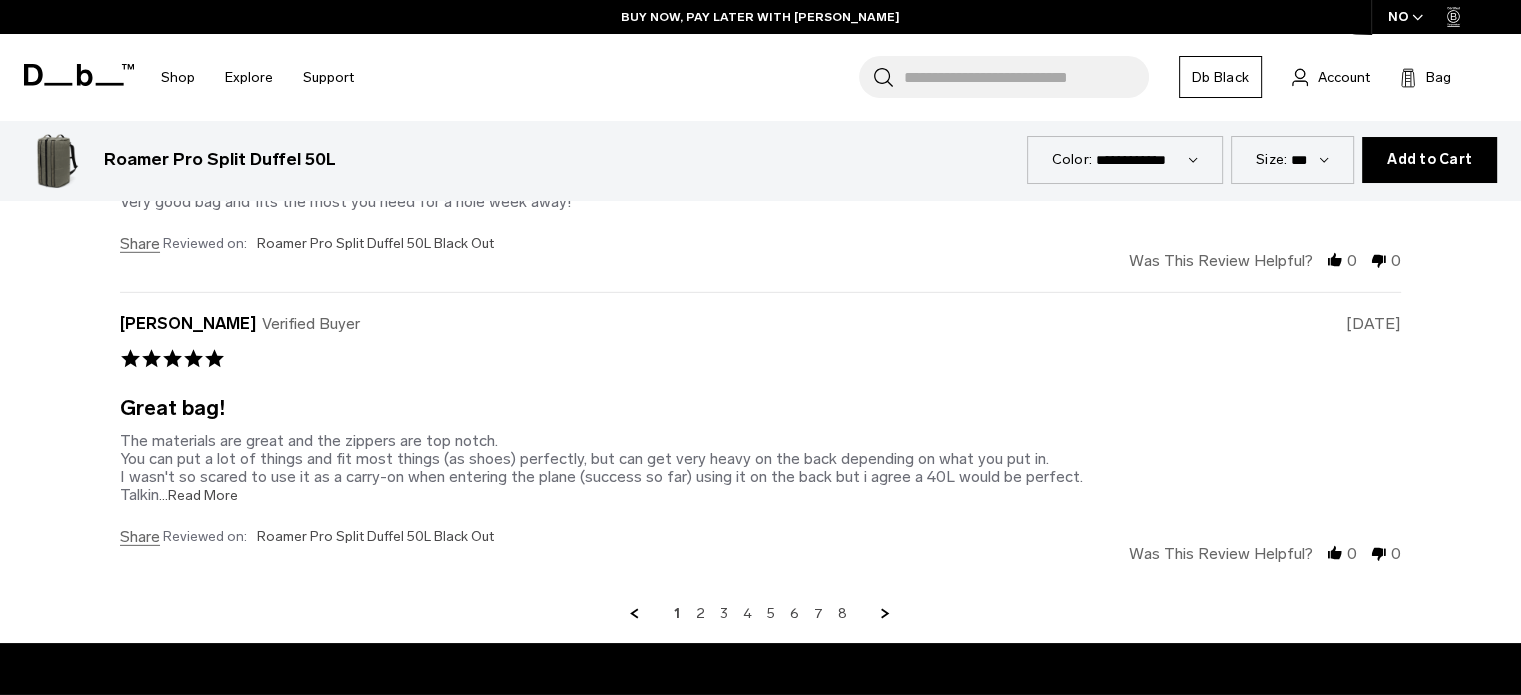 click on "...Read More" at bounding box center (198, 495) 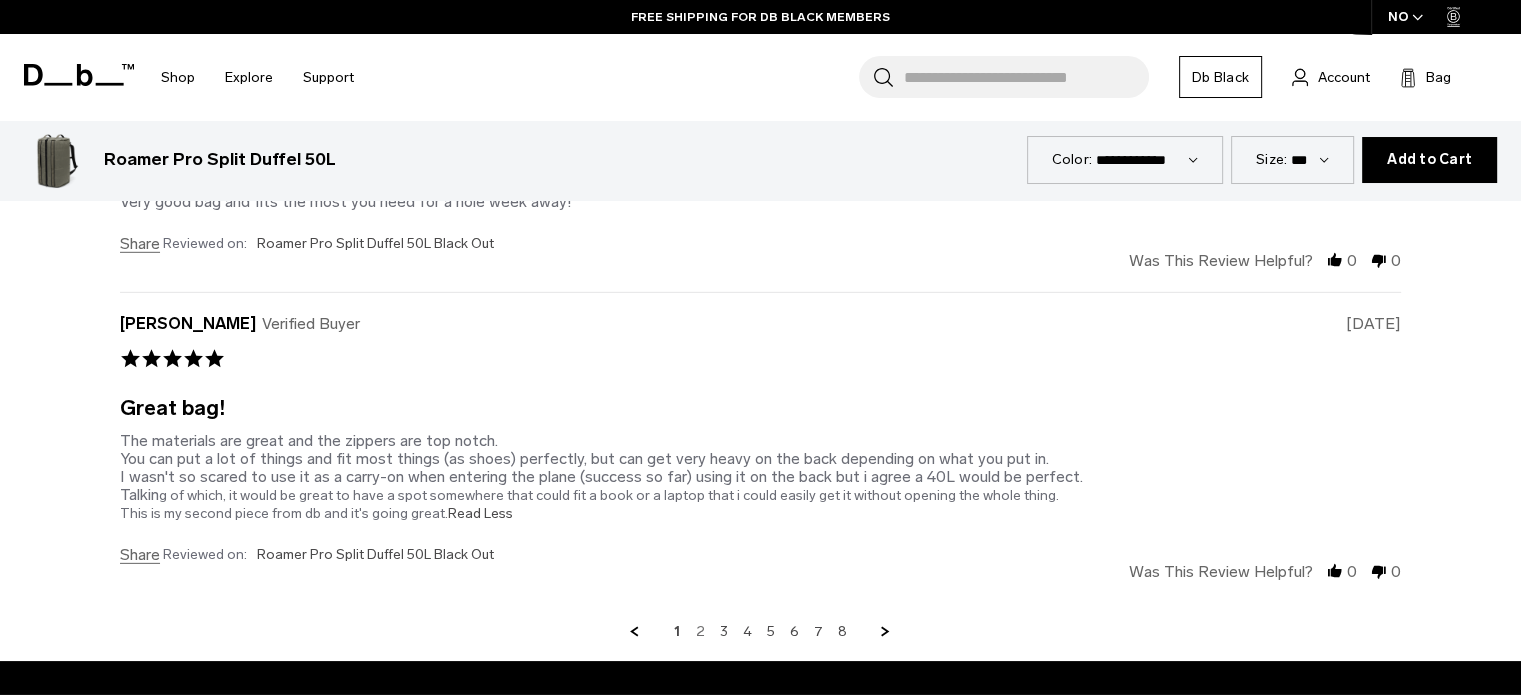 click on "2" at bounding box center [700, 632] 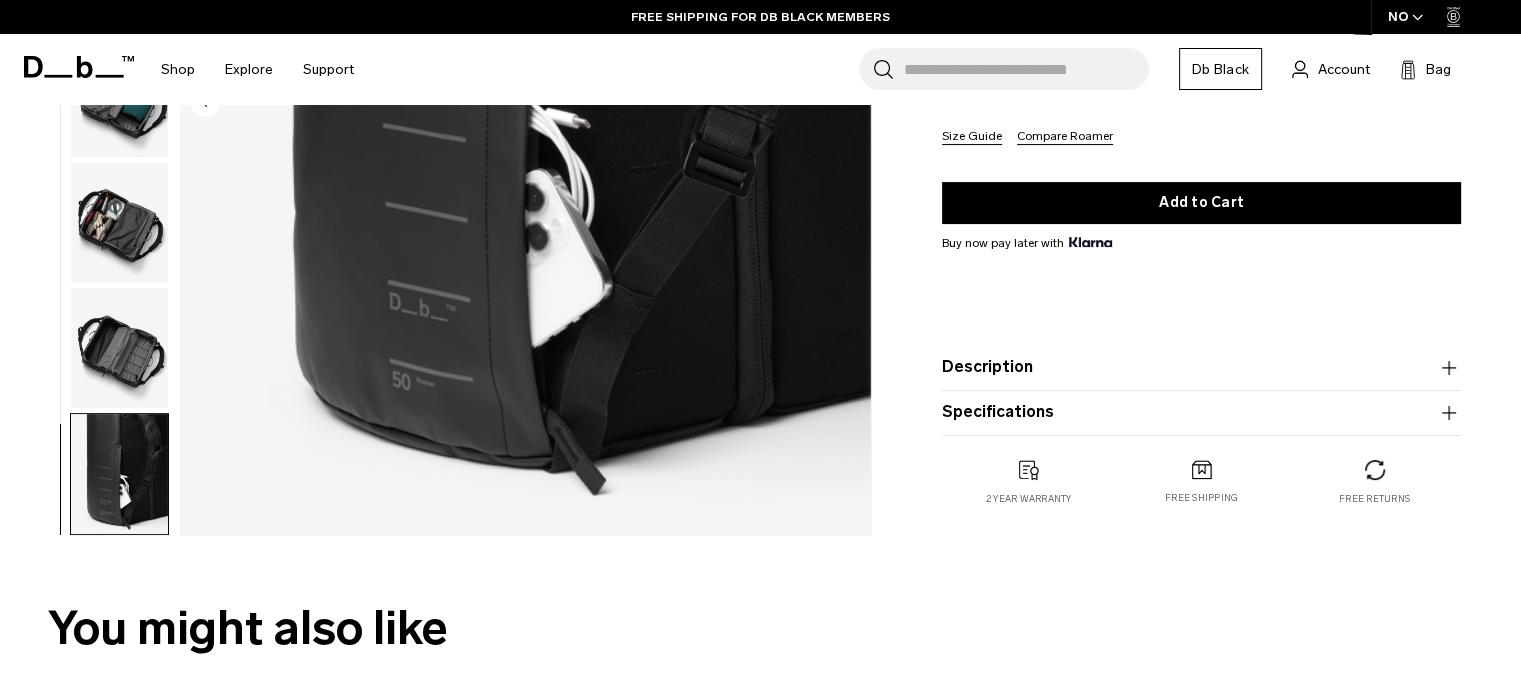 scroll, scrollTop: 409, scrollLeft: 0, axis: vertical 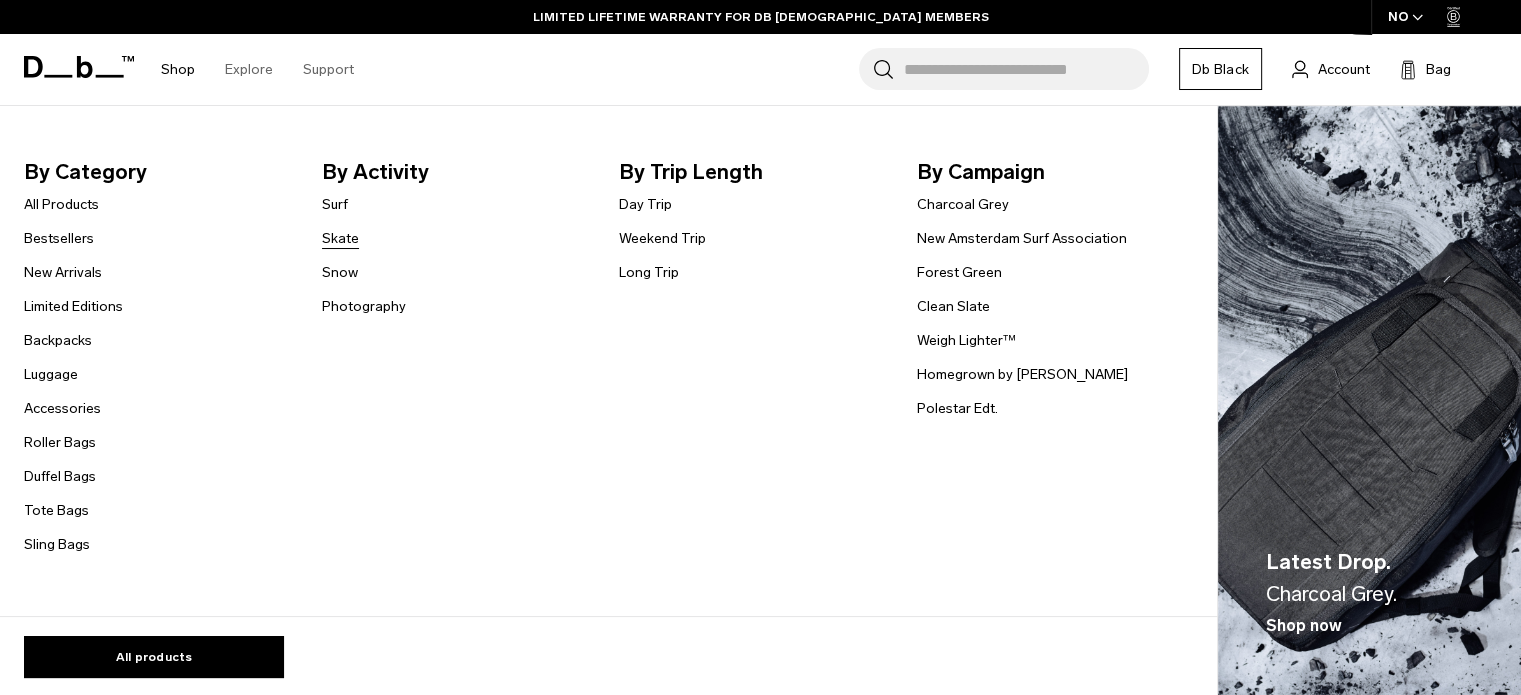 click on "Skate" at bounding box center [340, 238] 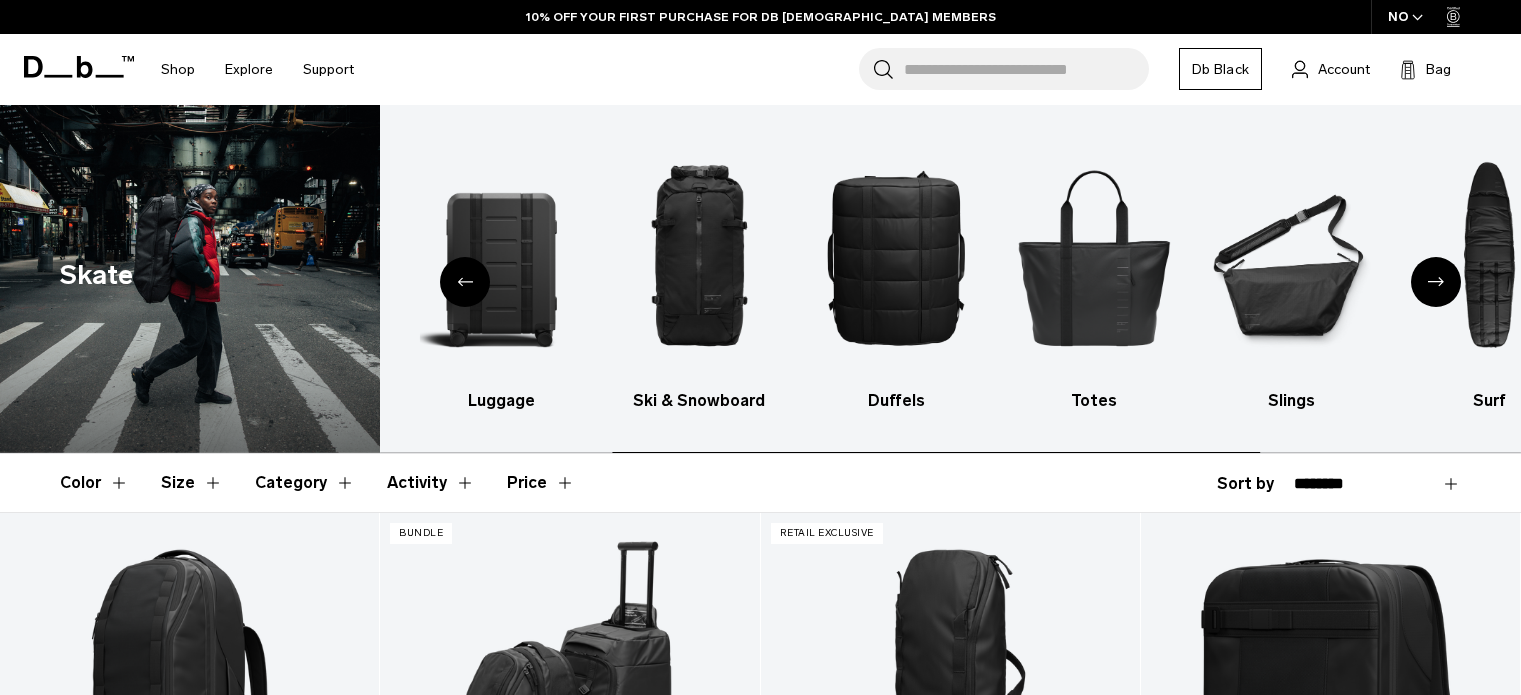 scroll, scrollTop: 0, scrollLeft: 0, axis: both 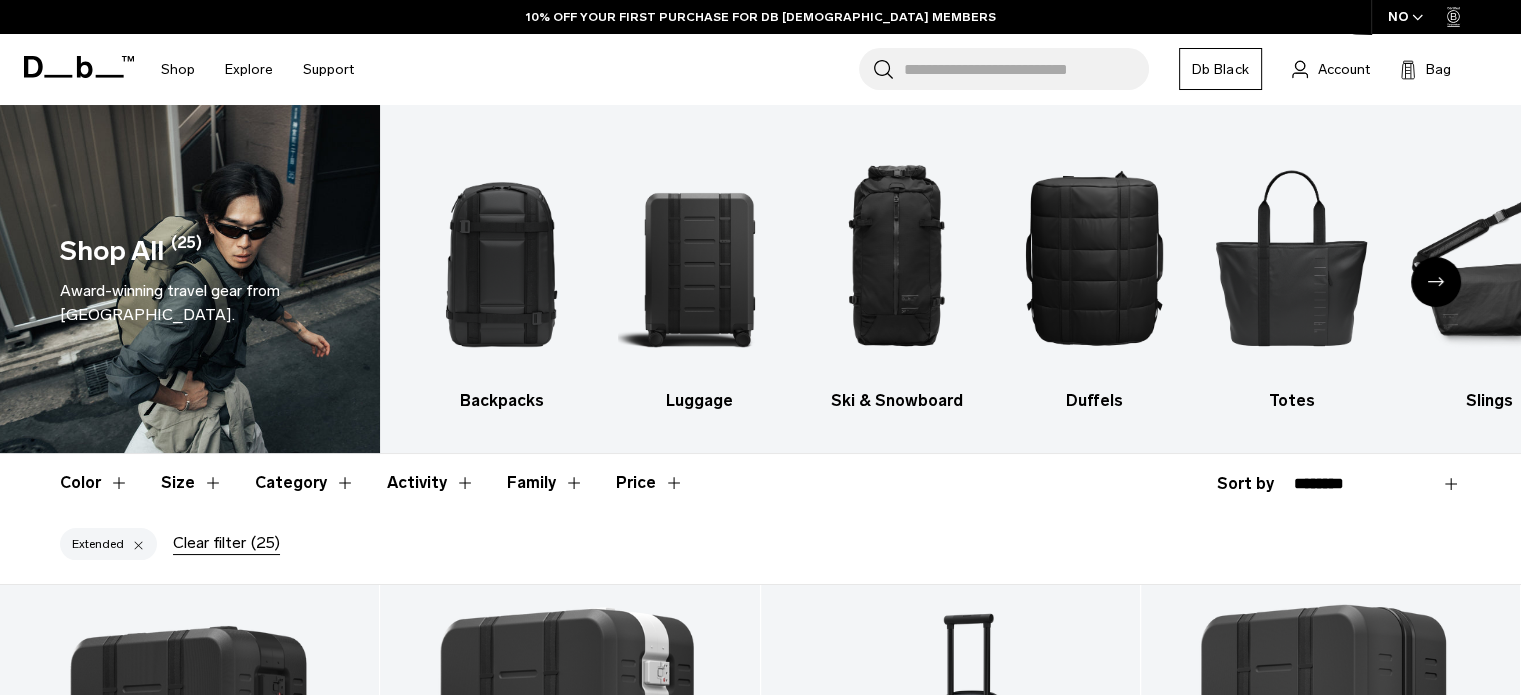 click at bounding box center (138, 544) 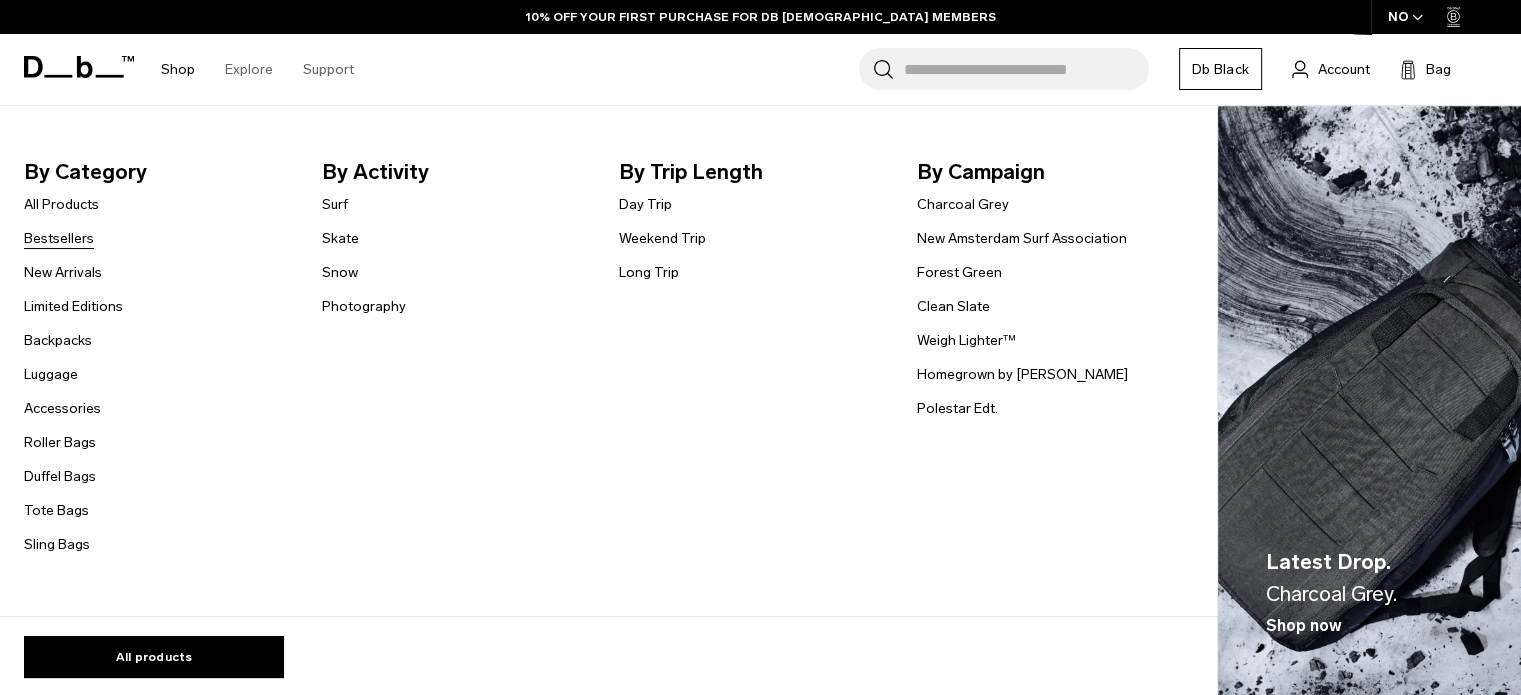 click on "Bestsellers" at bounding box center [59, 238] 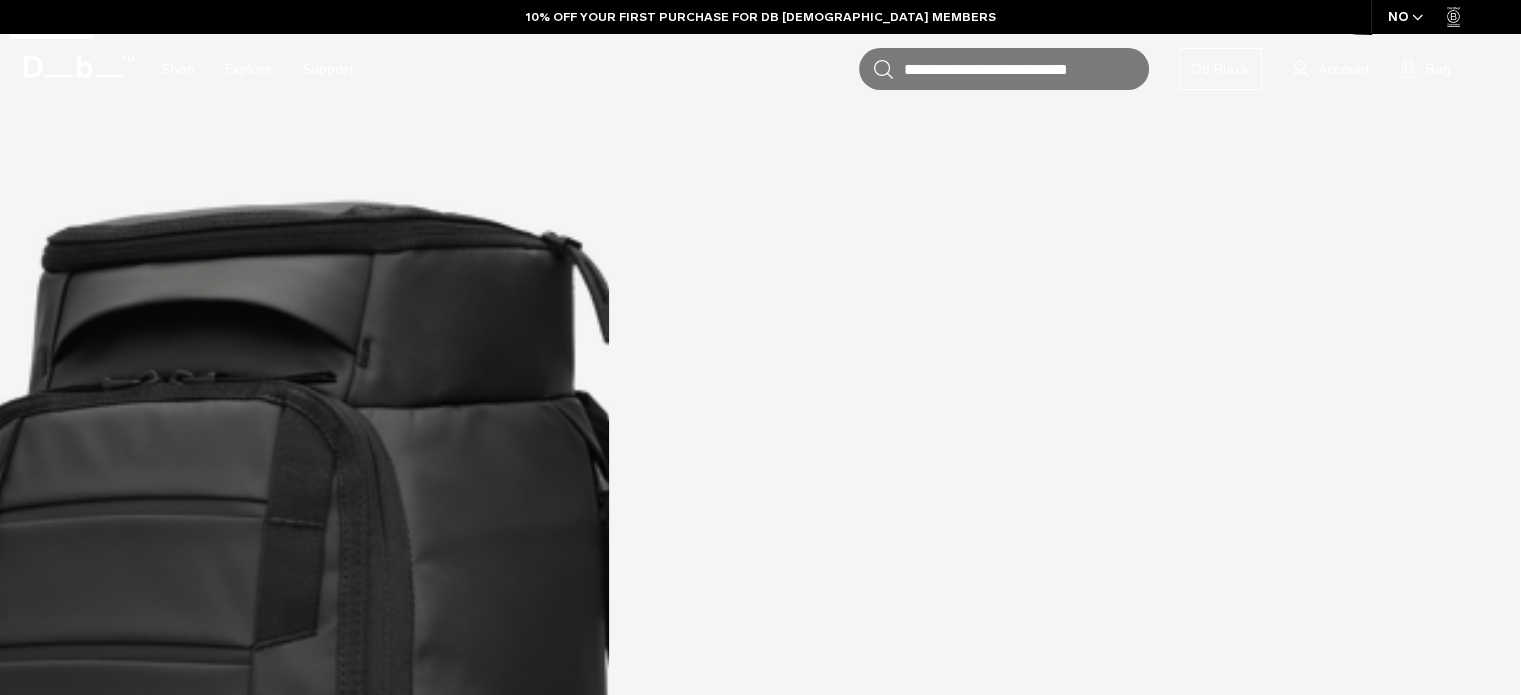 scroll, scrollTop: 702, scrollLeft: 0, axis: vertical 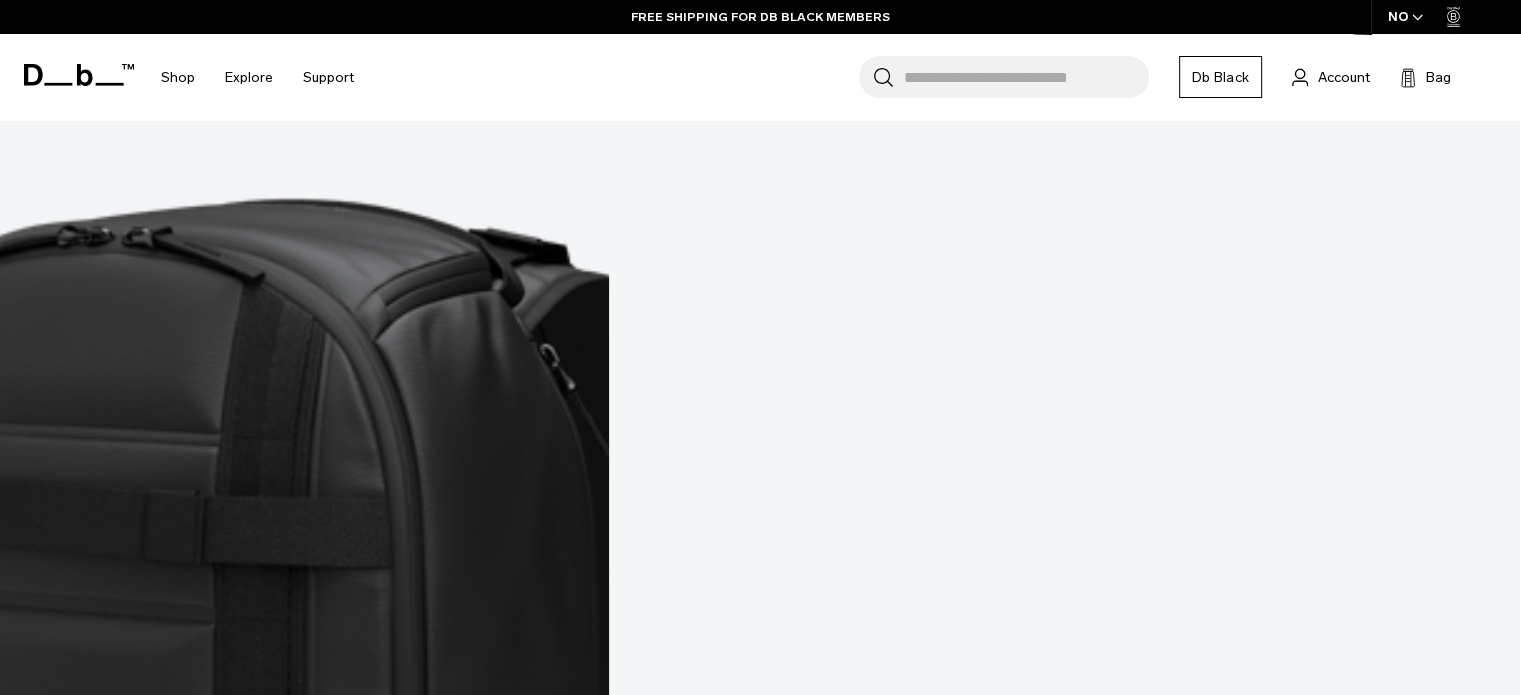 click at bounding box center (760, 54274) 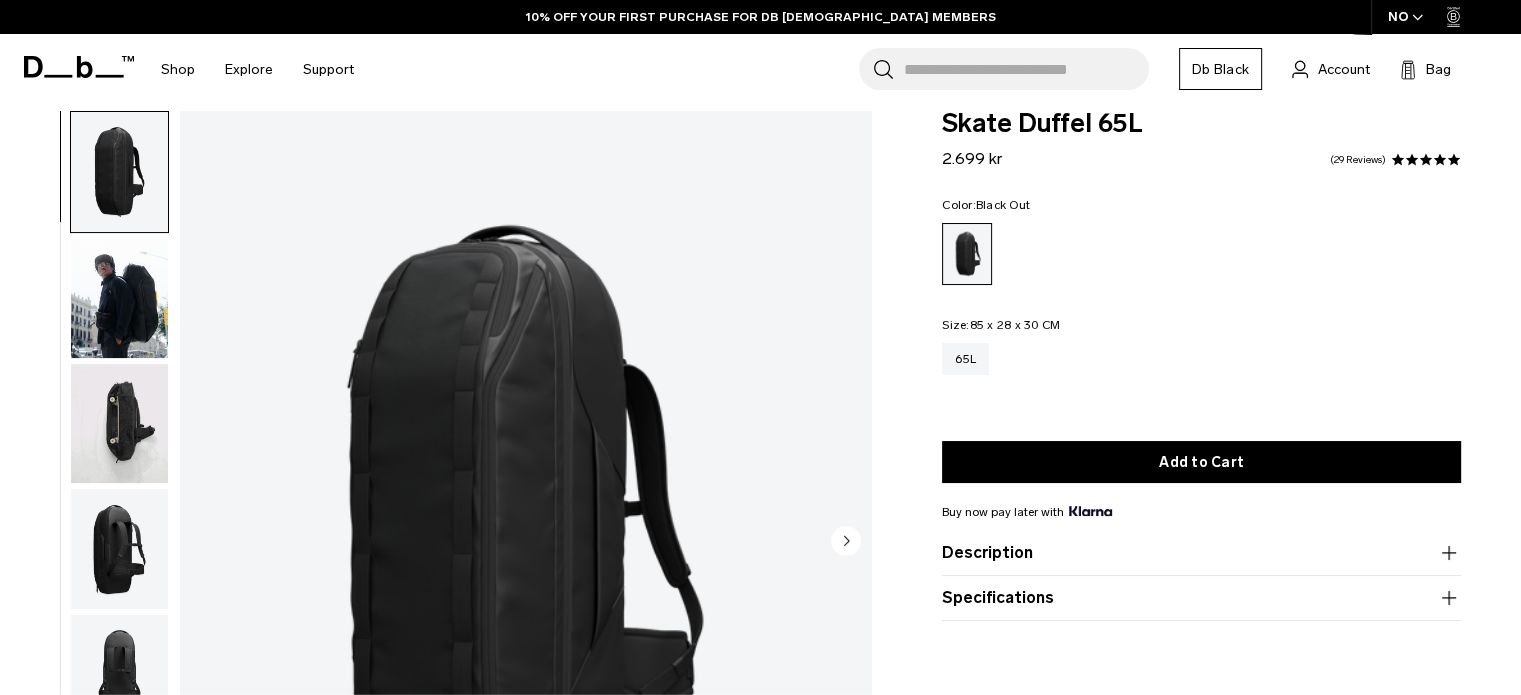 click at bounding box center [119, 298] 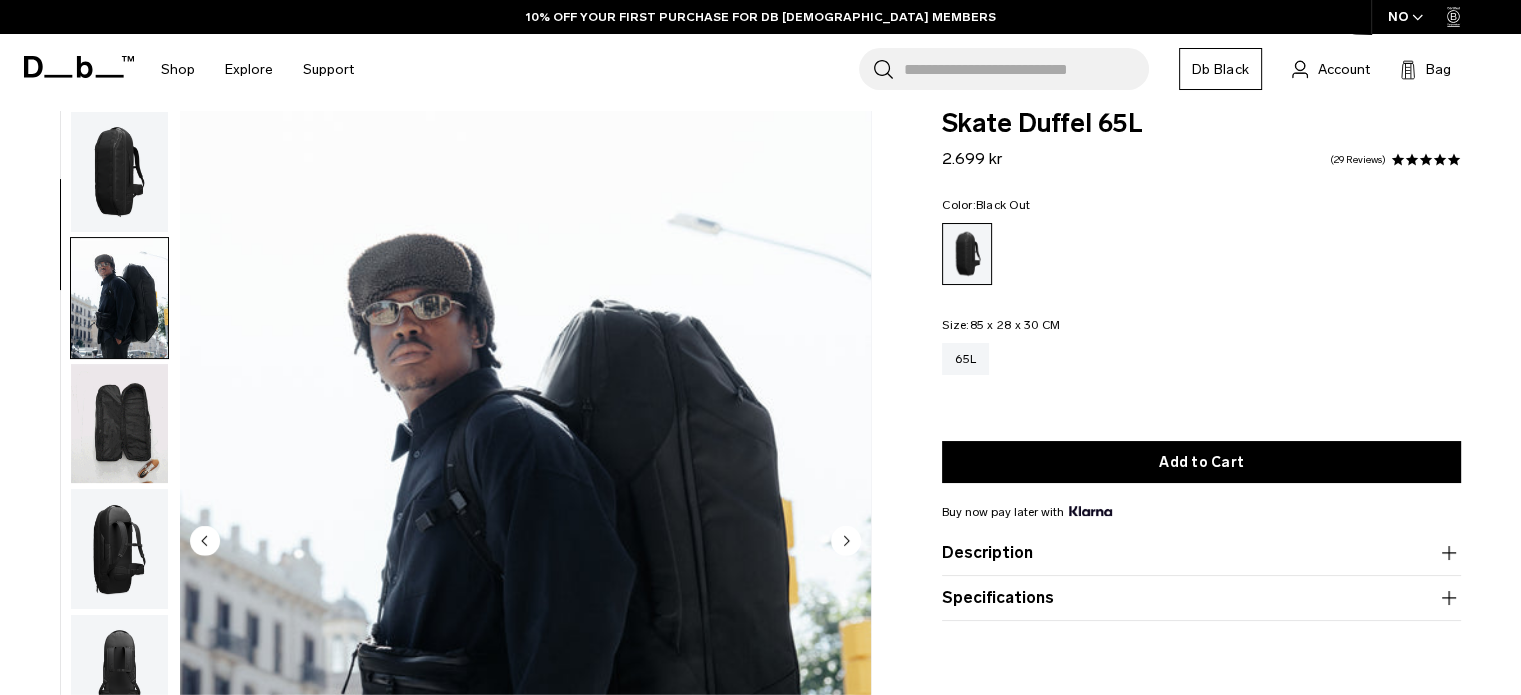 scroll, scrollTop: 24, scrollLeft: 0, axis: vertical 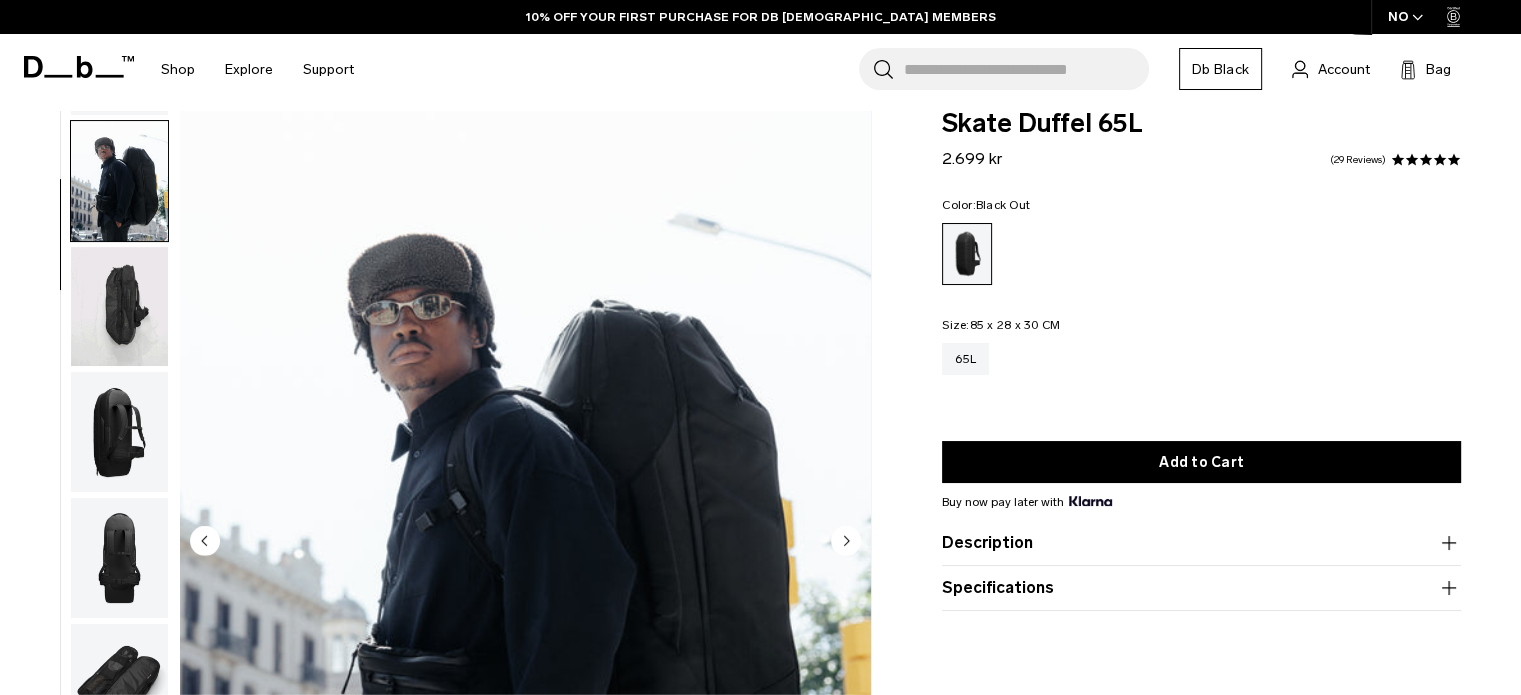 click at bounding box center (119, 307) 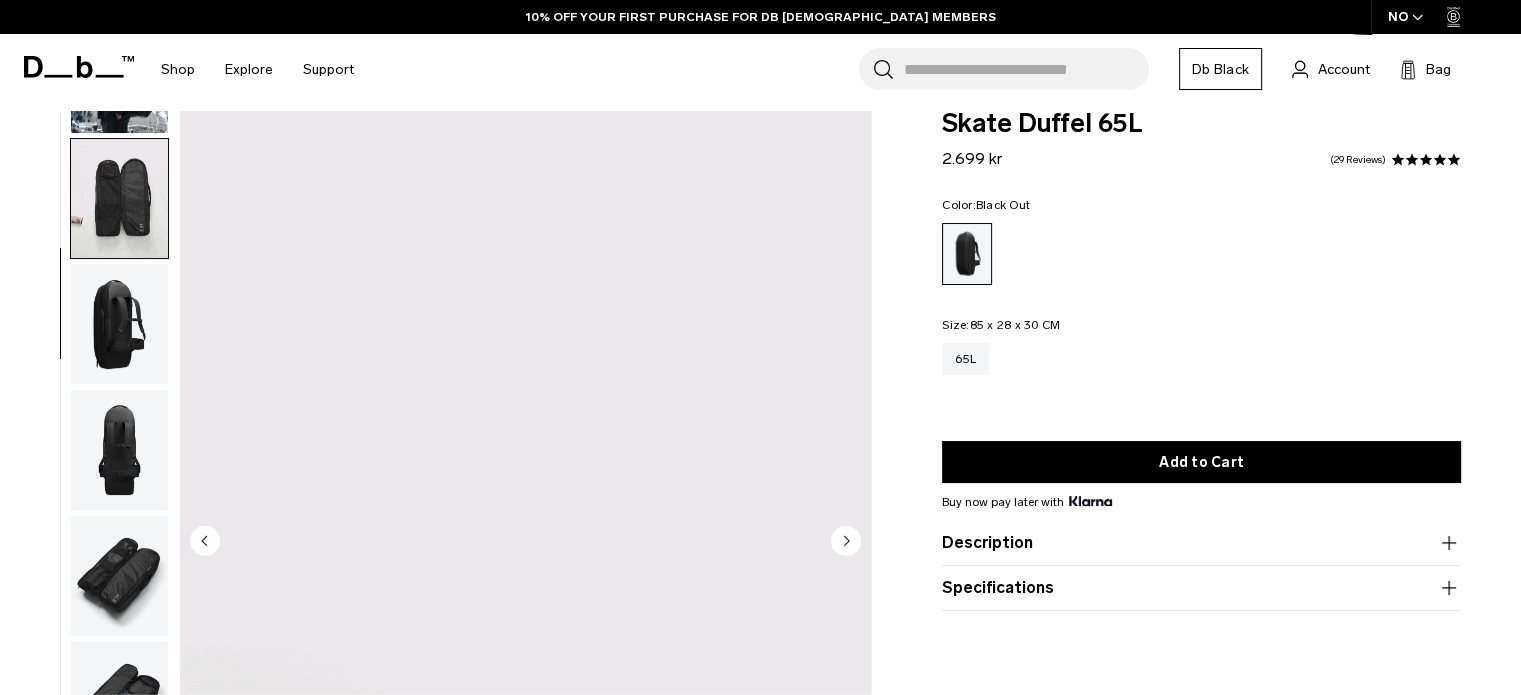 scroll, scrollTop: 252, scrollLeft: 0, axis: vertical 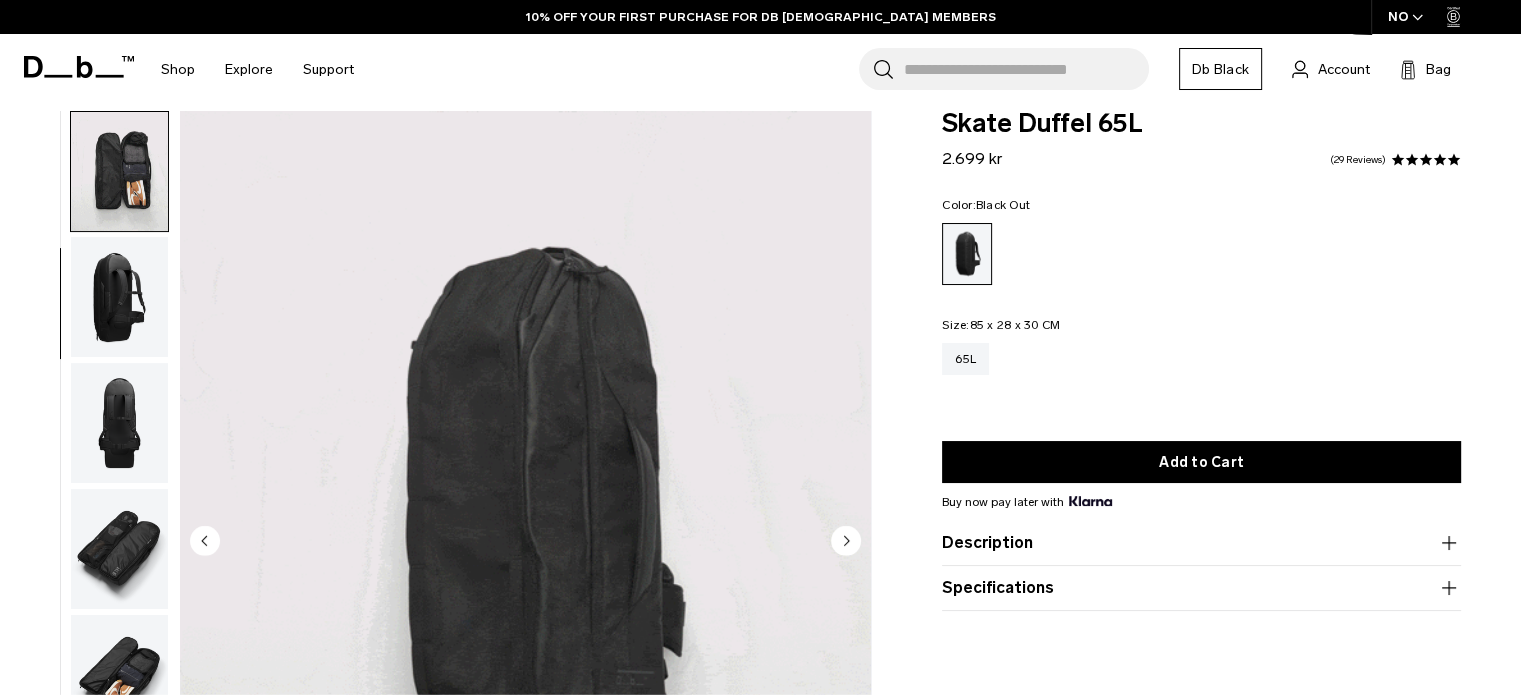 click at bounding box center (119, 172) 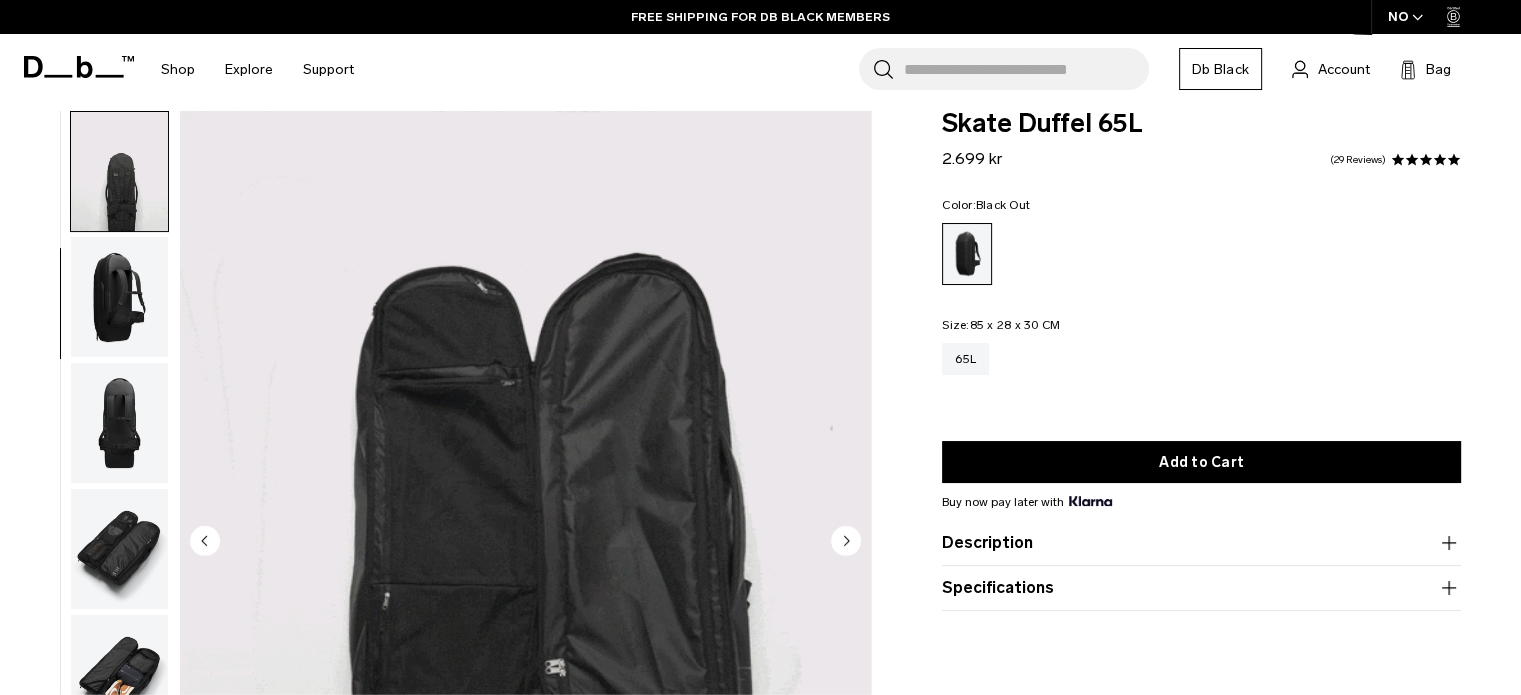scroll, scrollTop: 316, scrollLeft: 0, axis: vertical 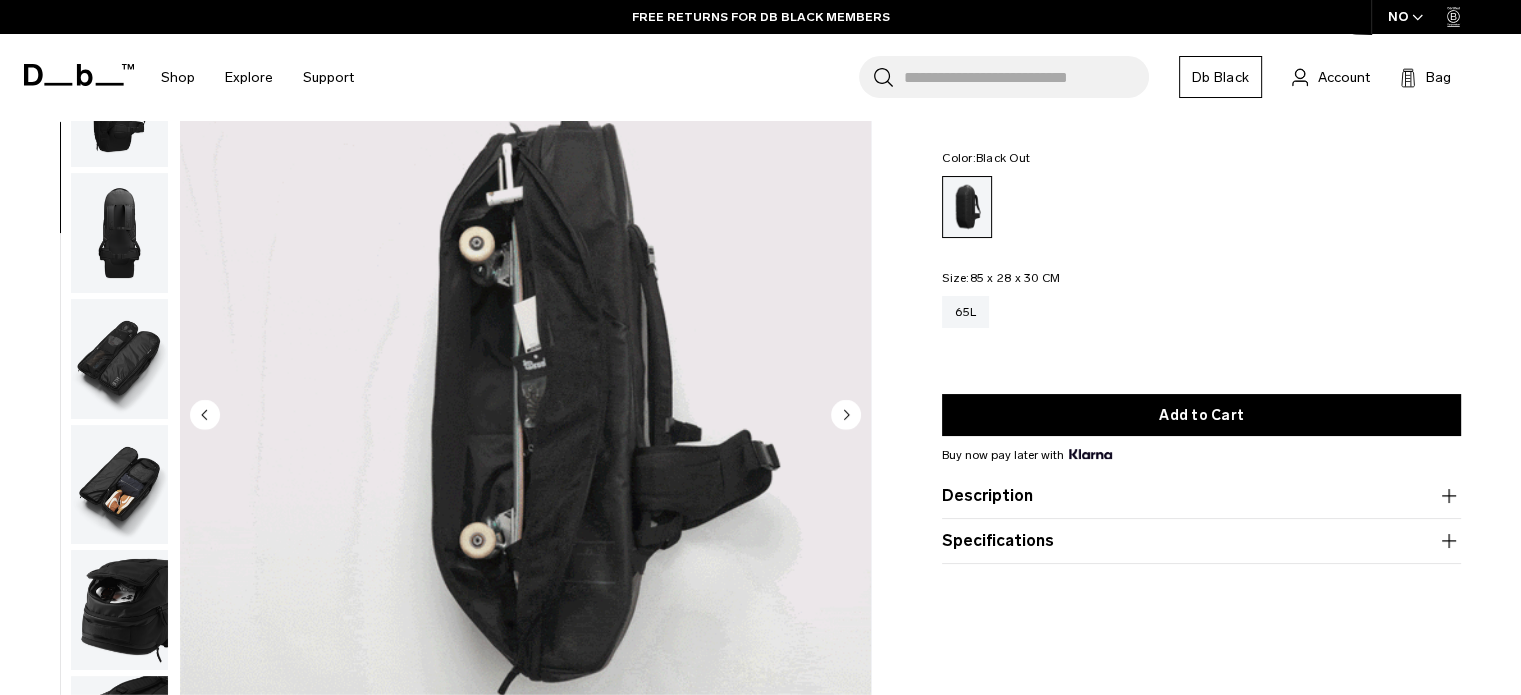 click at bounding box center (119, 359) 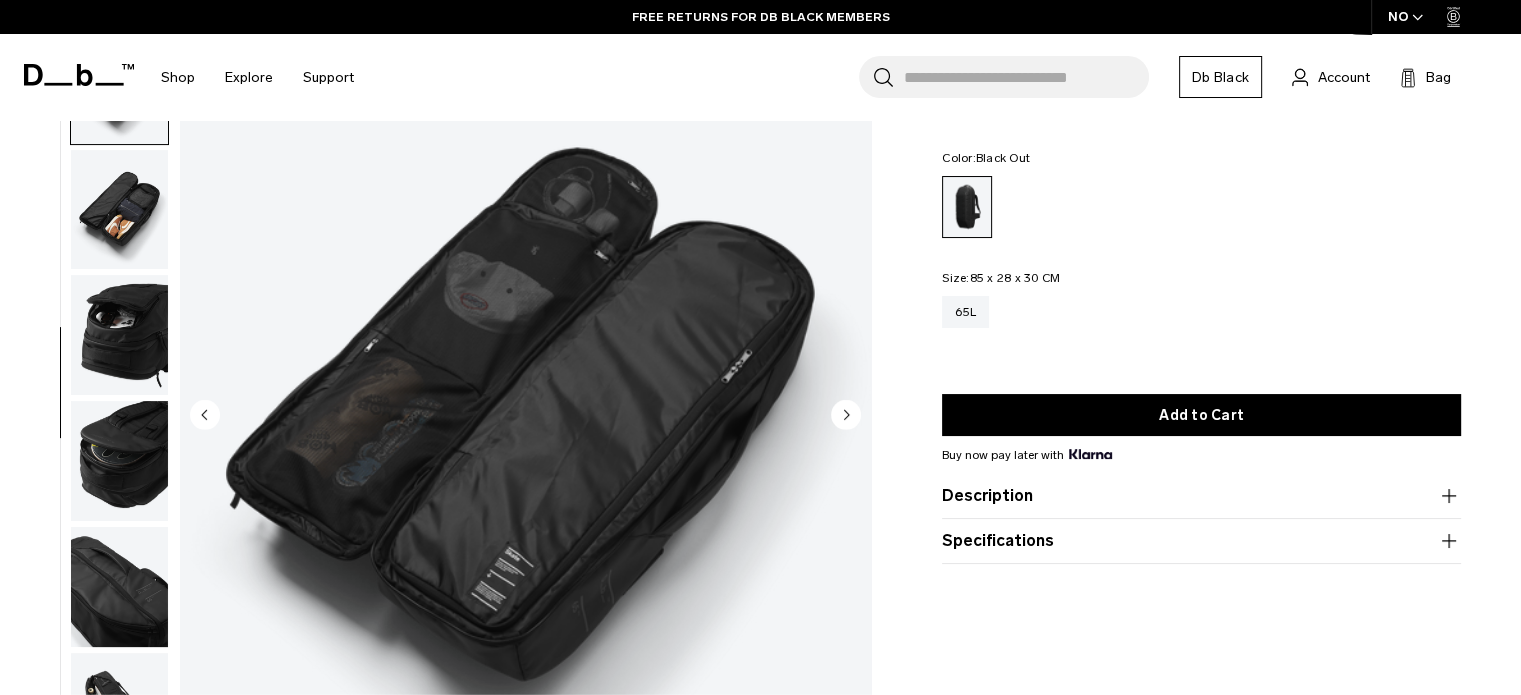 scroll, scrollTop: 628, scrollLeft: 0, axis: vertical 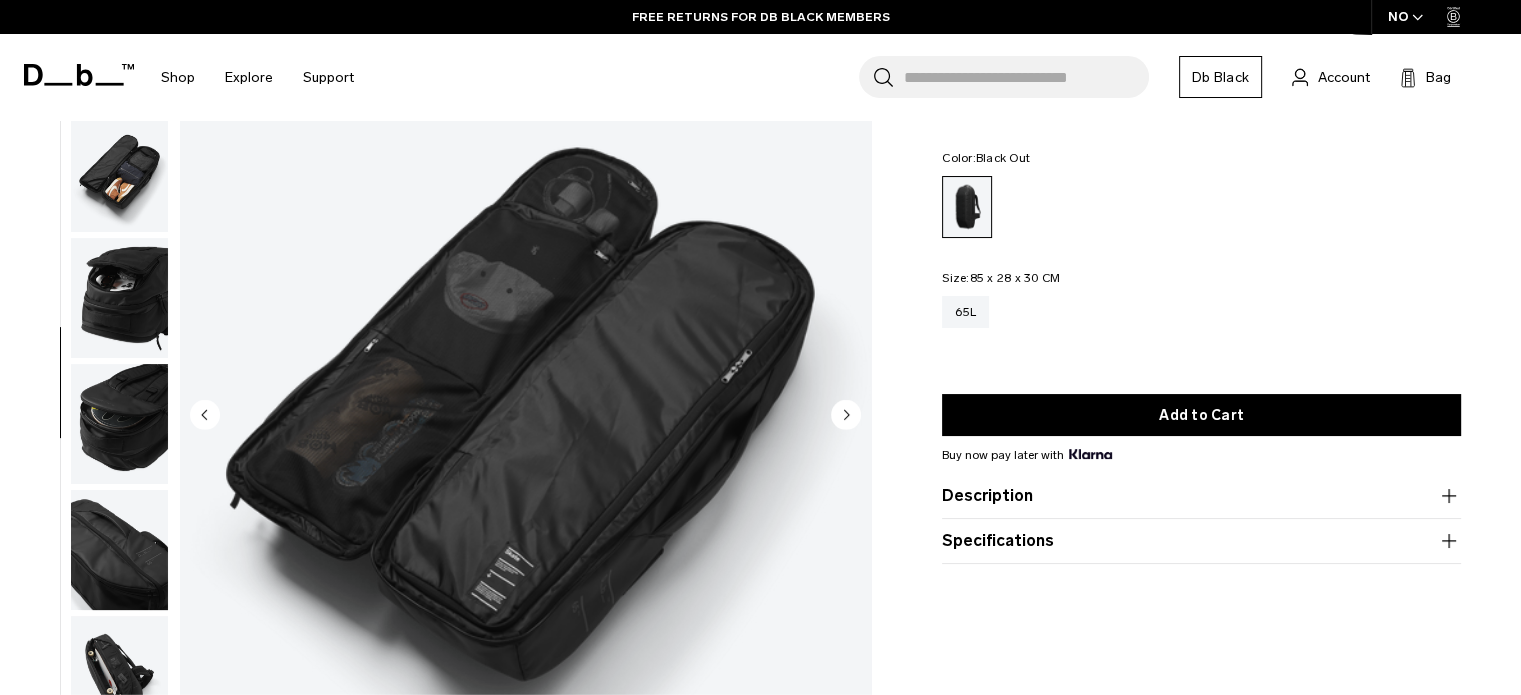 click at bounding box center (119, 550) 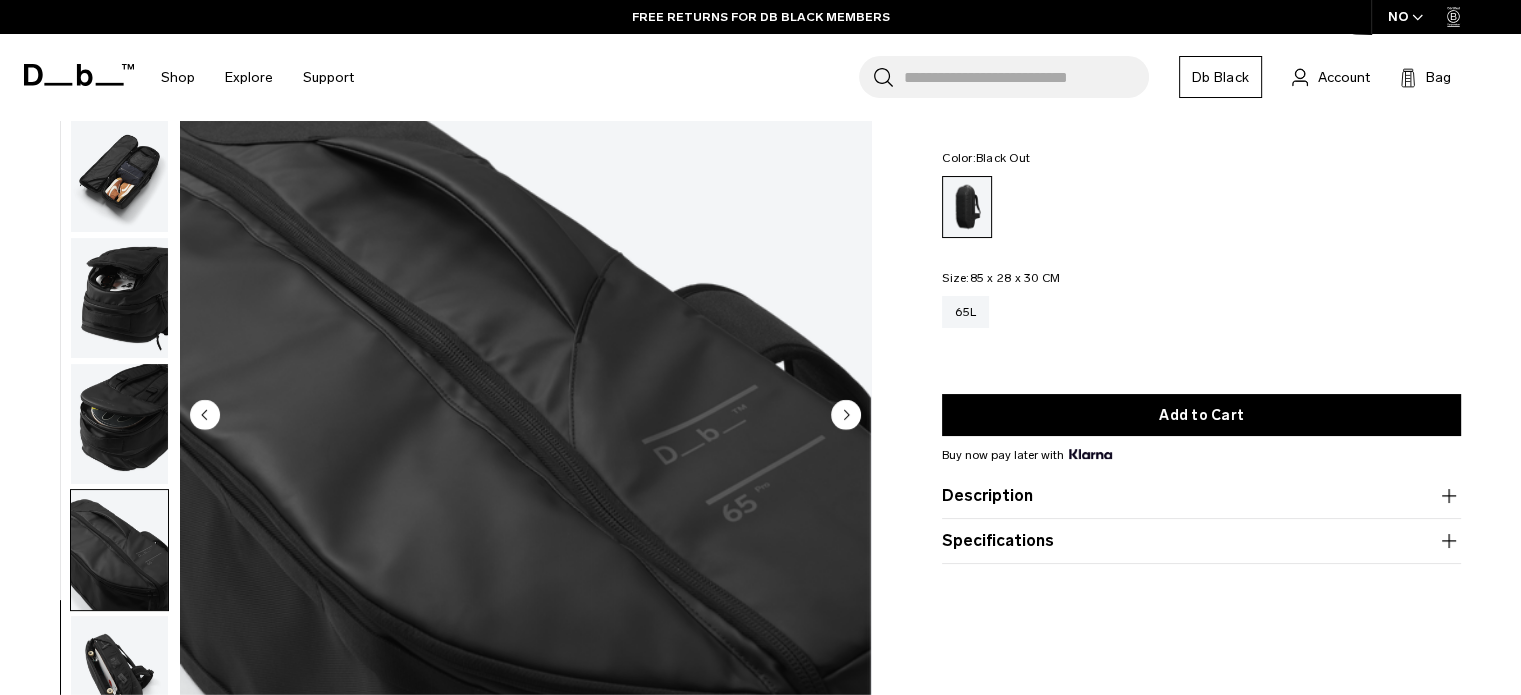 scroll, scrollTop: 643, scrollLeft: 0, axis: vertical 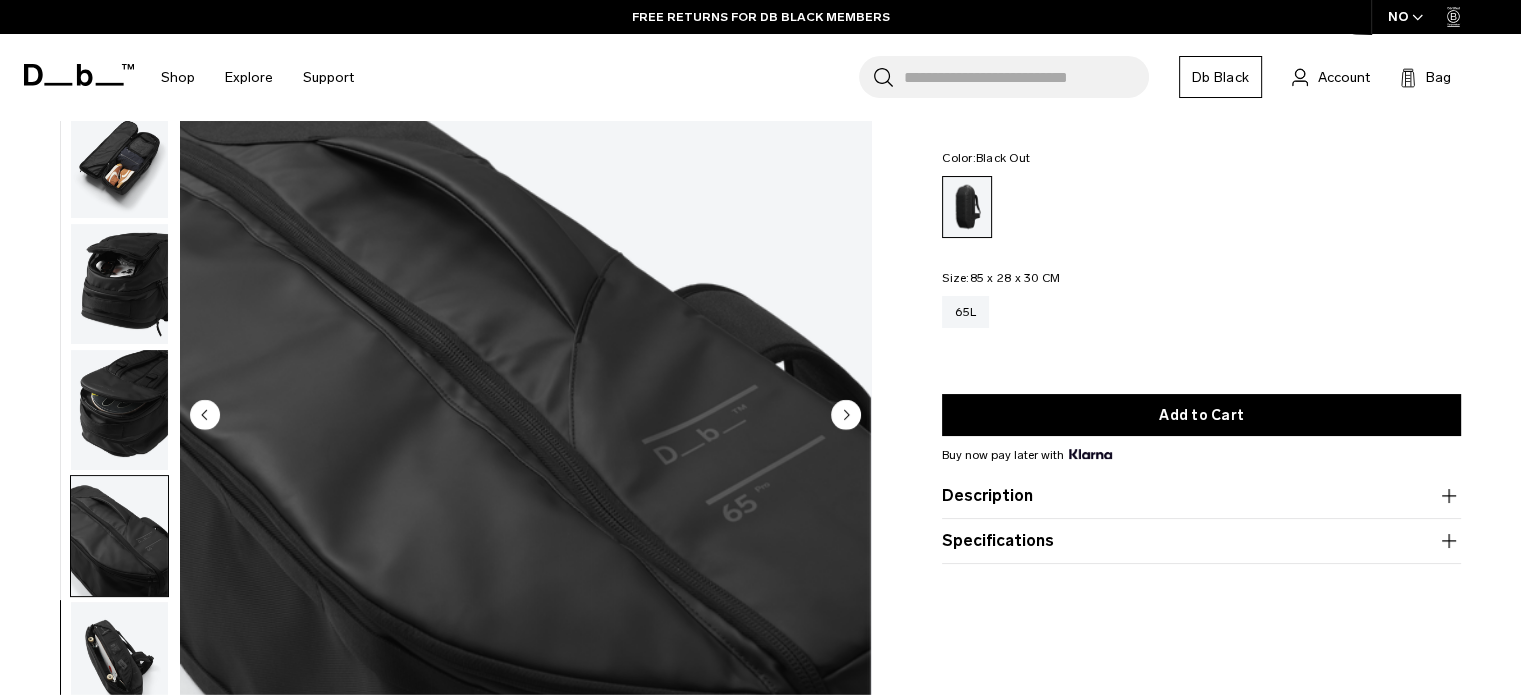 click at bounding box center [119, 662] 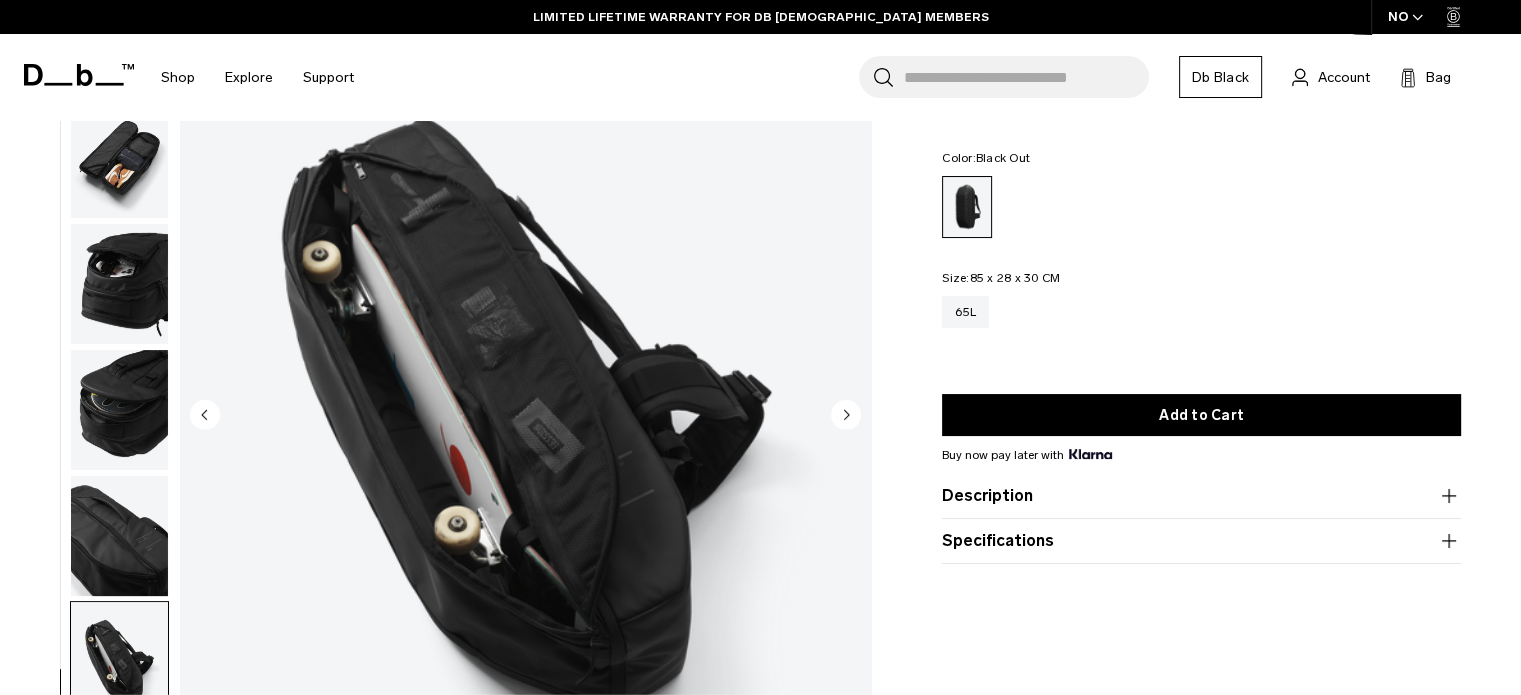 click at bounding box center [119, 536] 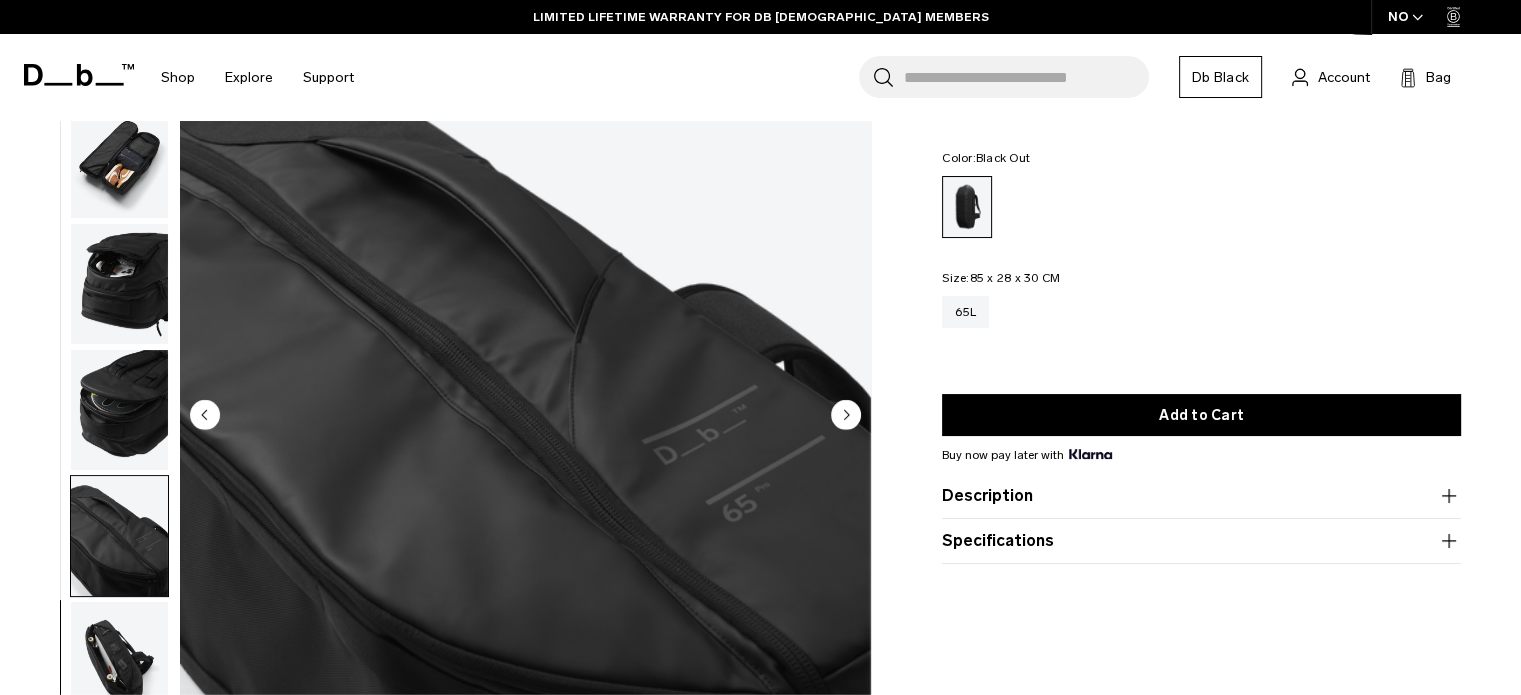 click at bounding box center (119, 410) 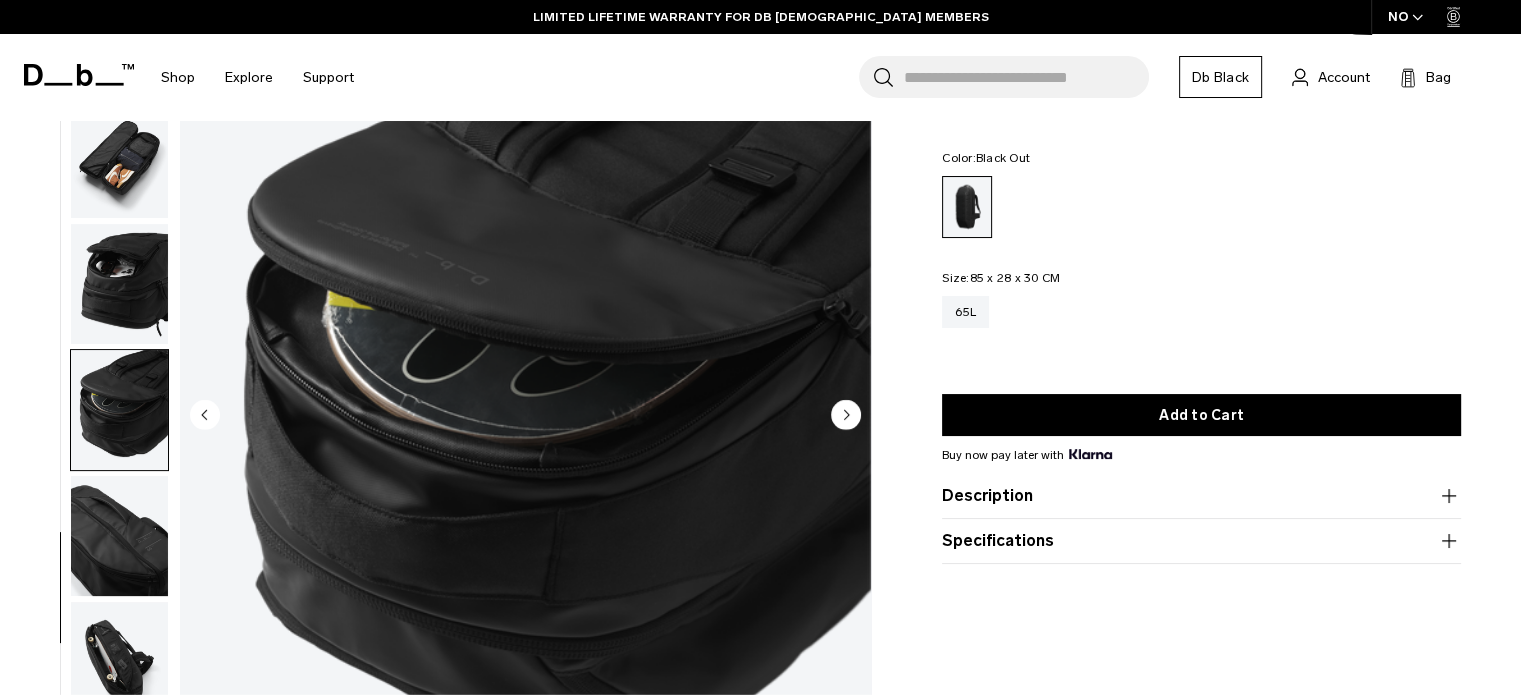 click at bounding box center [119, 284] 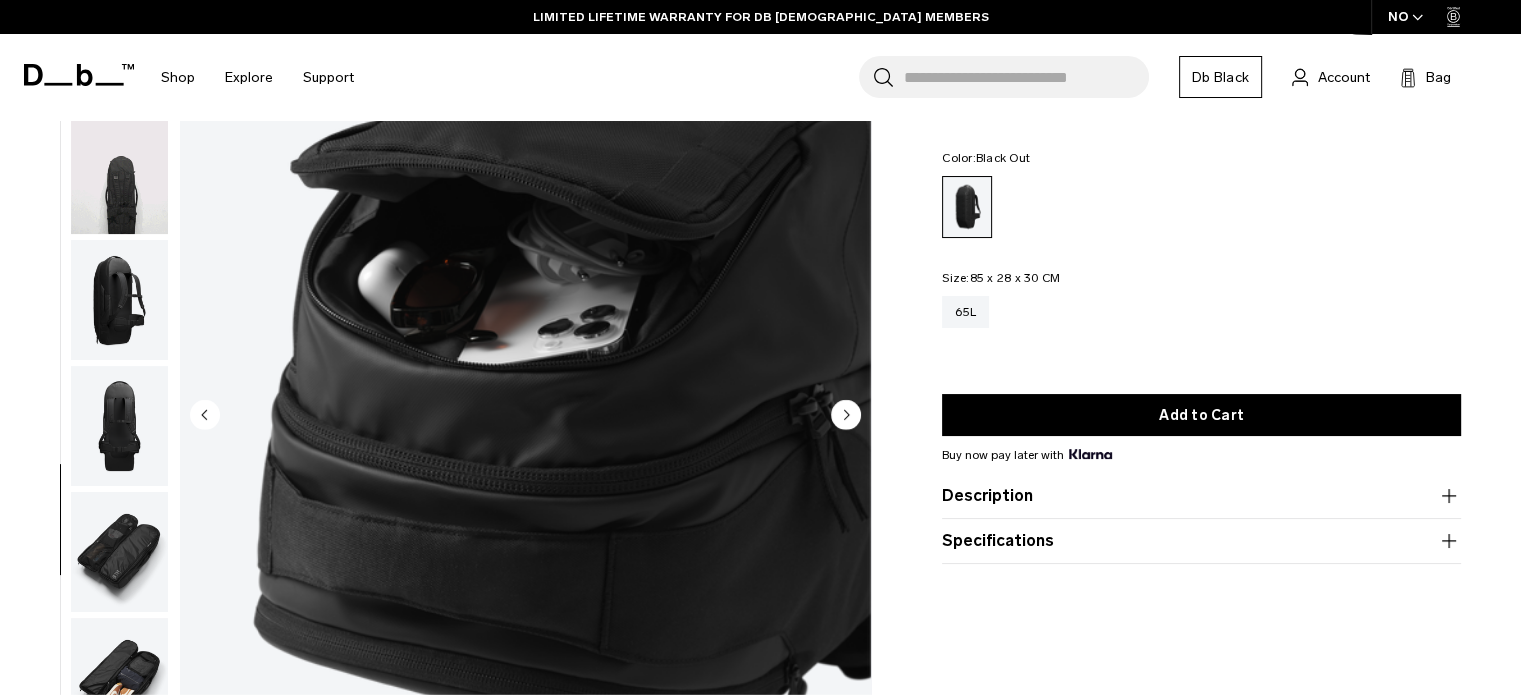 scroll, scrollTop: 0, scrollLeft: 0, axis: both 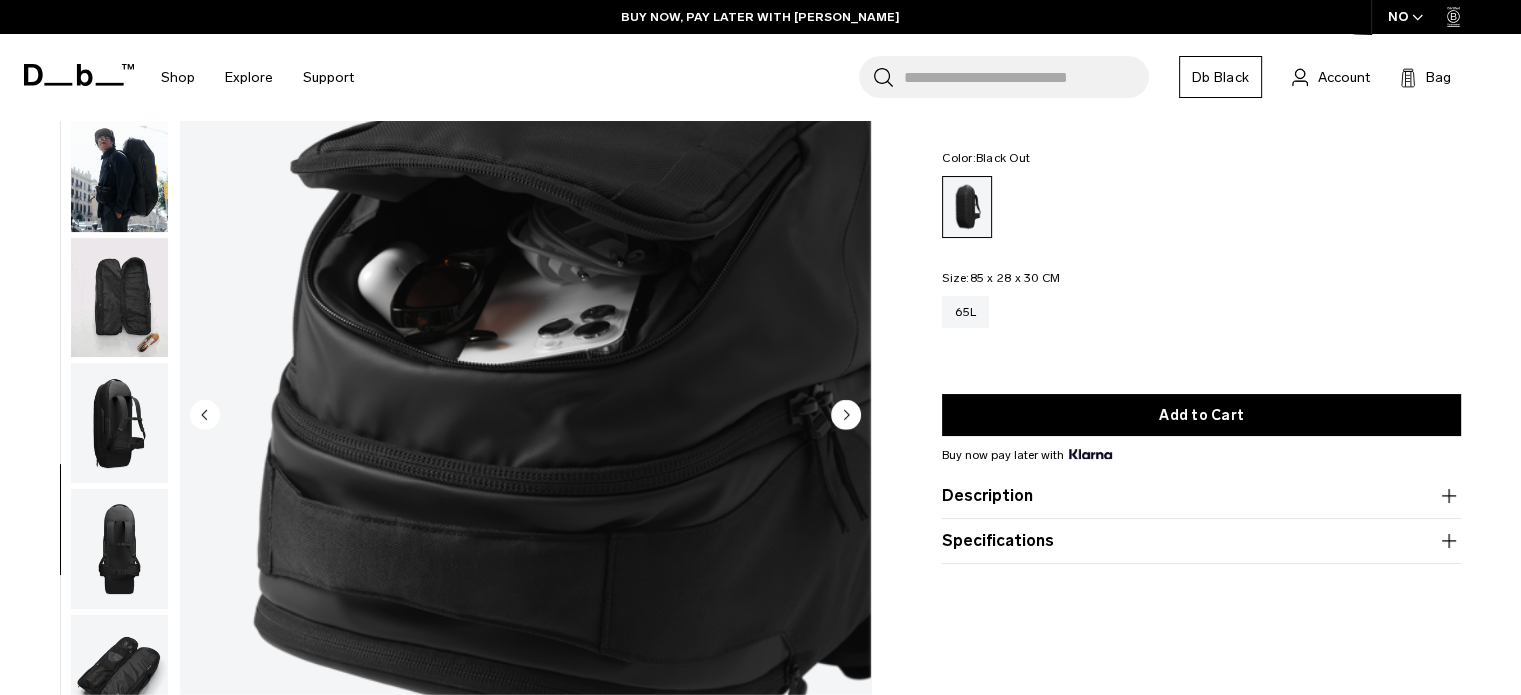 click at bounding box center (119, 172) 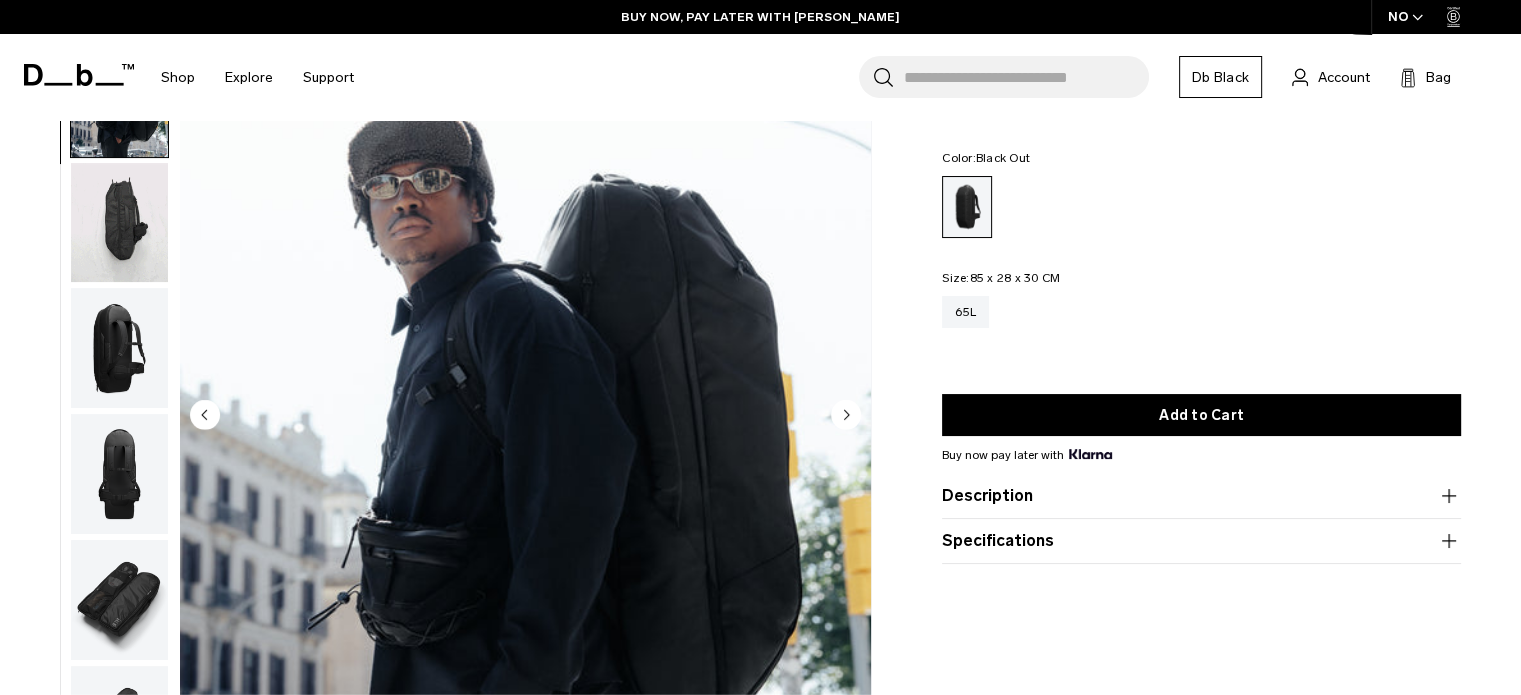 scroll, scrollTop: 126, scrollLeft: 0, axis: vertical 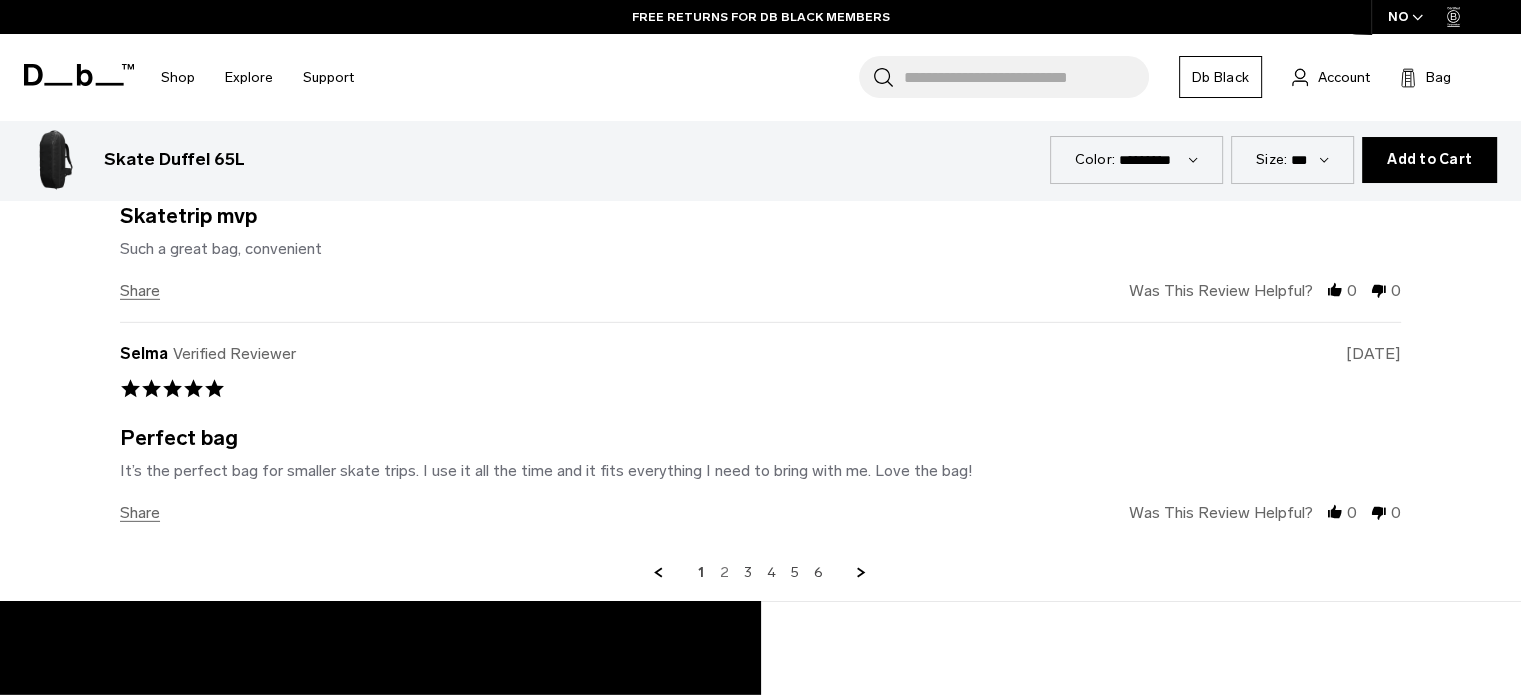 click on "2" 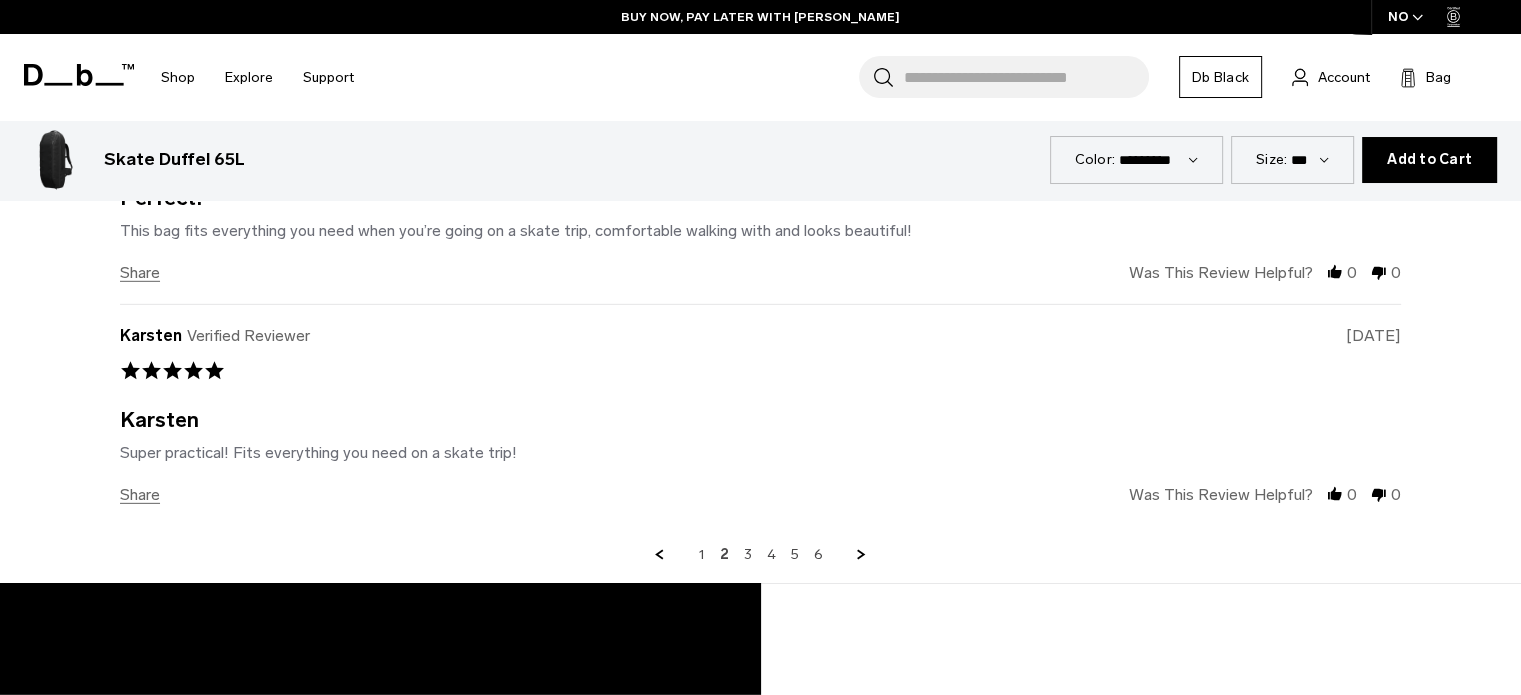 scroll, scrollTop: 5937, scrollLeft: 0, axis: vertical 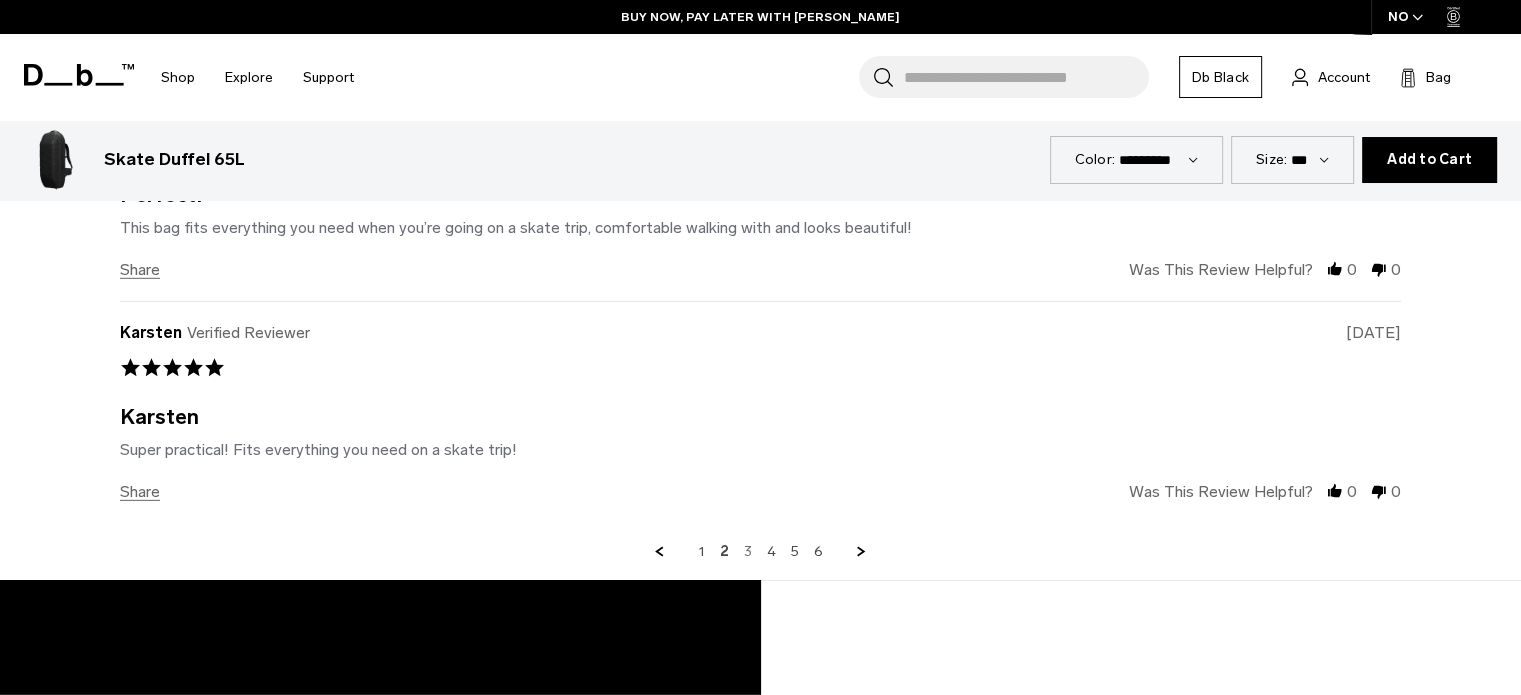 click on "3" 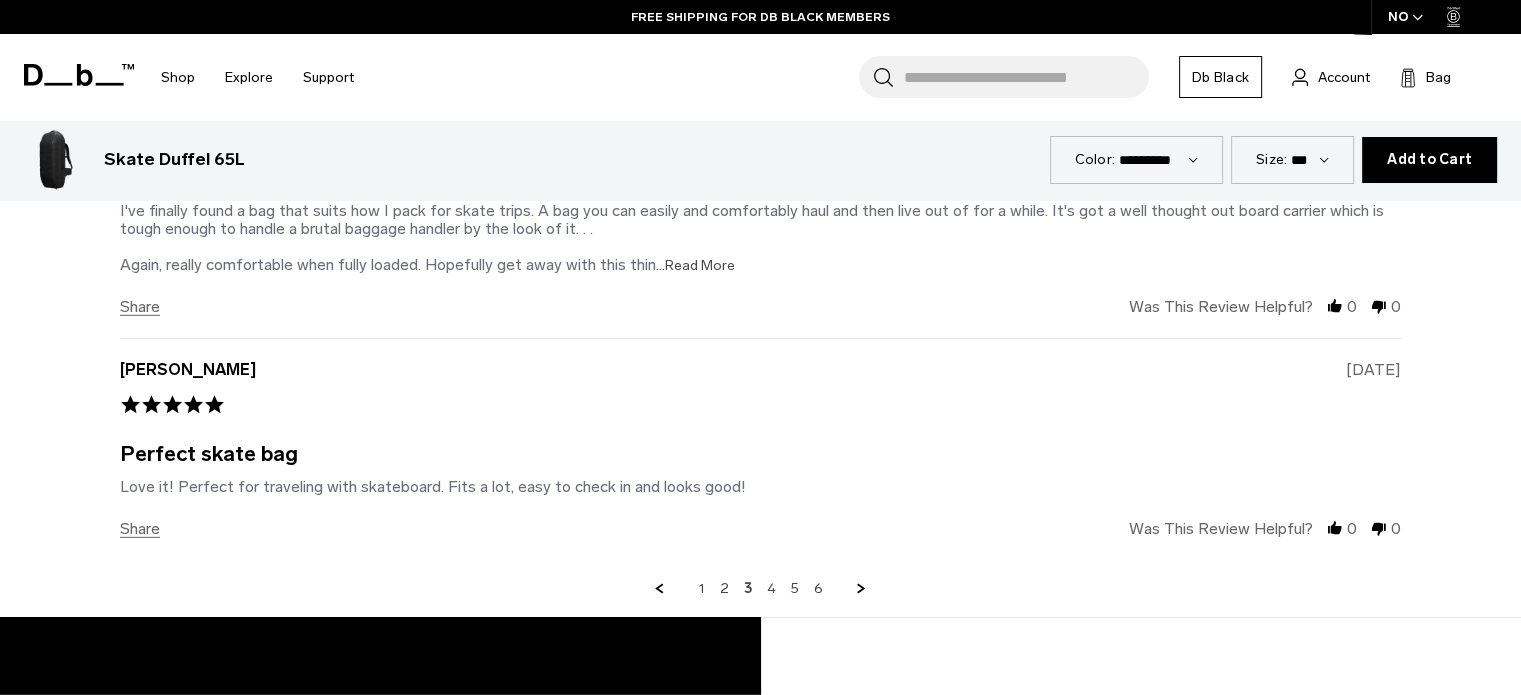 scroll, scrollTop: 5993, scrollLeft: 0, axis: vertical 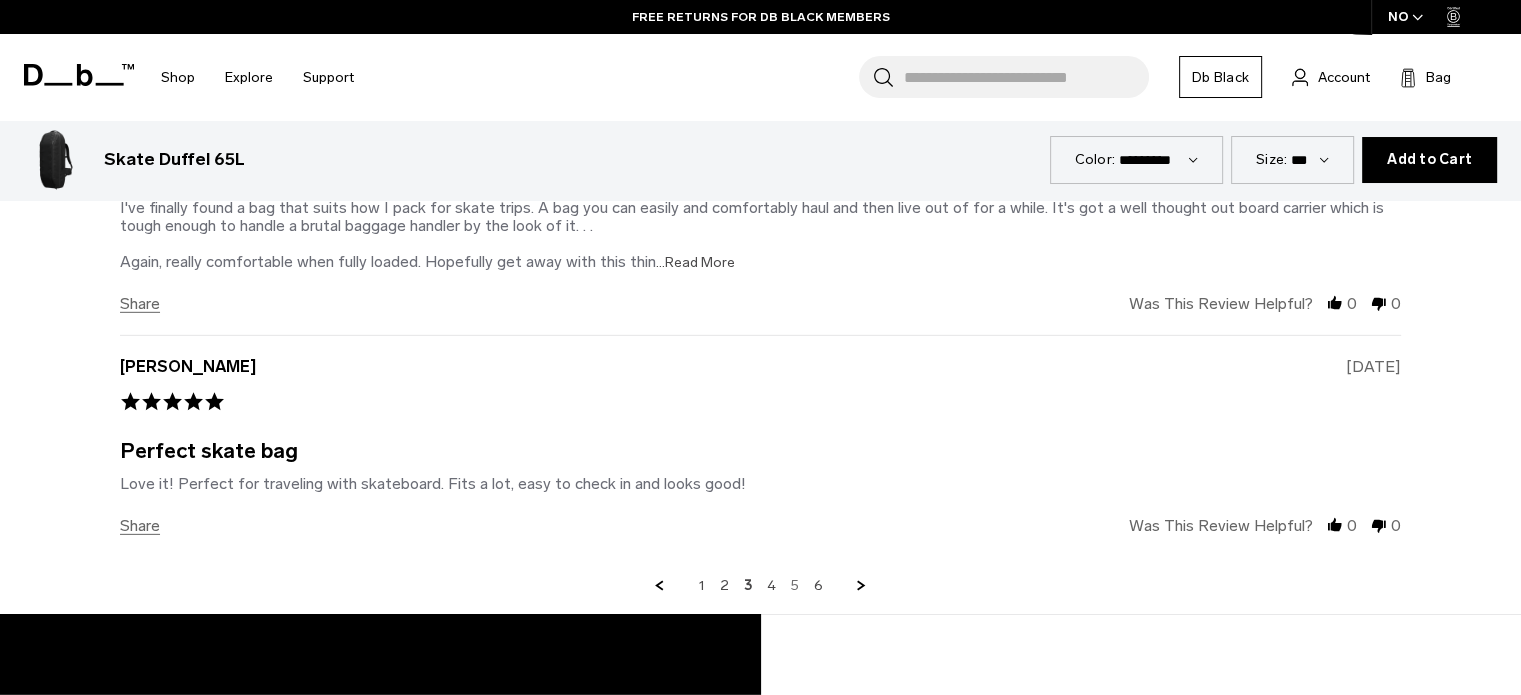click on "5" 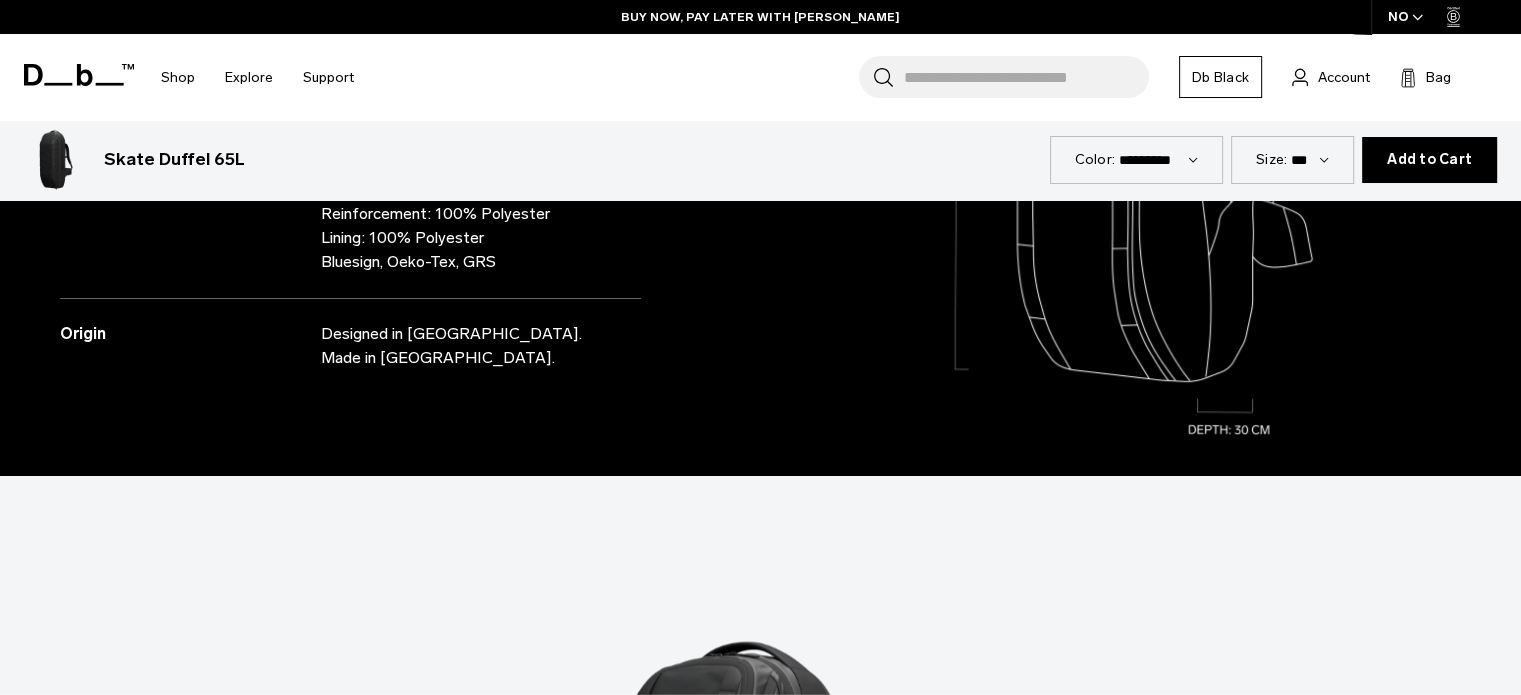 scroll, scrollTop: 2016, scrollLeft: 0, axis: vertical 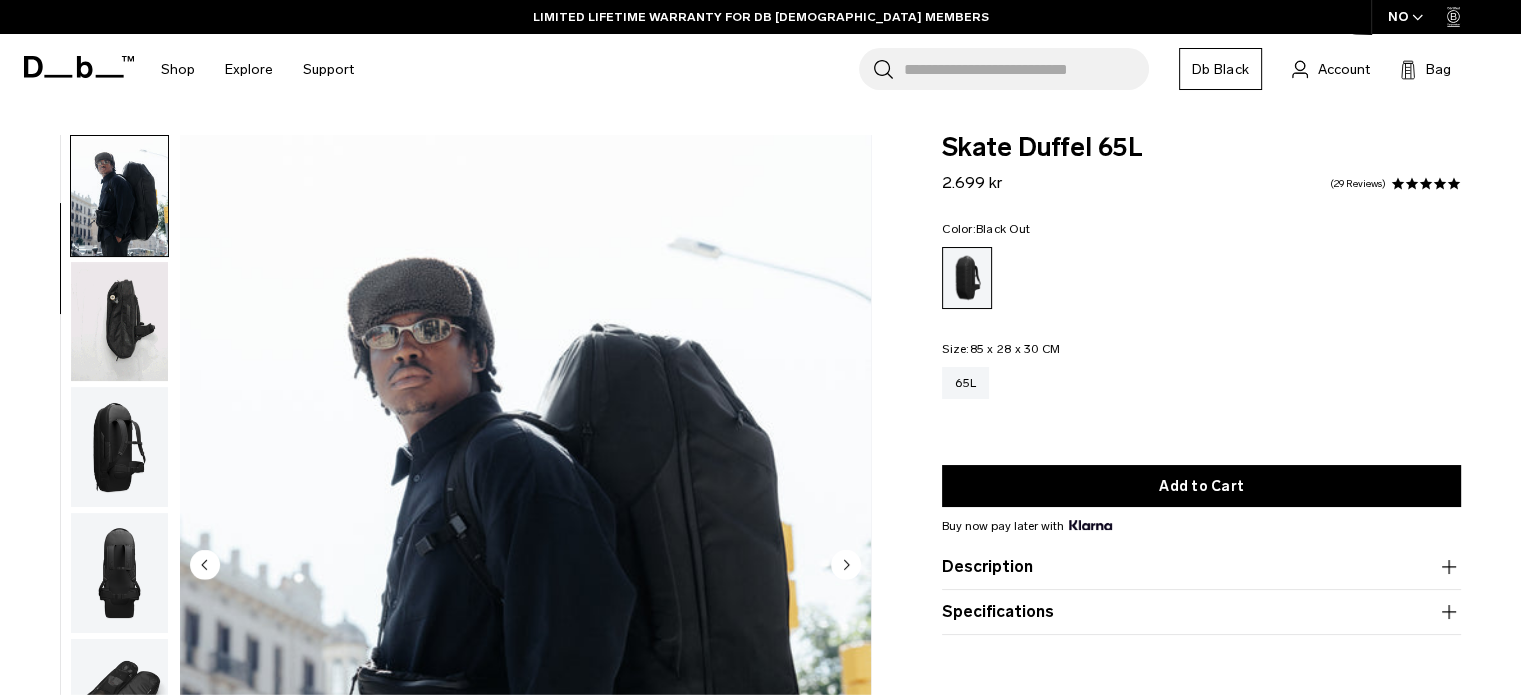 click at bounding box center (119, 322) 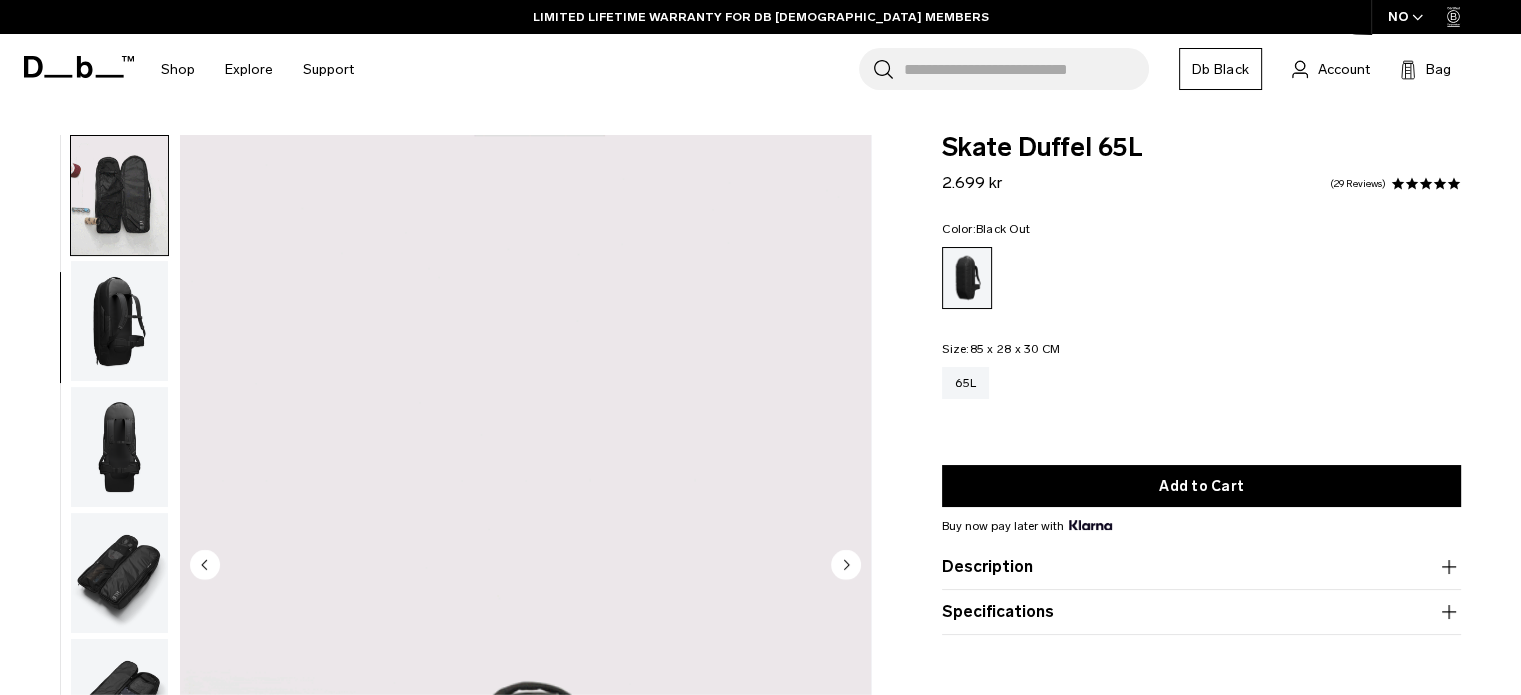 scroll, scrollTop: 0, scrollLeft: 0, axis: both 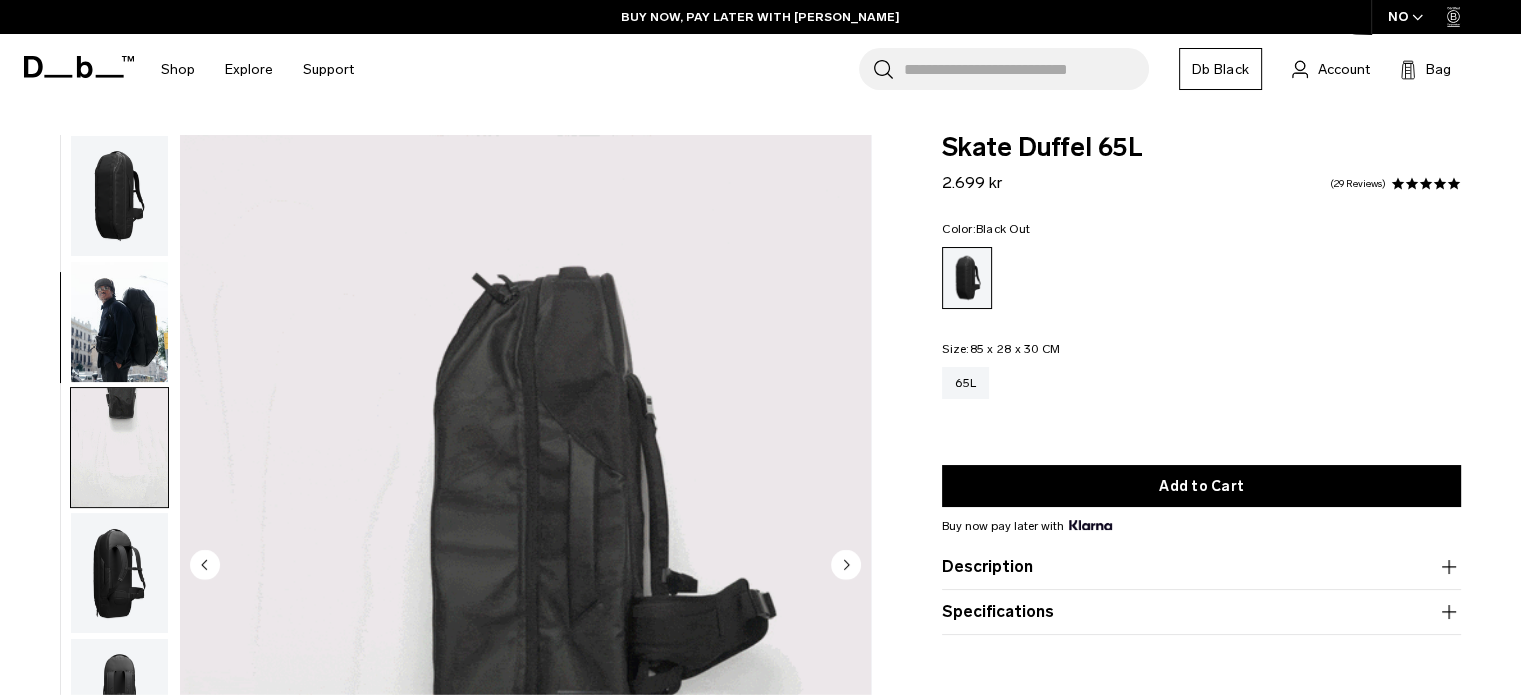 click at bounding box center (119, 196) 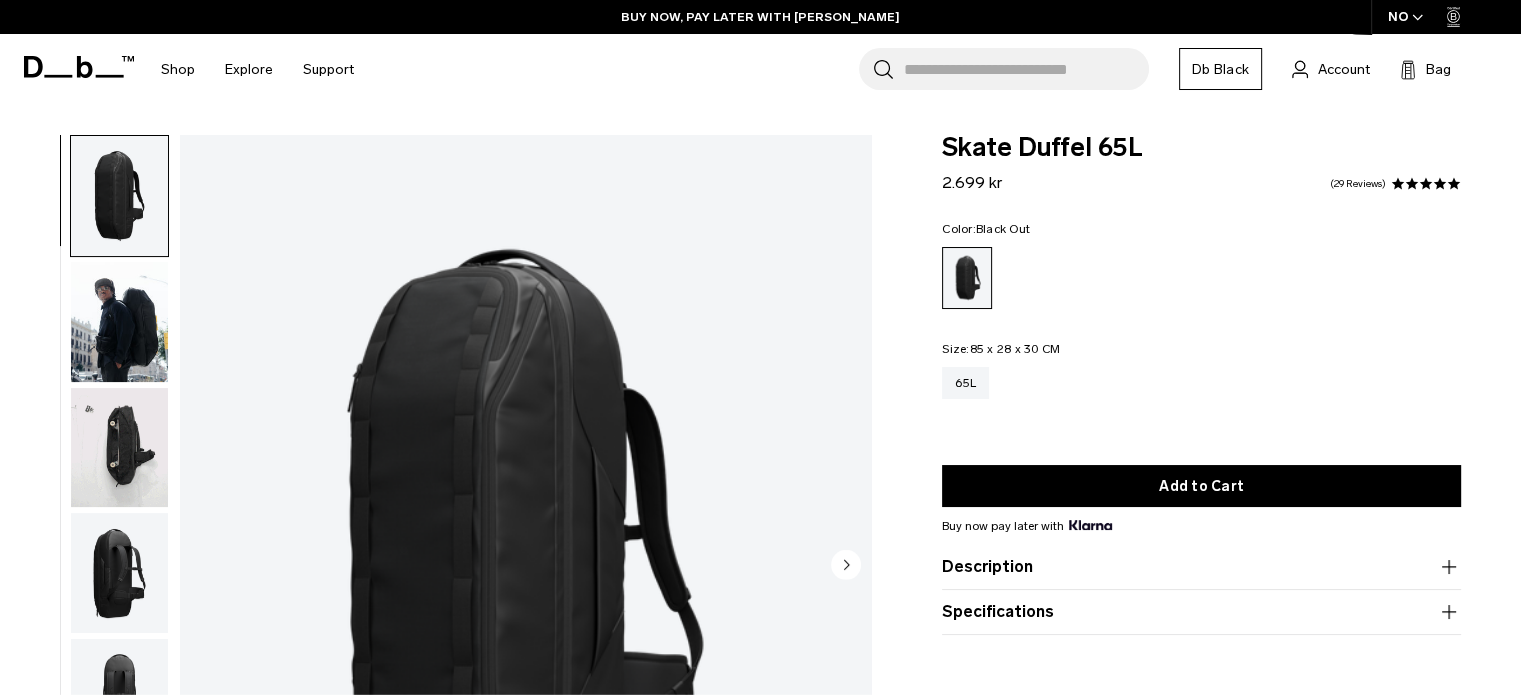 click at bounding box center (119, 322) 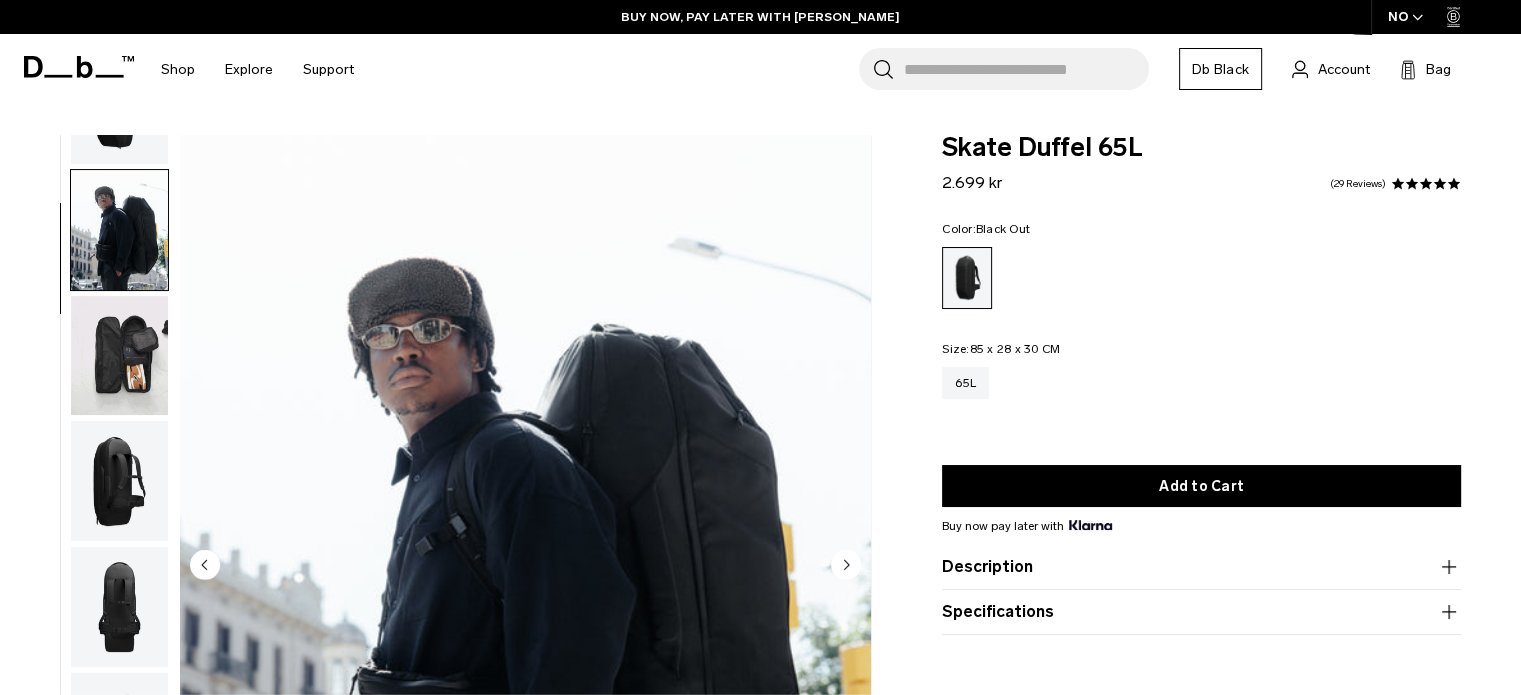 scroll, scrollTop: 126, scrollLeft: 0, axis: vertical 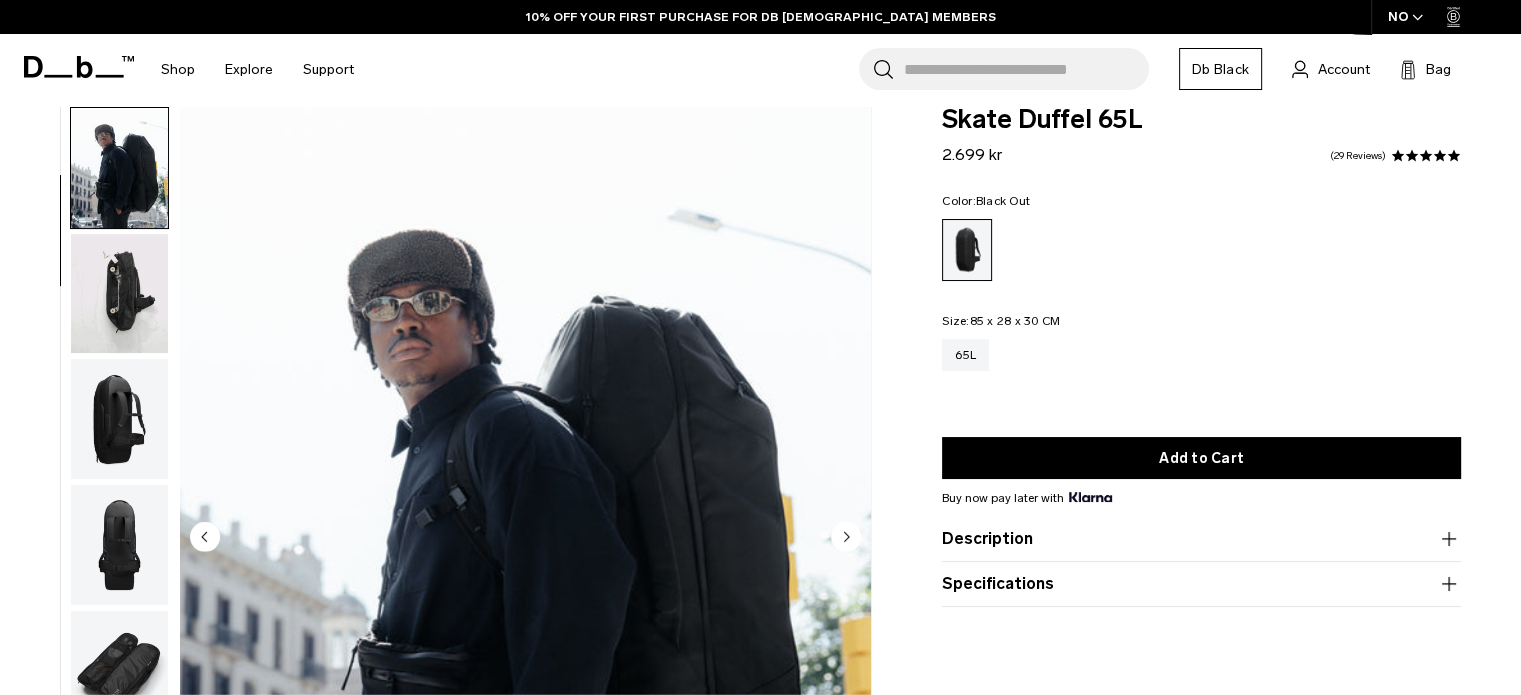 click at bounding box center [119, 294] 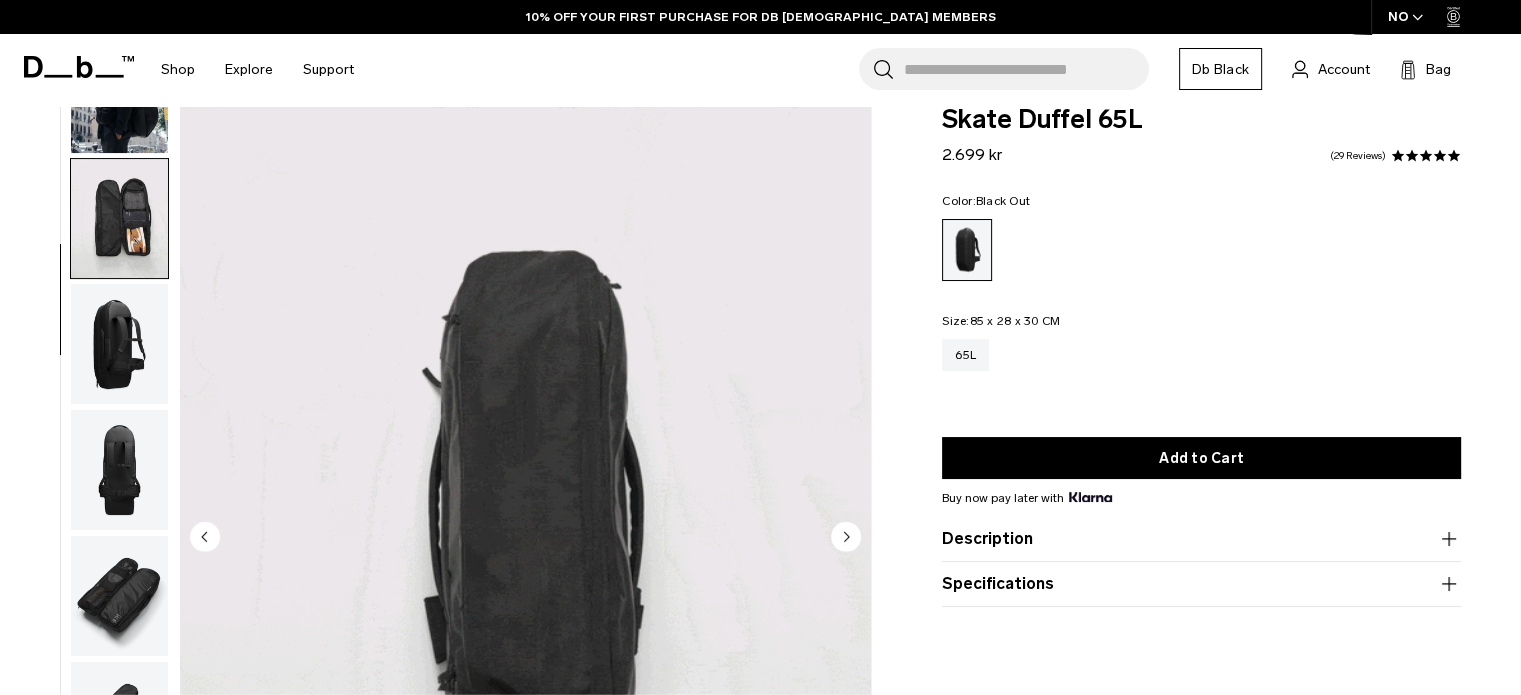 scroll, scrollTop: 252, scrollLeft: 0, axis: vertical 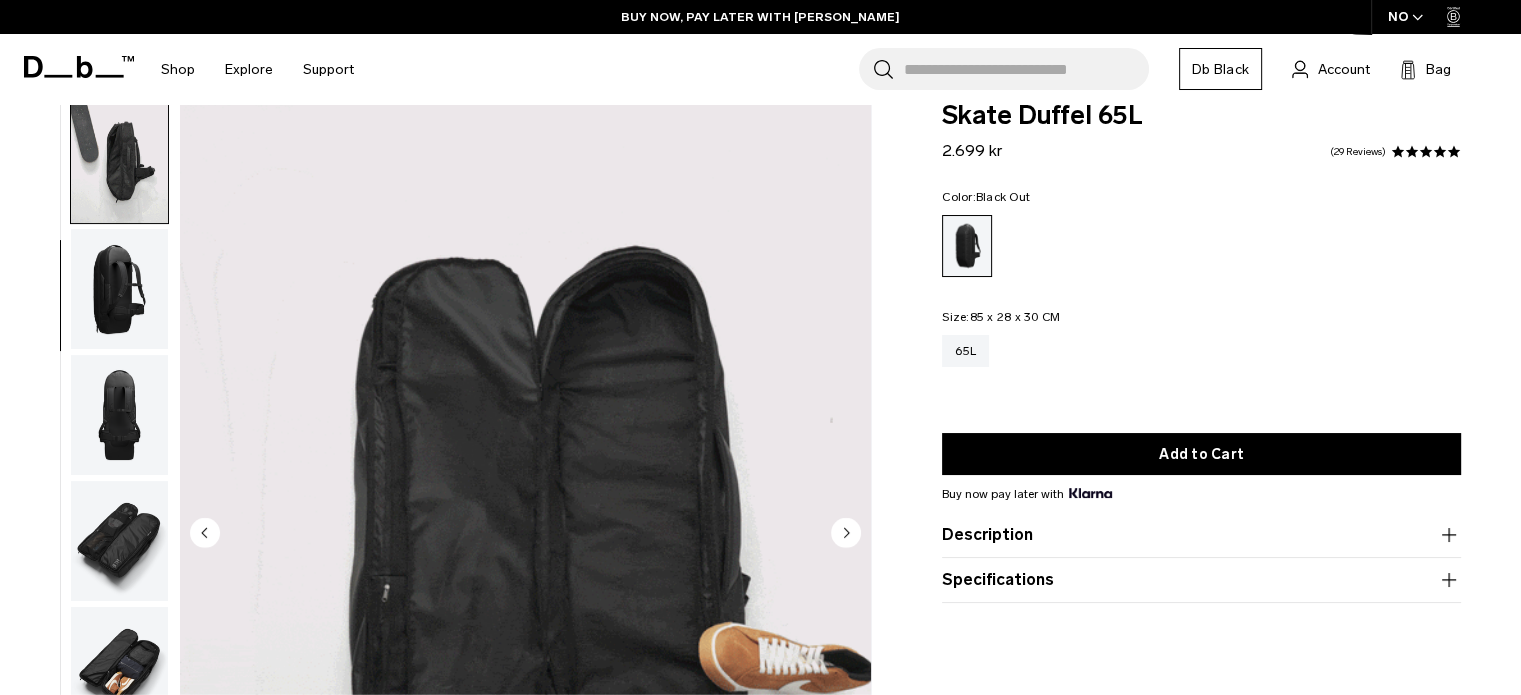 click on "Description" at bounding box center (1201, 535) 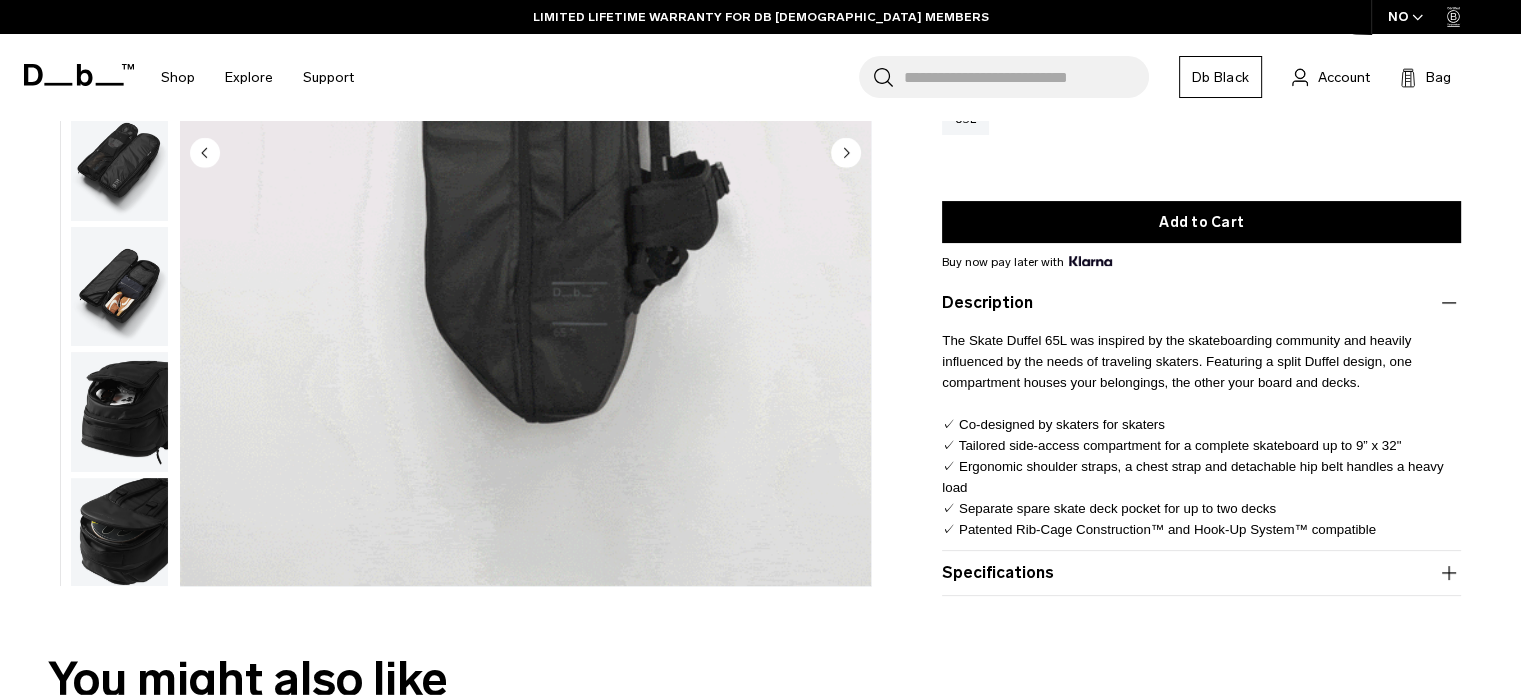 scroll, scrollTop: 412, scrollLeft: 0, axis: vertical 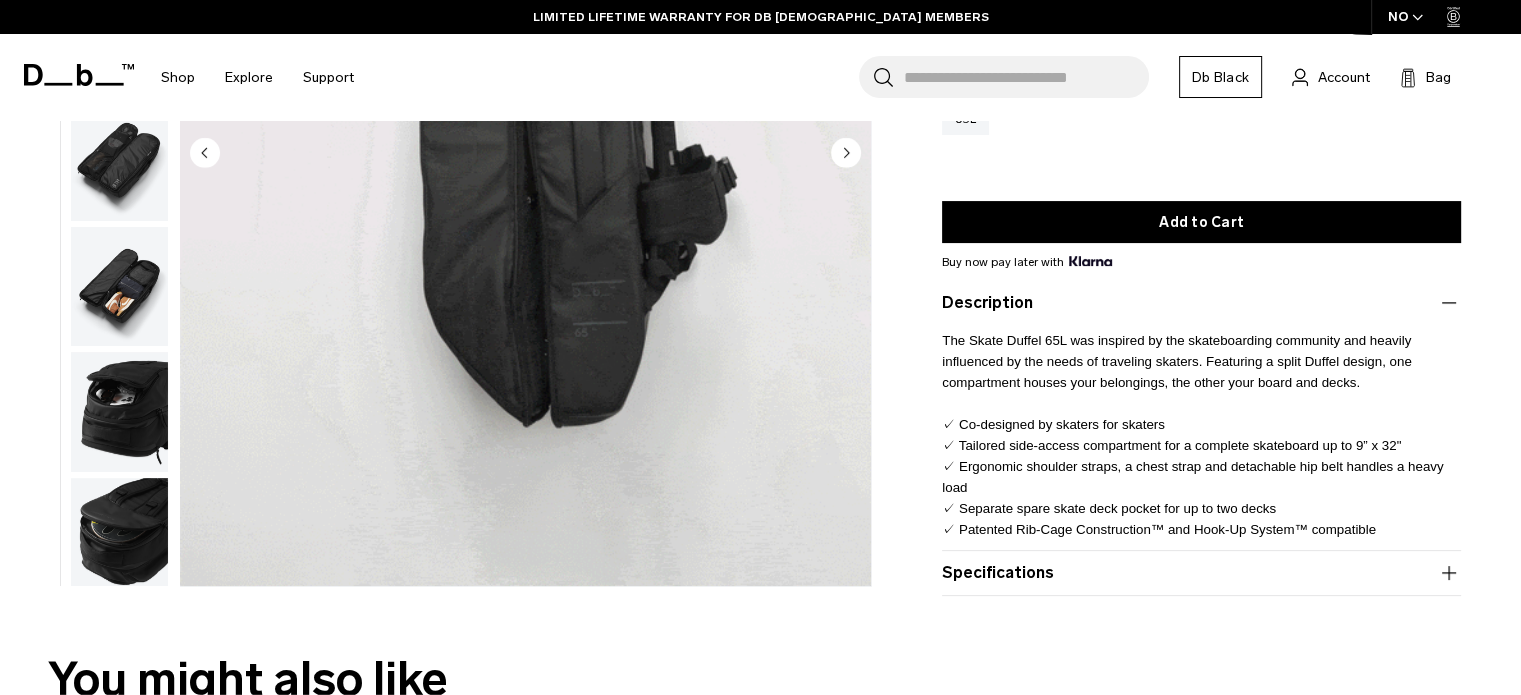 click on "Specifications
Volume  65 Litres
Dimensions   85 x 28 x 30 CM (H x W x D)
Weight  2.6 KG" at bounding box center (1201, 573) 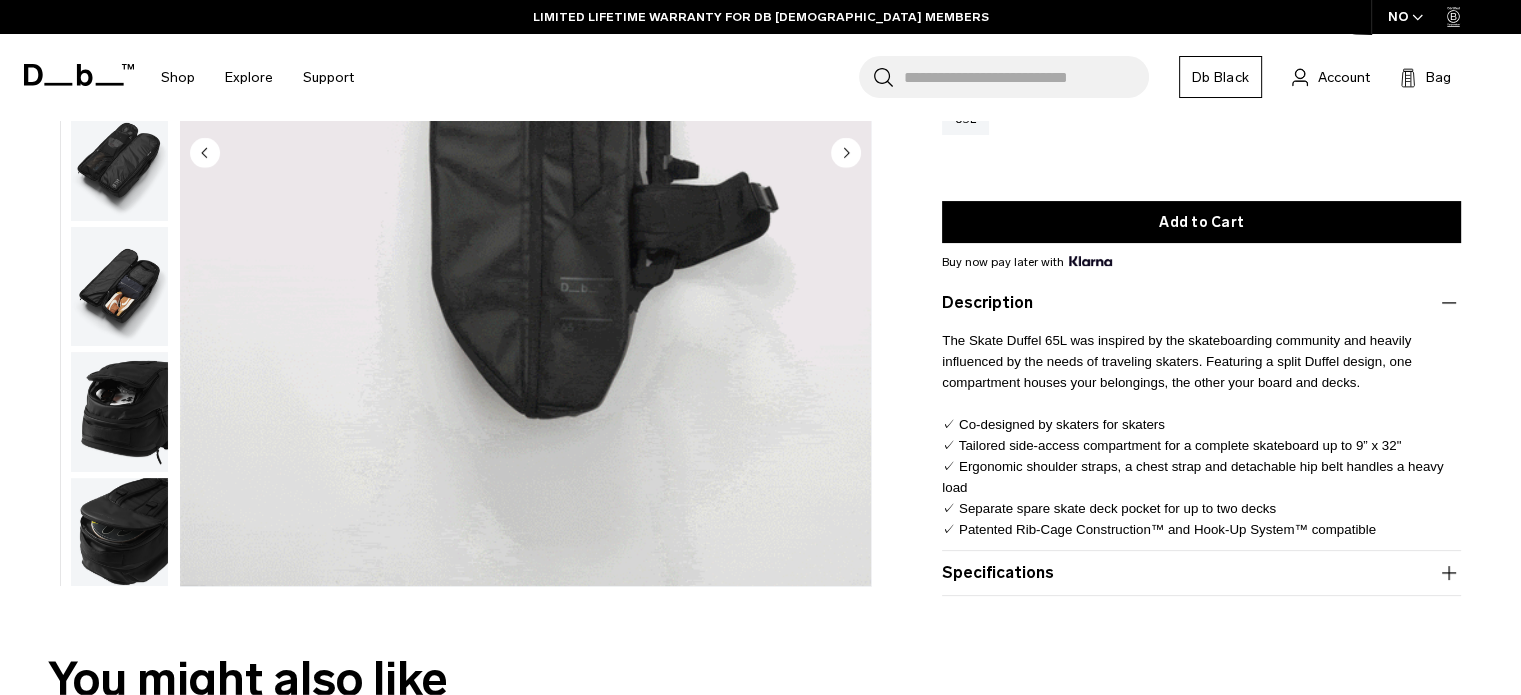 click on "Specifications" at bounding box center (1201, 573) 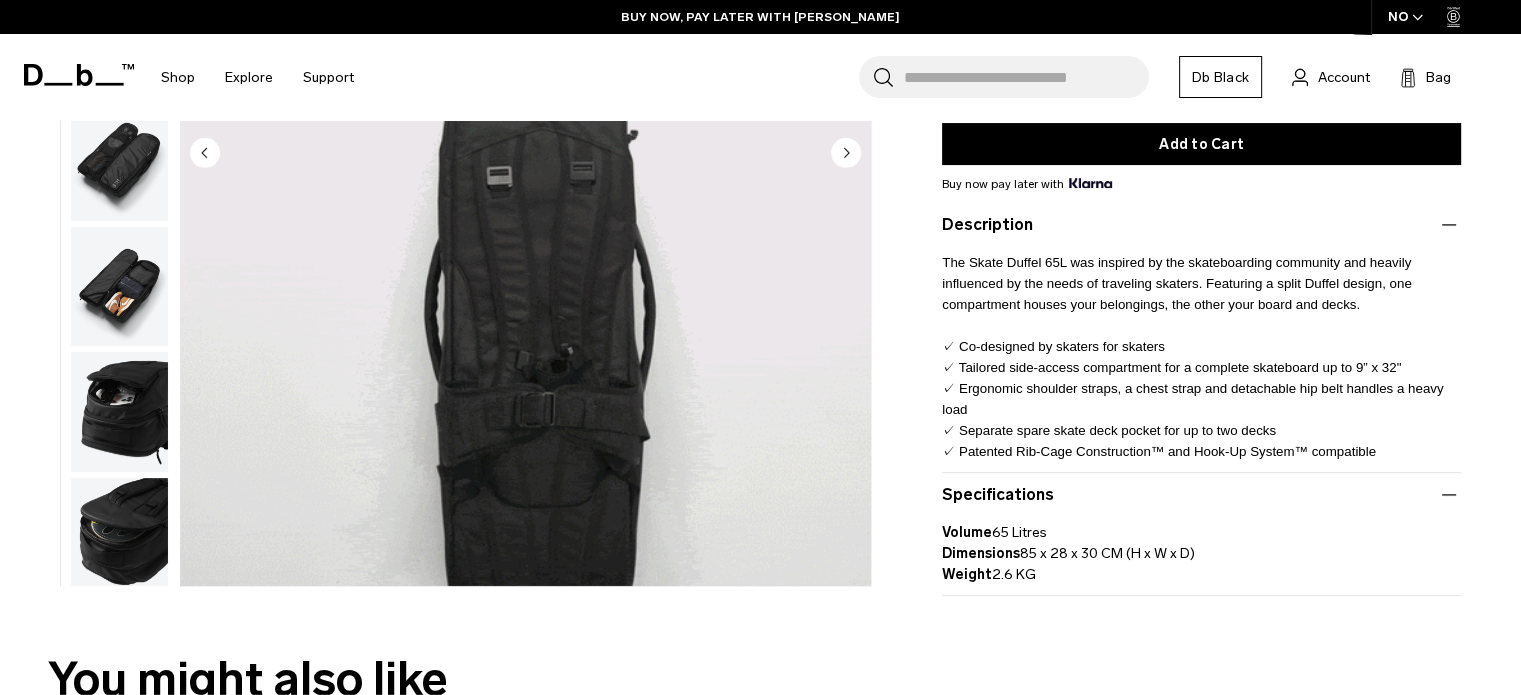 click on "Volume  65 Litres
Dimensions   85 x 28 x 30 CM (H x W x D)
Weight  2.6 KG" at bounding box center [1201, 546] 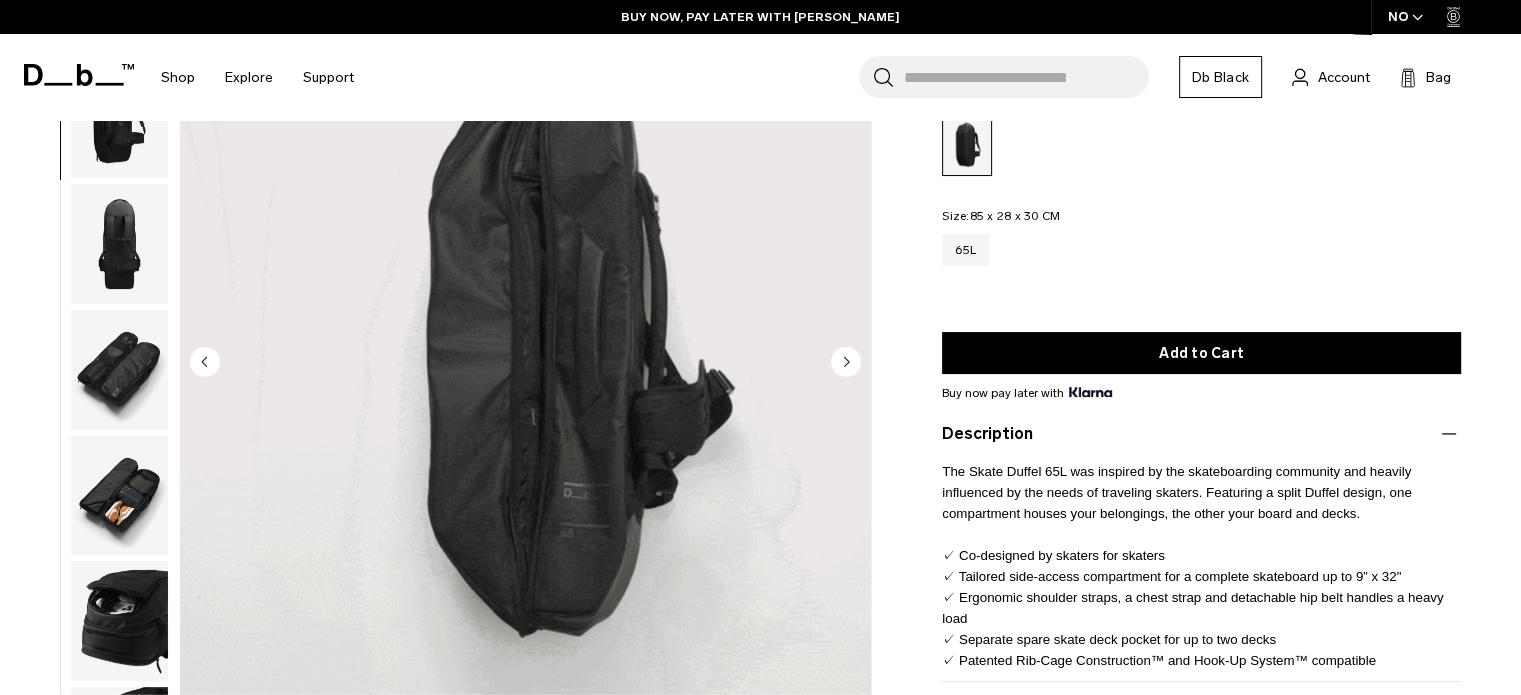 scroll, scrollTop: 0, scrollLeft: 0, axis: both 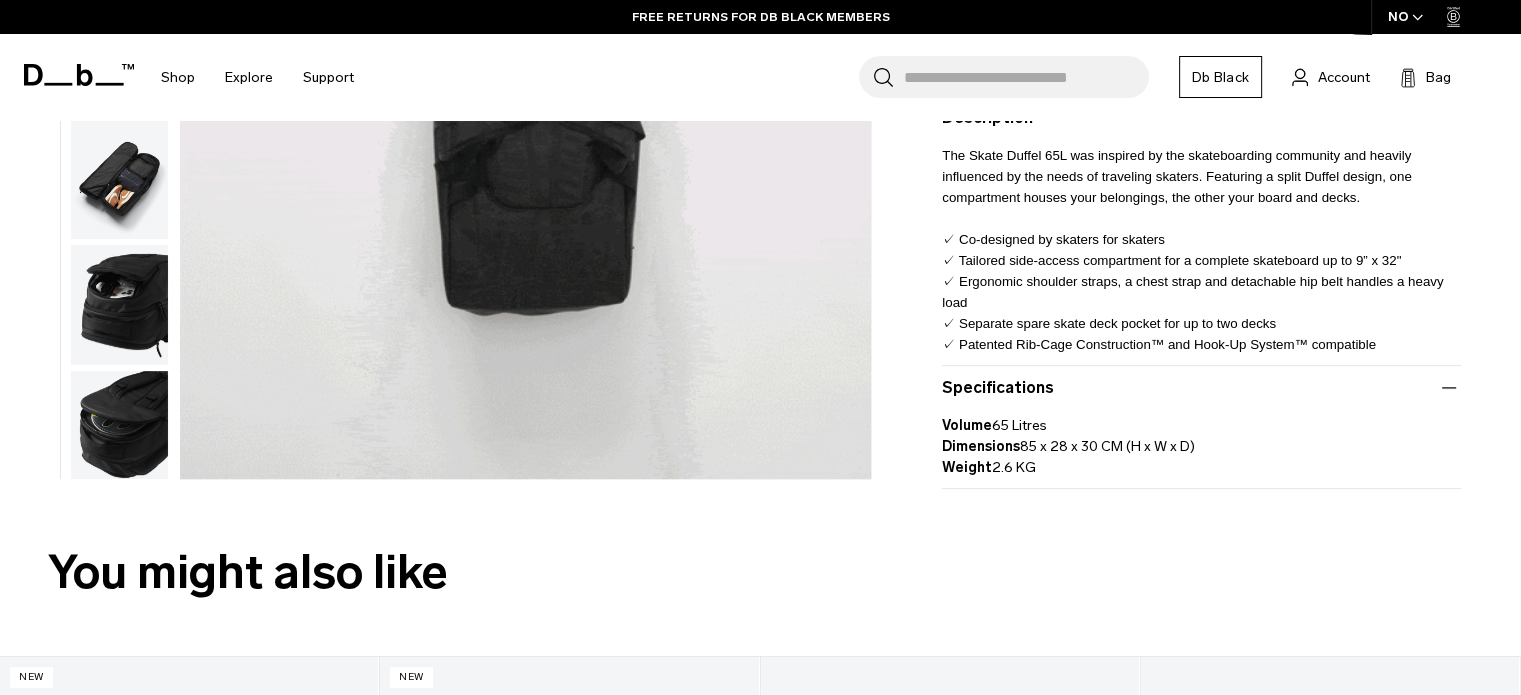 click at bounding box center (119, 431) 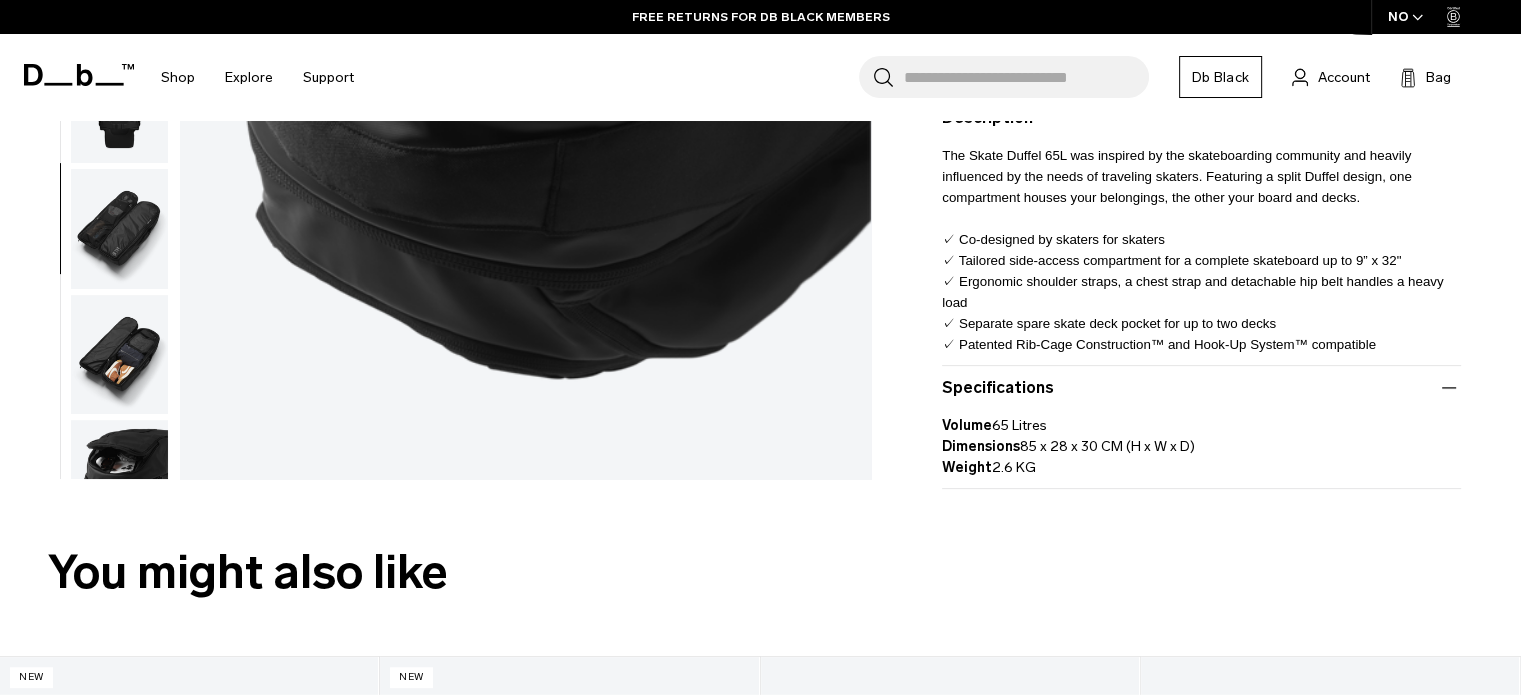scroll, scrollTop: 74, scrollLeft: 0, axis: vertical 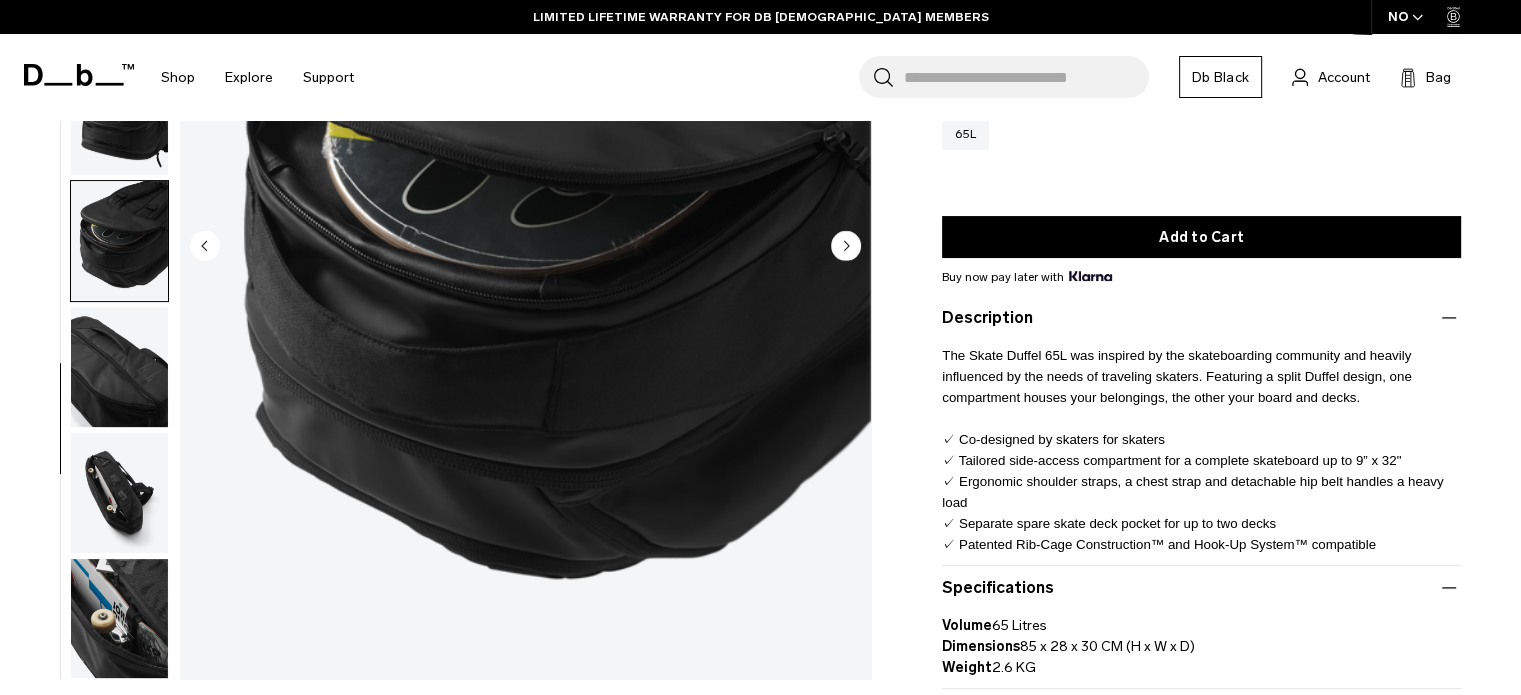 click at bounding box center (119, 493) 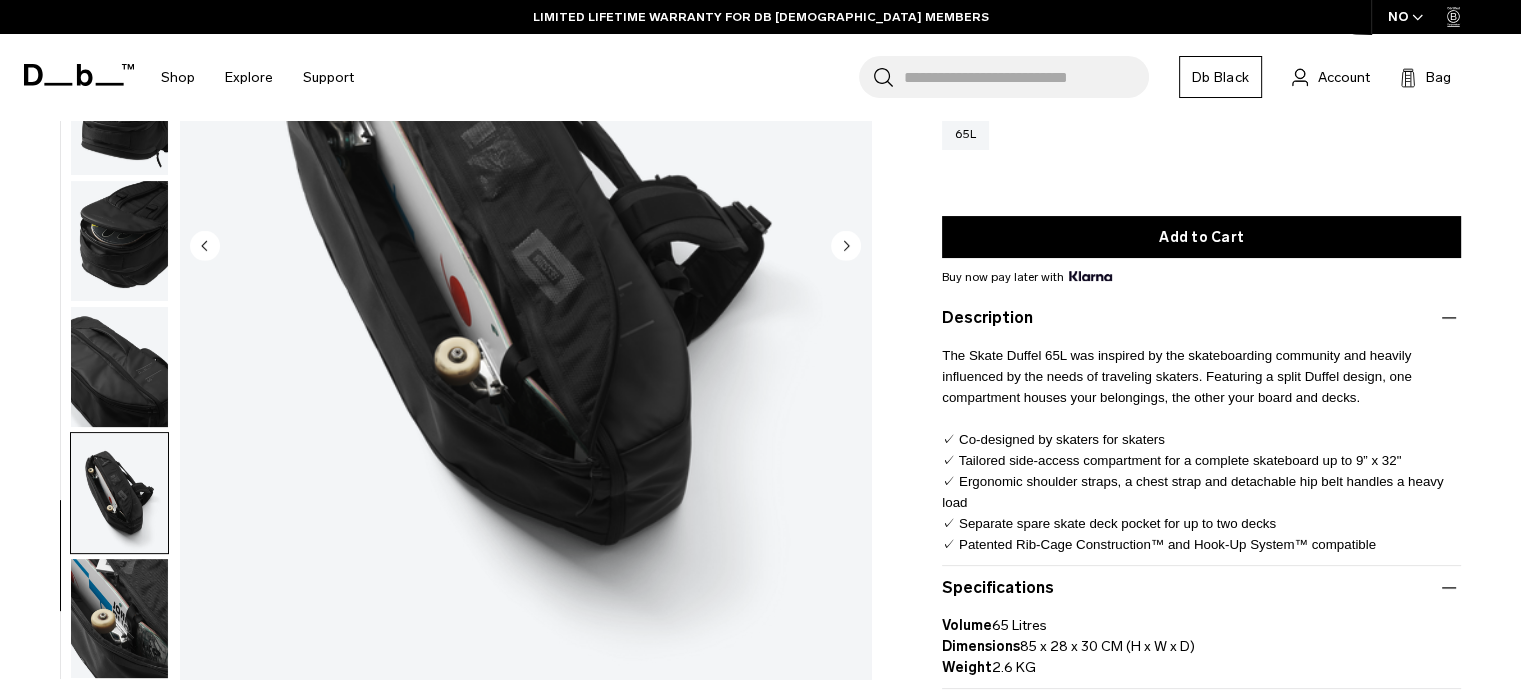 click at bounding box center (119, 619) 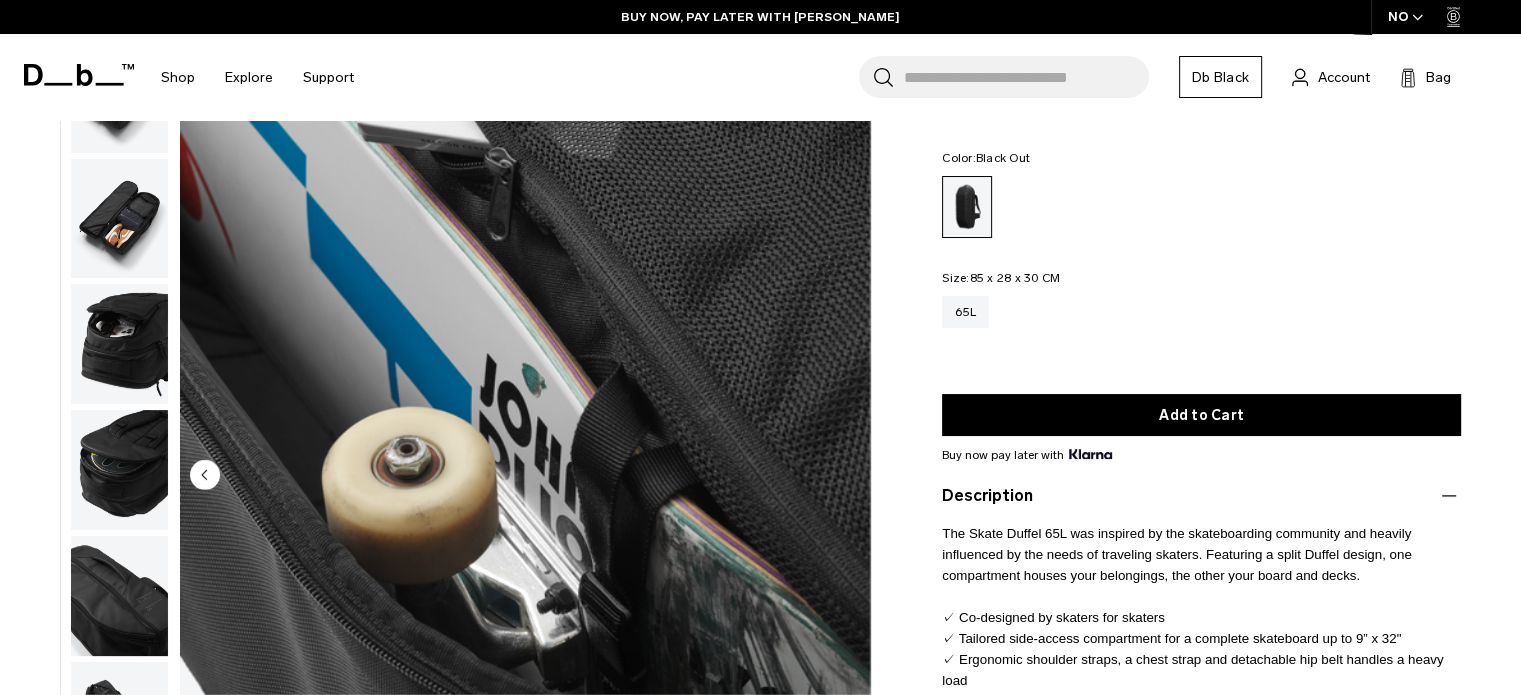 scroll, scrollTop: 0, scrollLeft: 0, axis: both 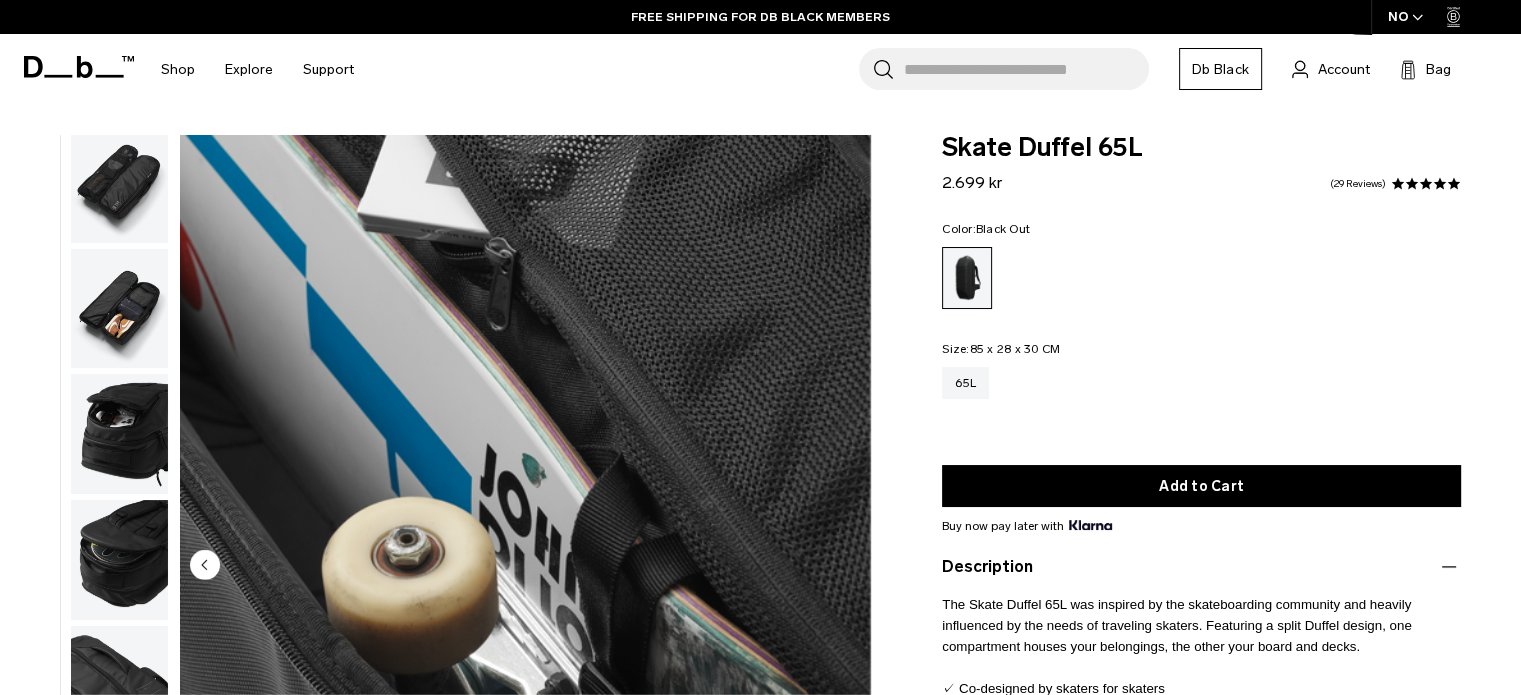 click at bounding box center [119, 434] 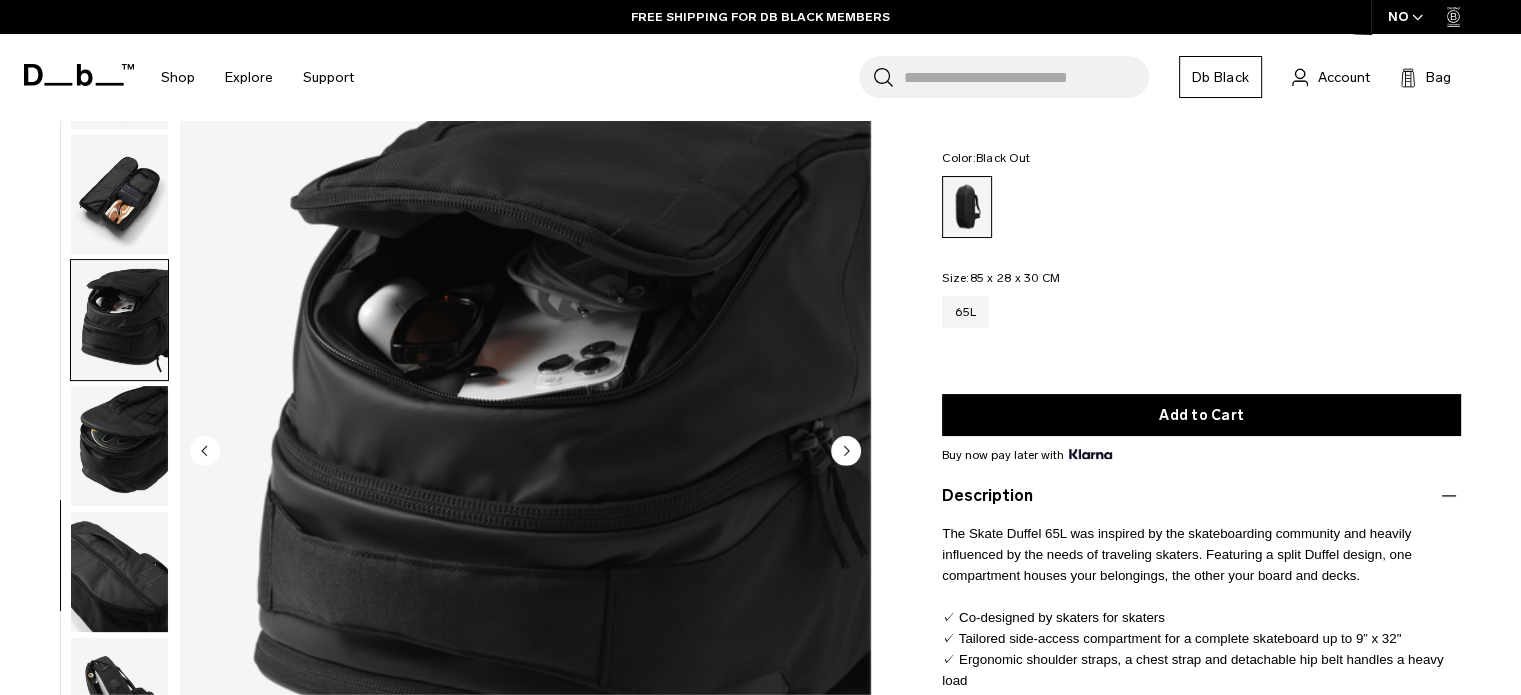 scroll, scrollTop: 115, scrollLeft: 0, axis: vertical 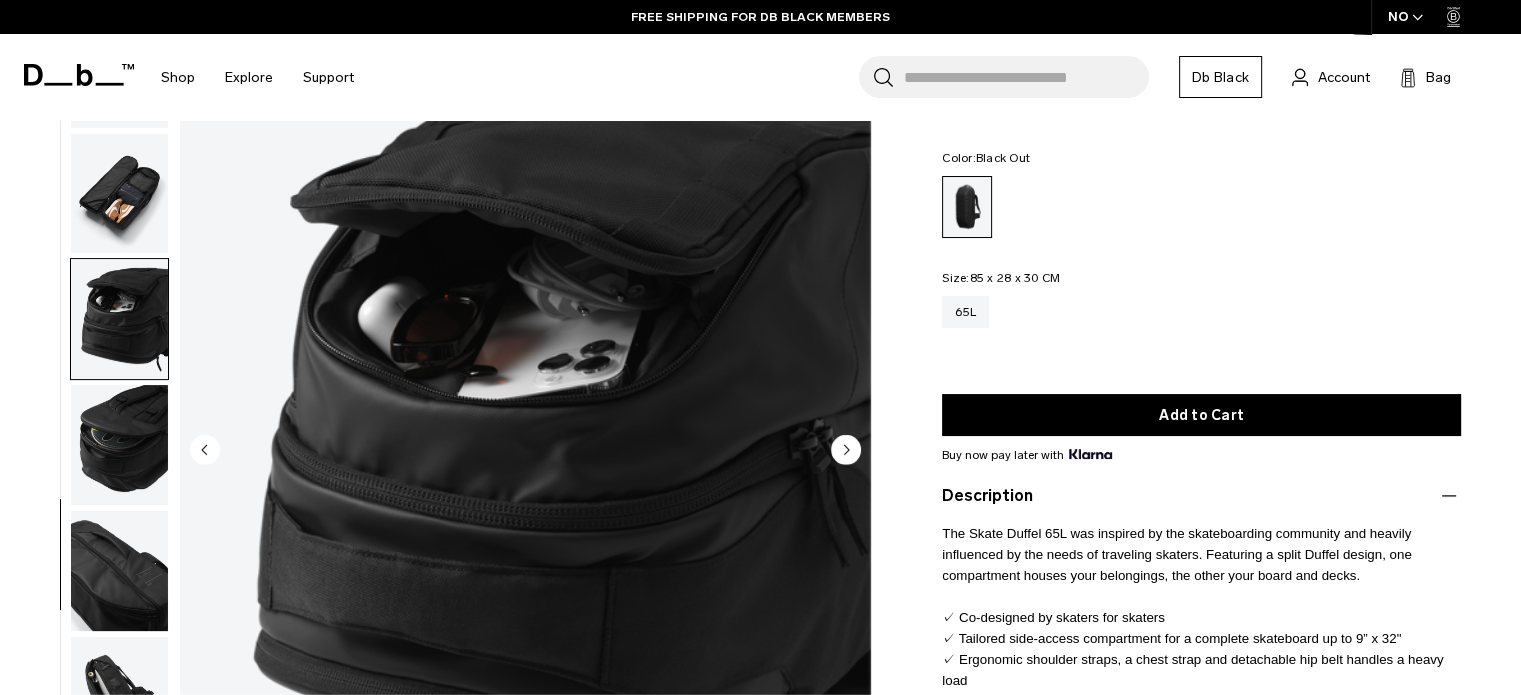 click at bounding box center [119, 445] 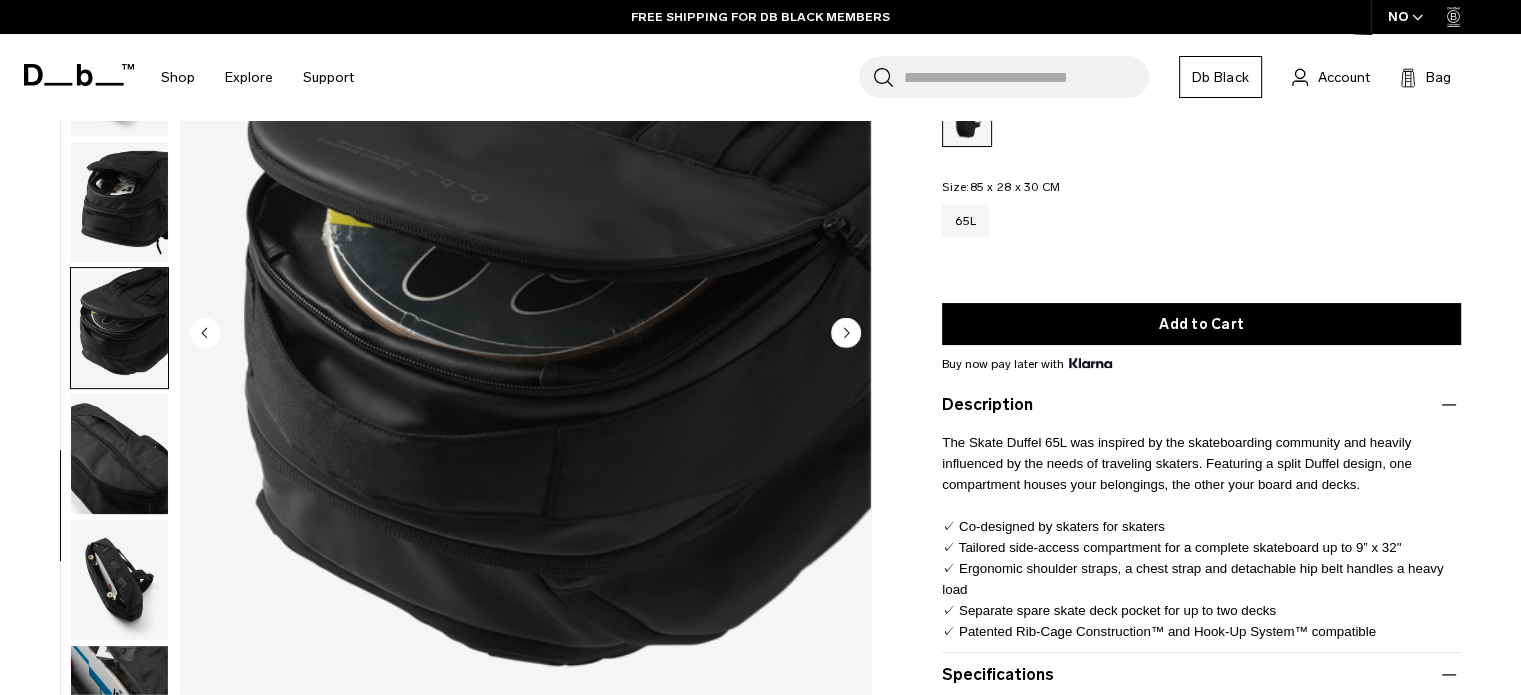 click at bounding box center (119, 454) 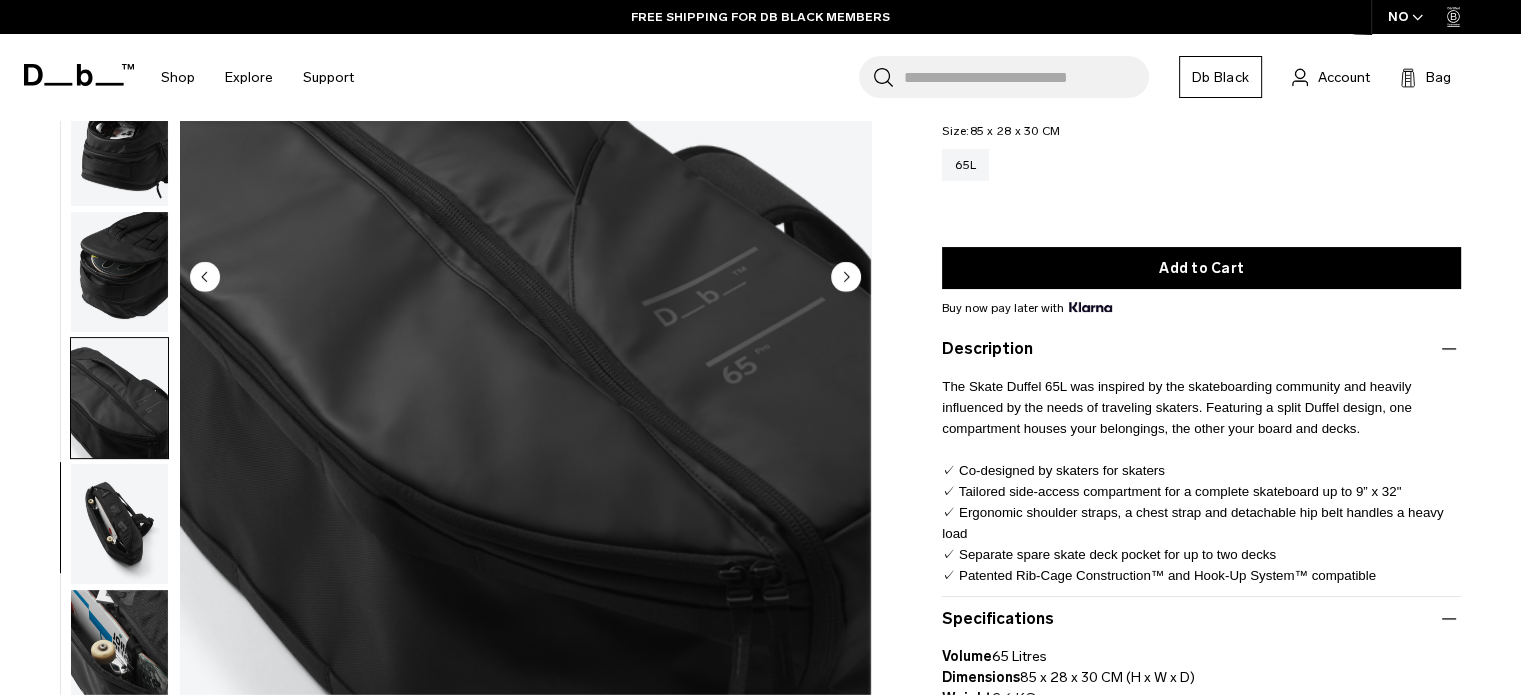 scroll, scrollTop: 295, scrollLeft: 0, axis: vertical 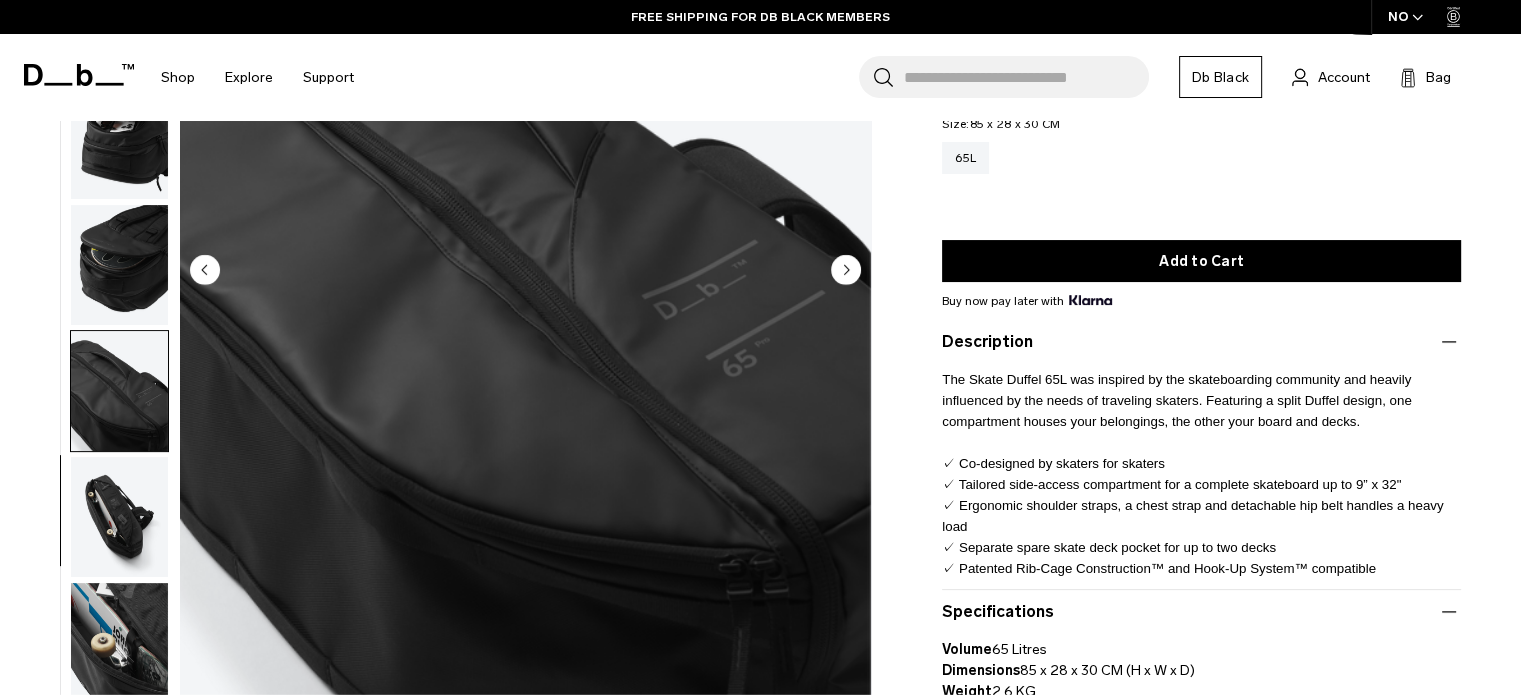 click at bounding box center (119, 517) 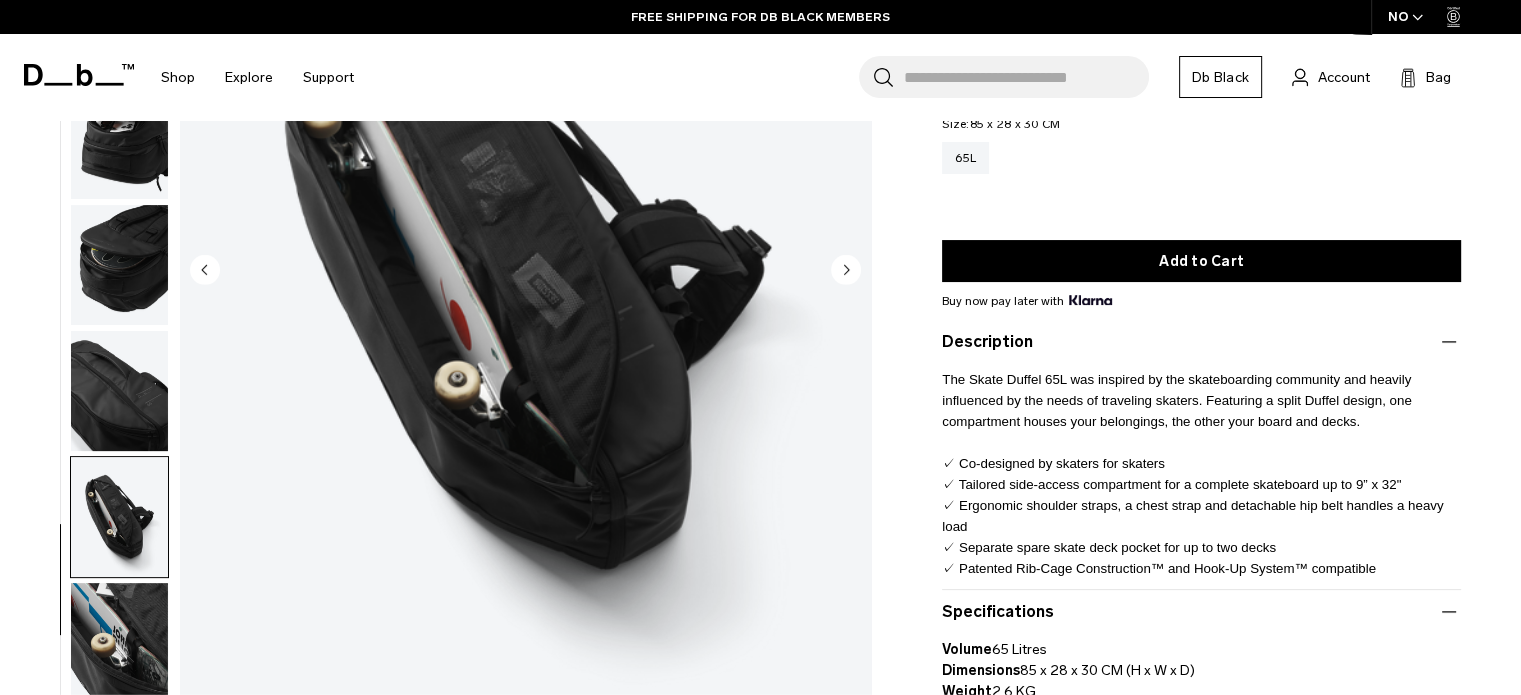 click at bounding box center (119, 643) 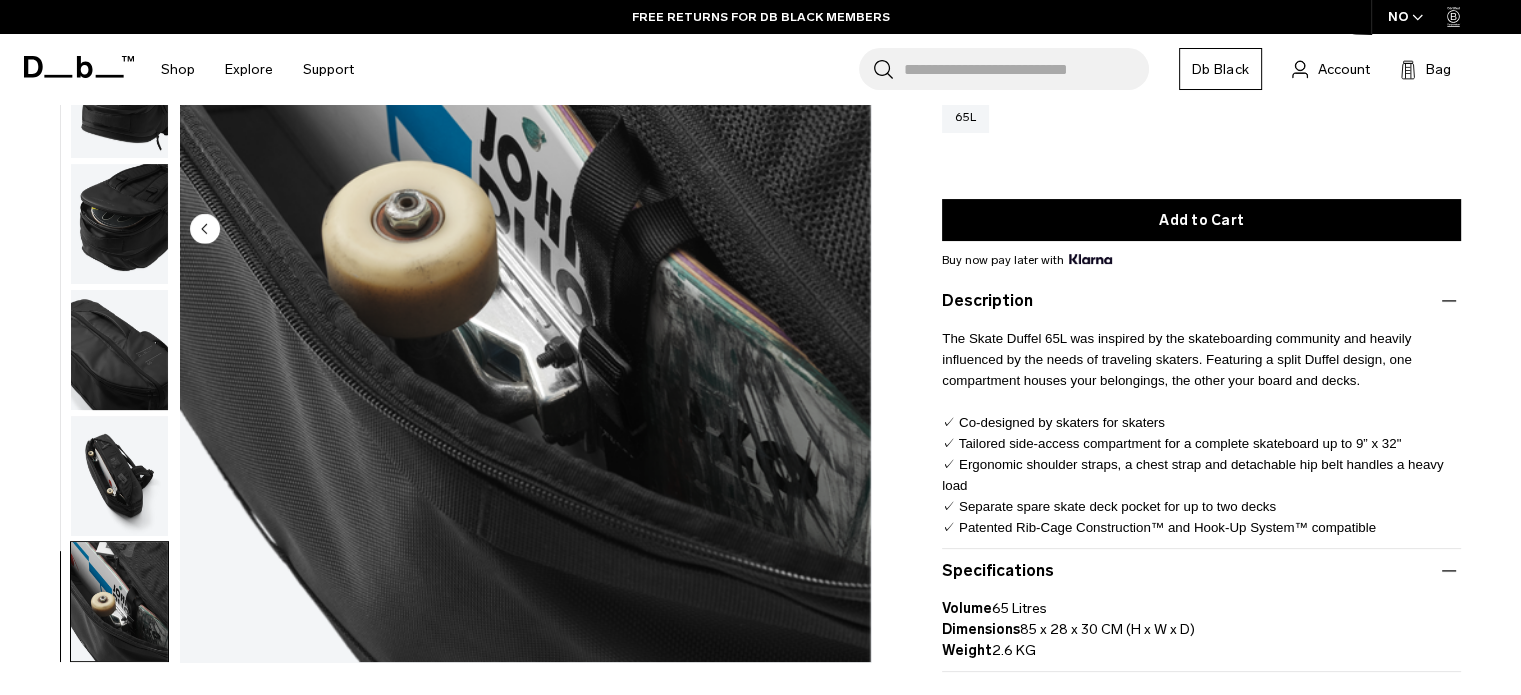 scroll, scrollTop: 296, scrollLeft: 0, axis: vertical 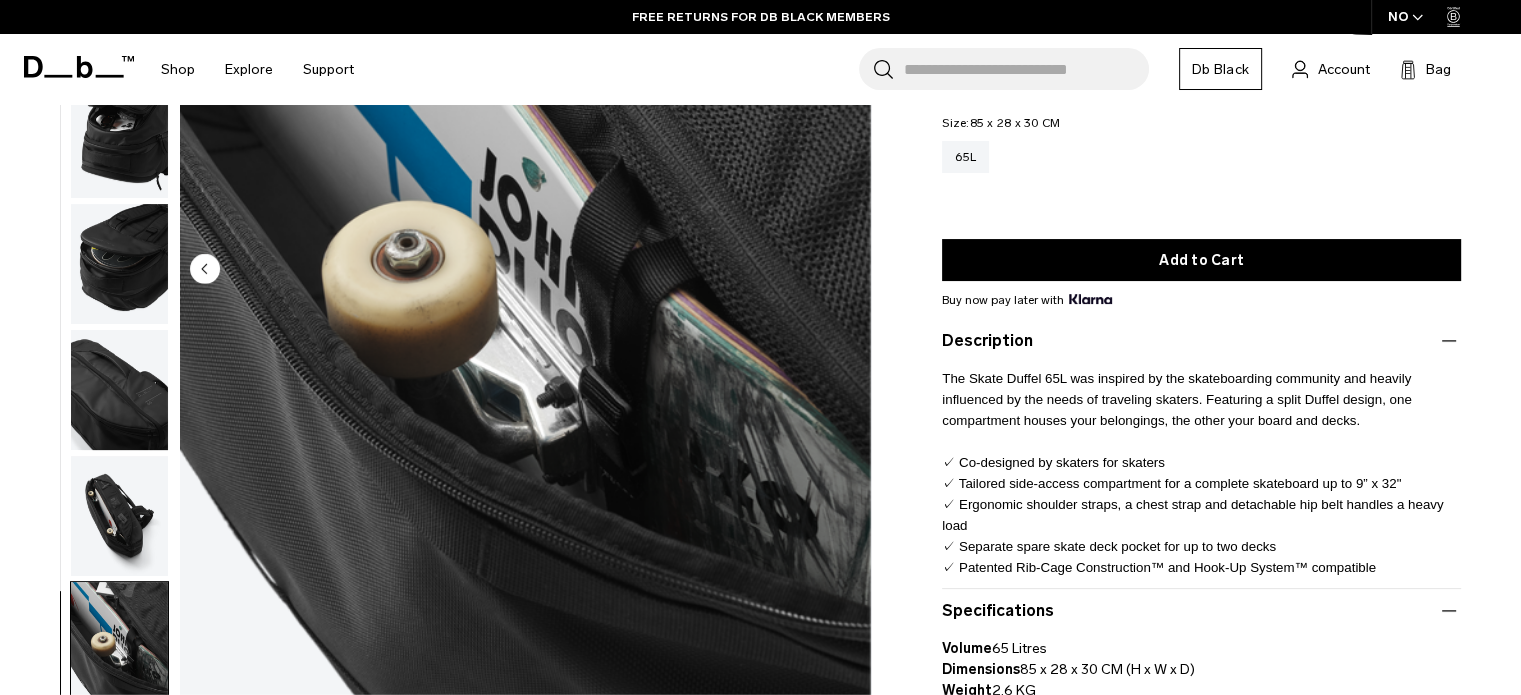 click at bounding box center [119, 516] 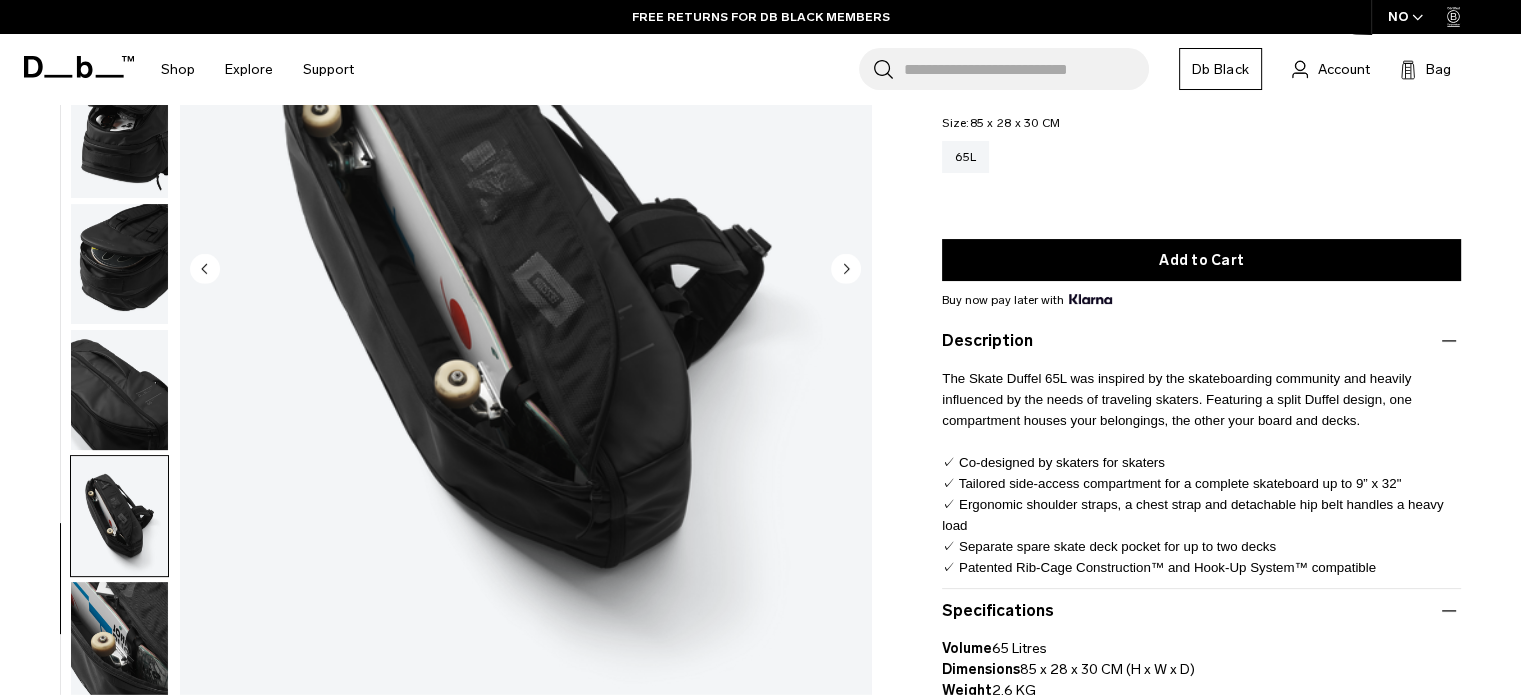 click at bounding box center (119, 390) 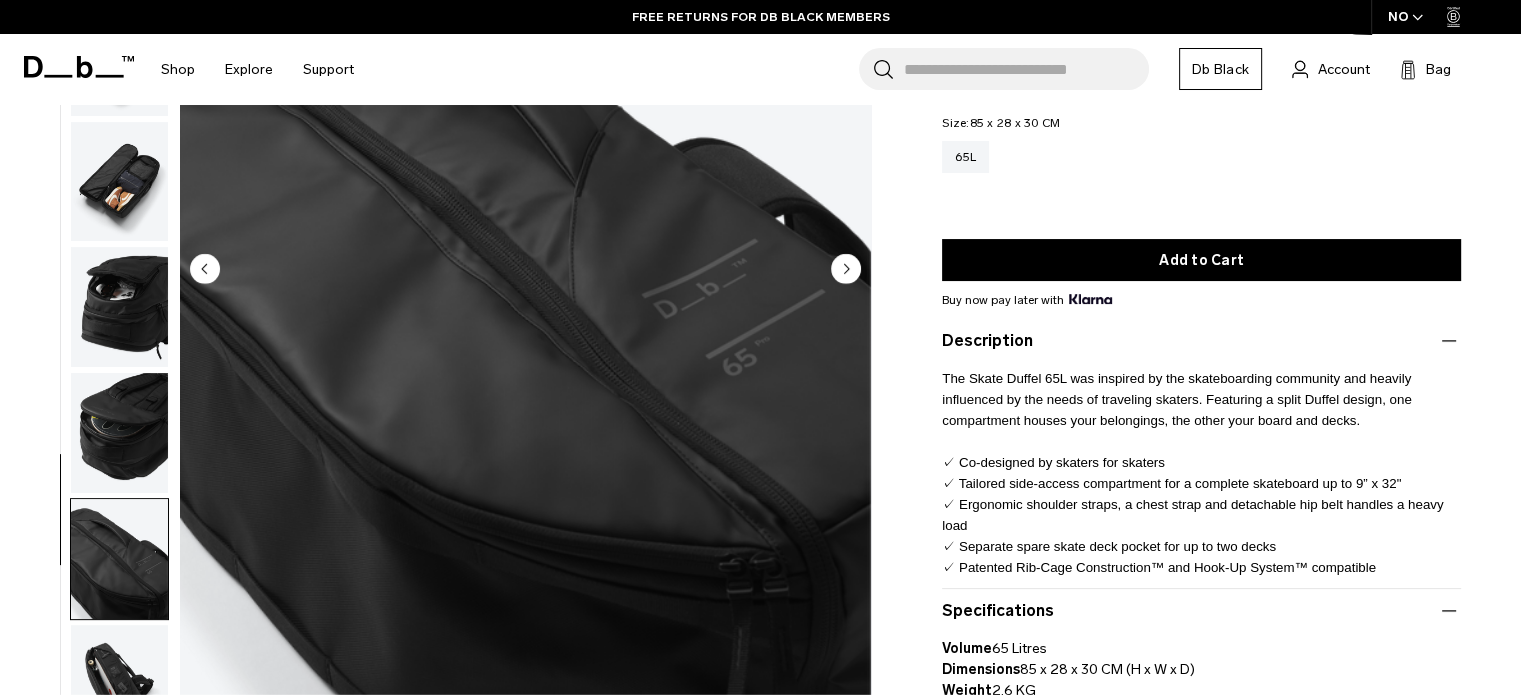 click at bounding box center [119, 433] 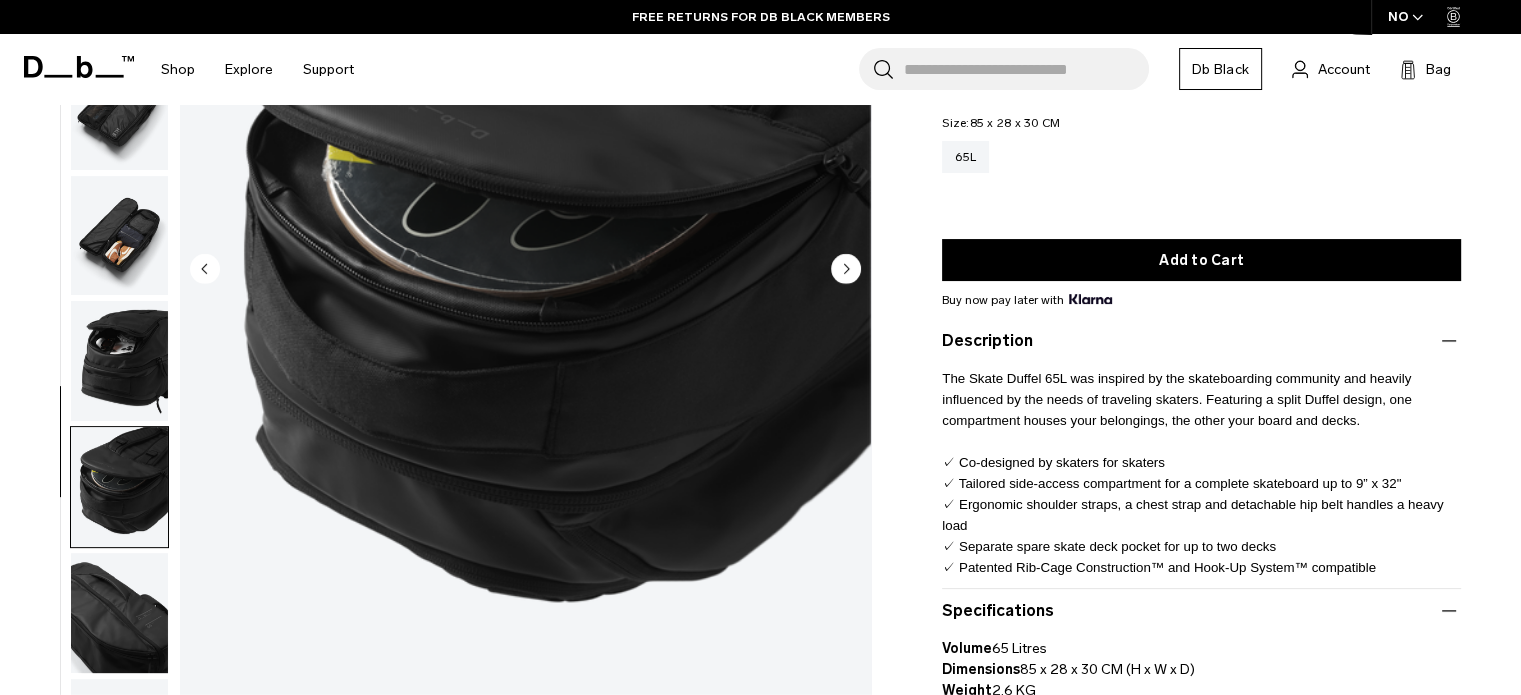 click at bounding box center [119, 361] 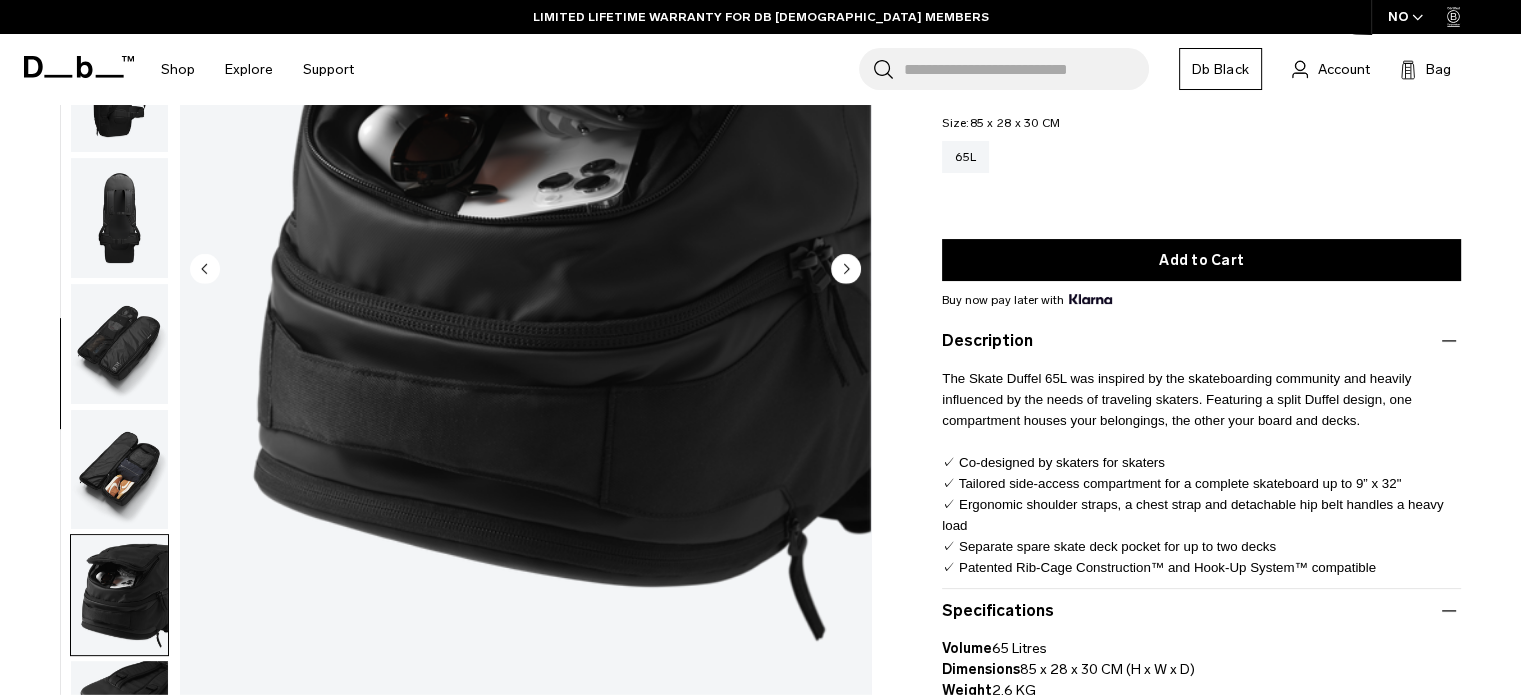 click at bounding box center [119, 470] 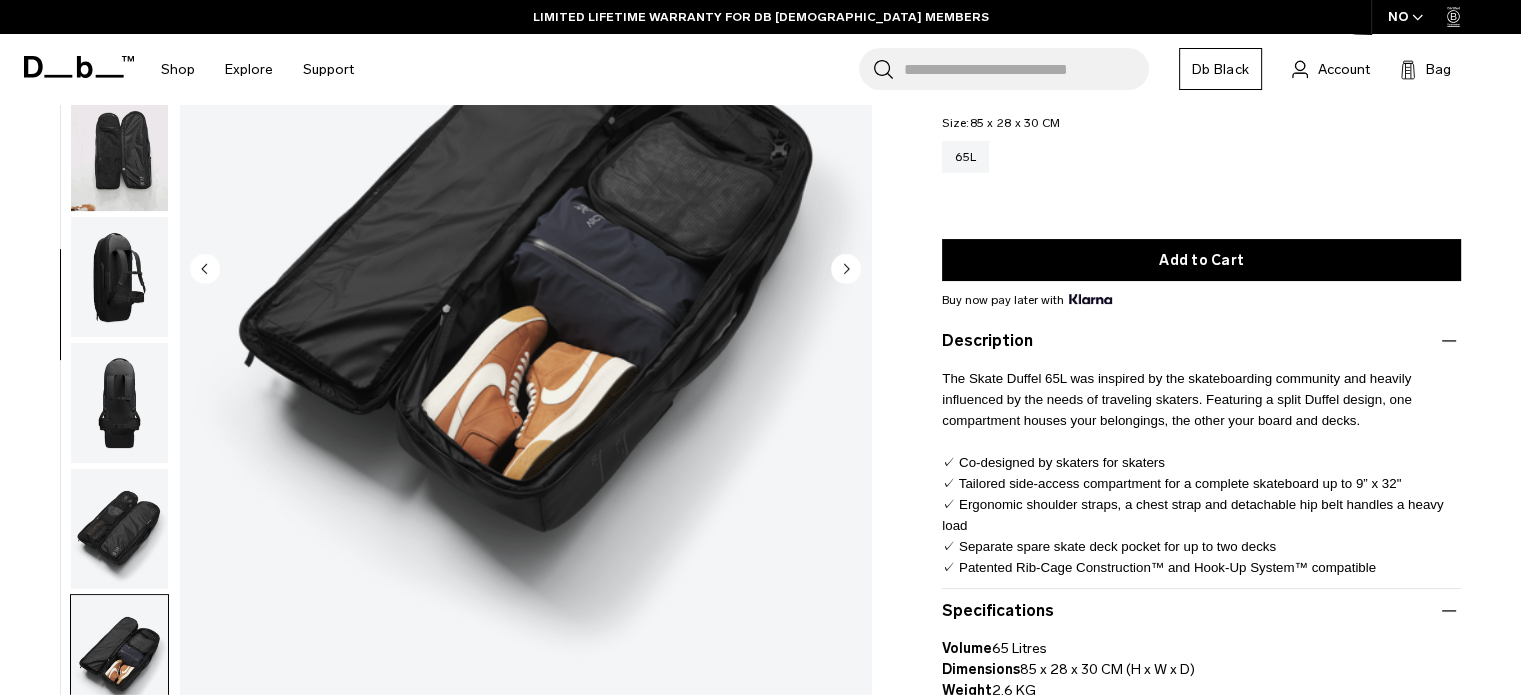 scroll, scrollTop: 0, scrollLeft: 0, axis: both 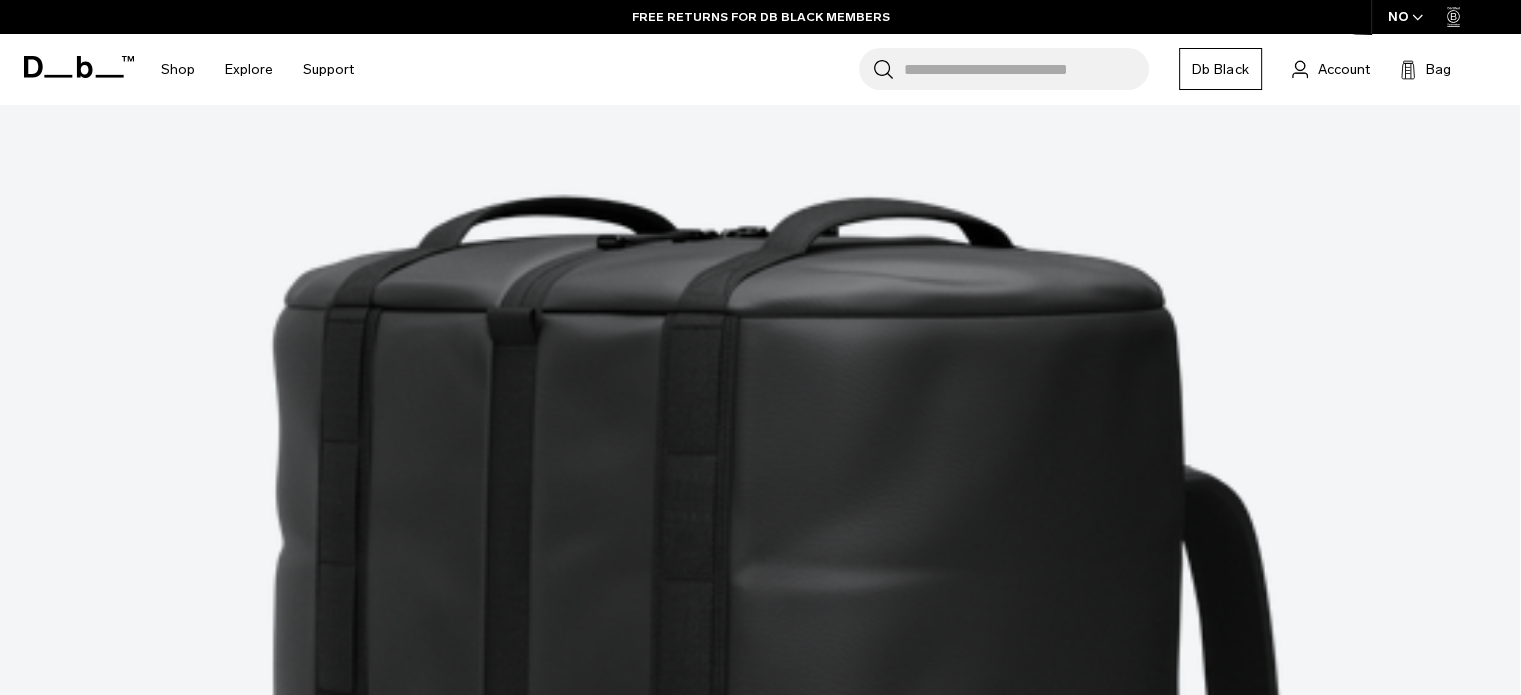 click at bounding box center (760, 4619) 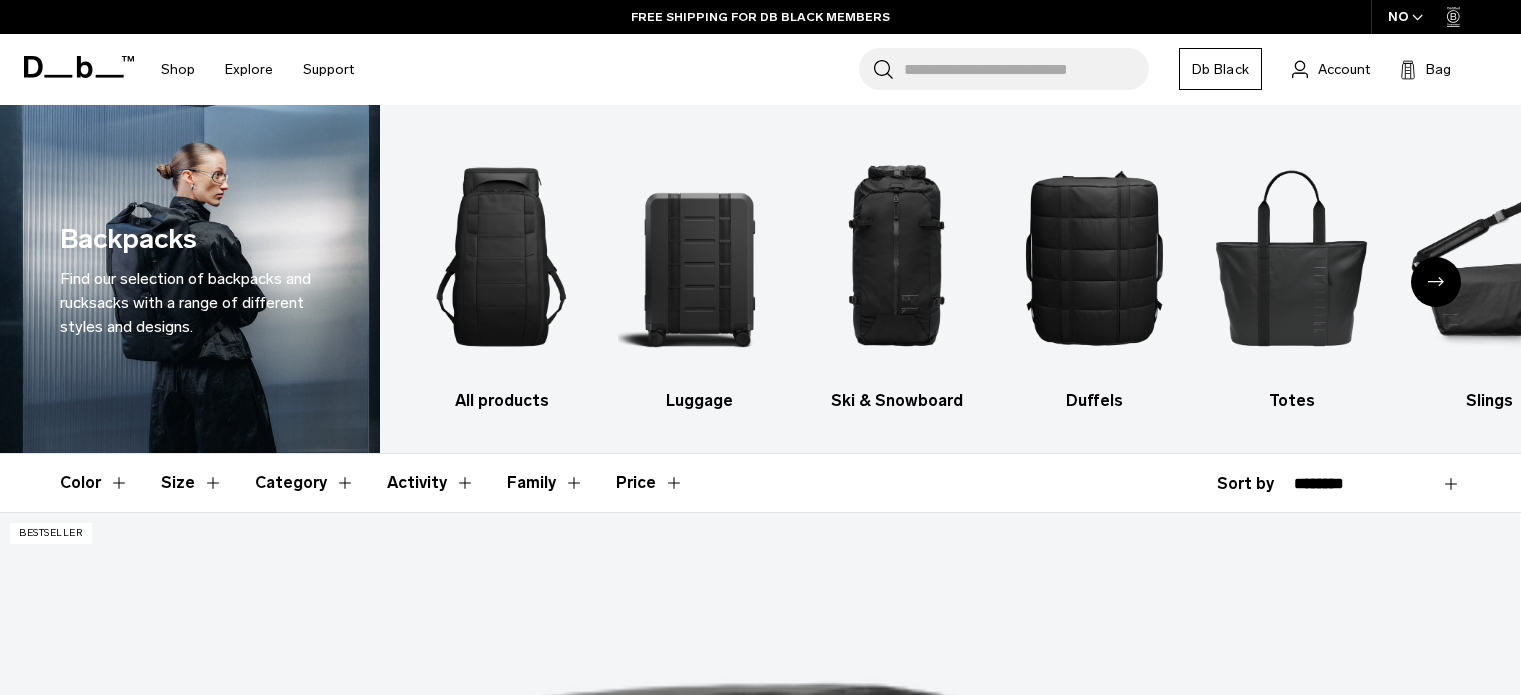 scroll, scrollTop: 0, scrollLeft: 0, axis: both 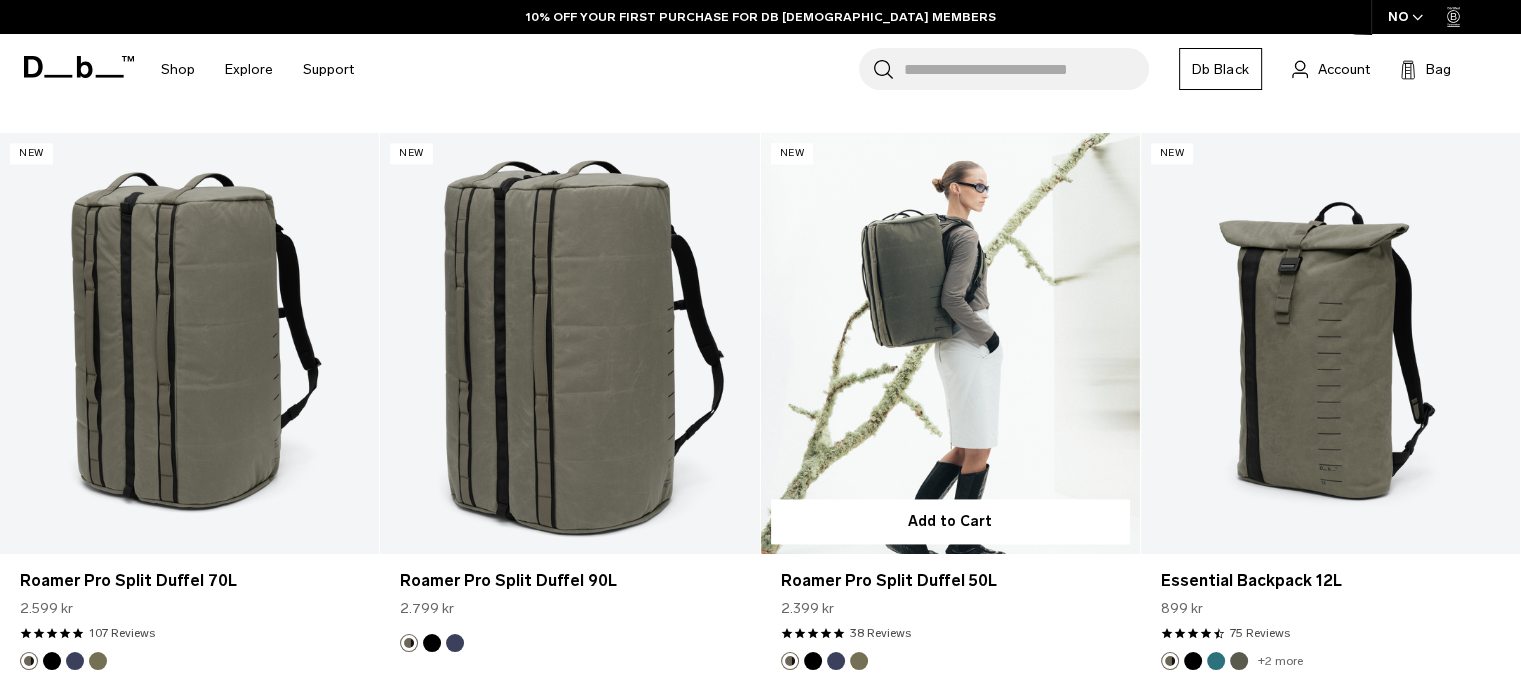 click at bounding box center [950, 343] 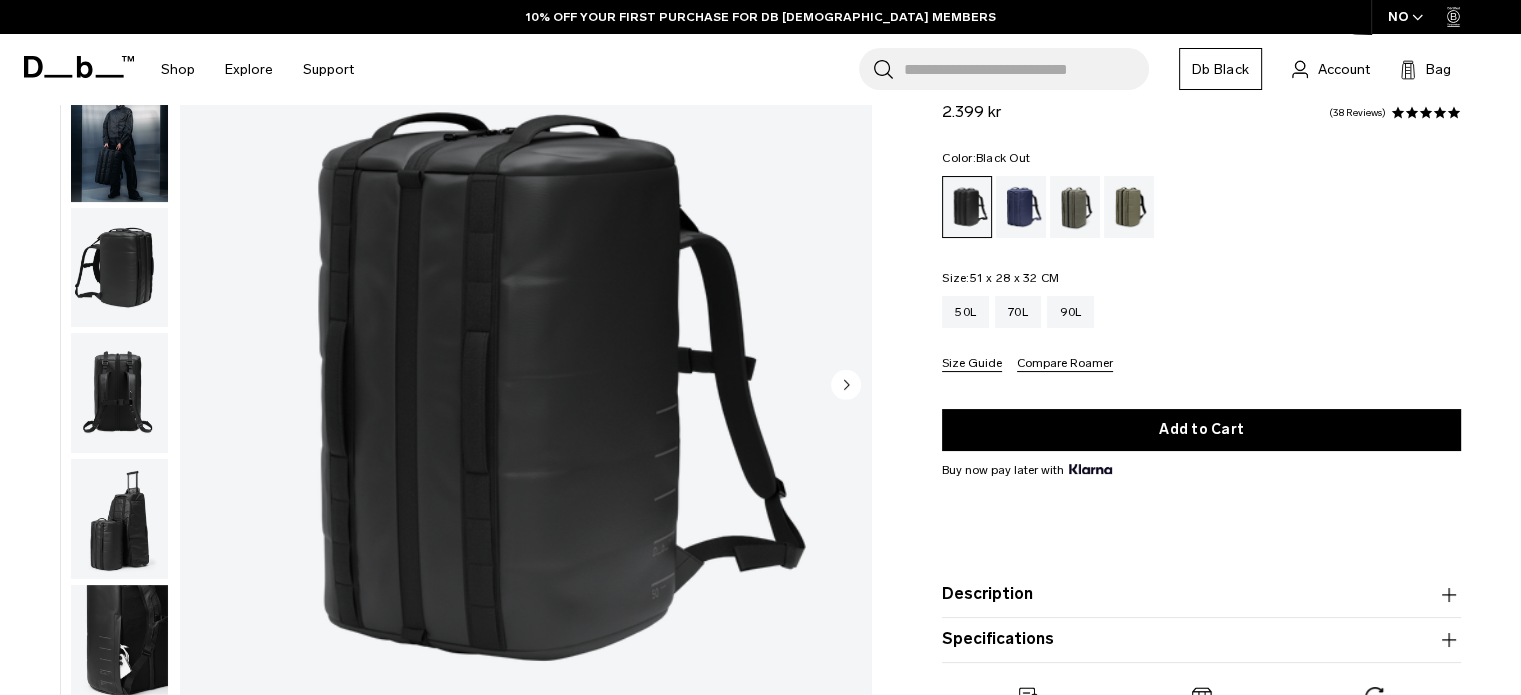 scroll, scrollTop: 180, scrollLeft: 0, axis: vertical 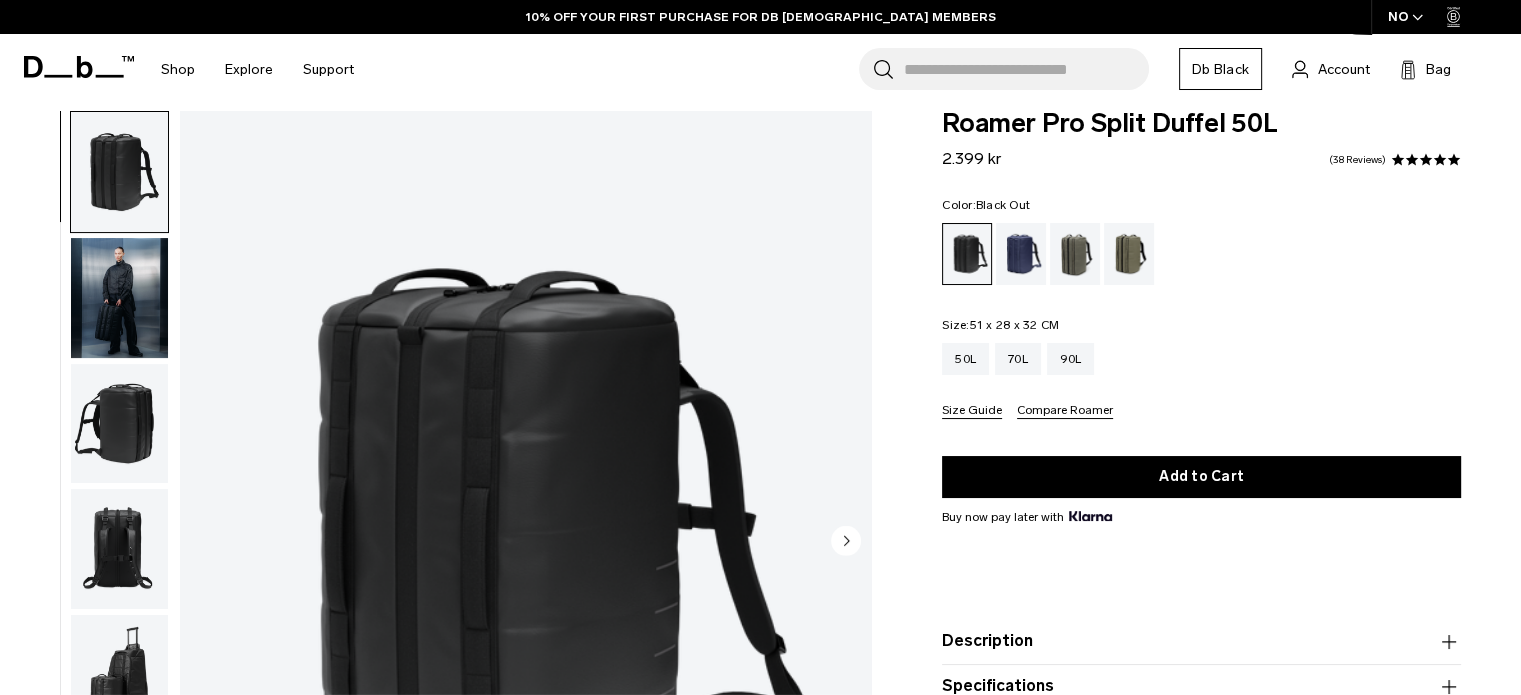 click at bounding box center [119, 298] 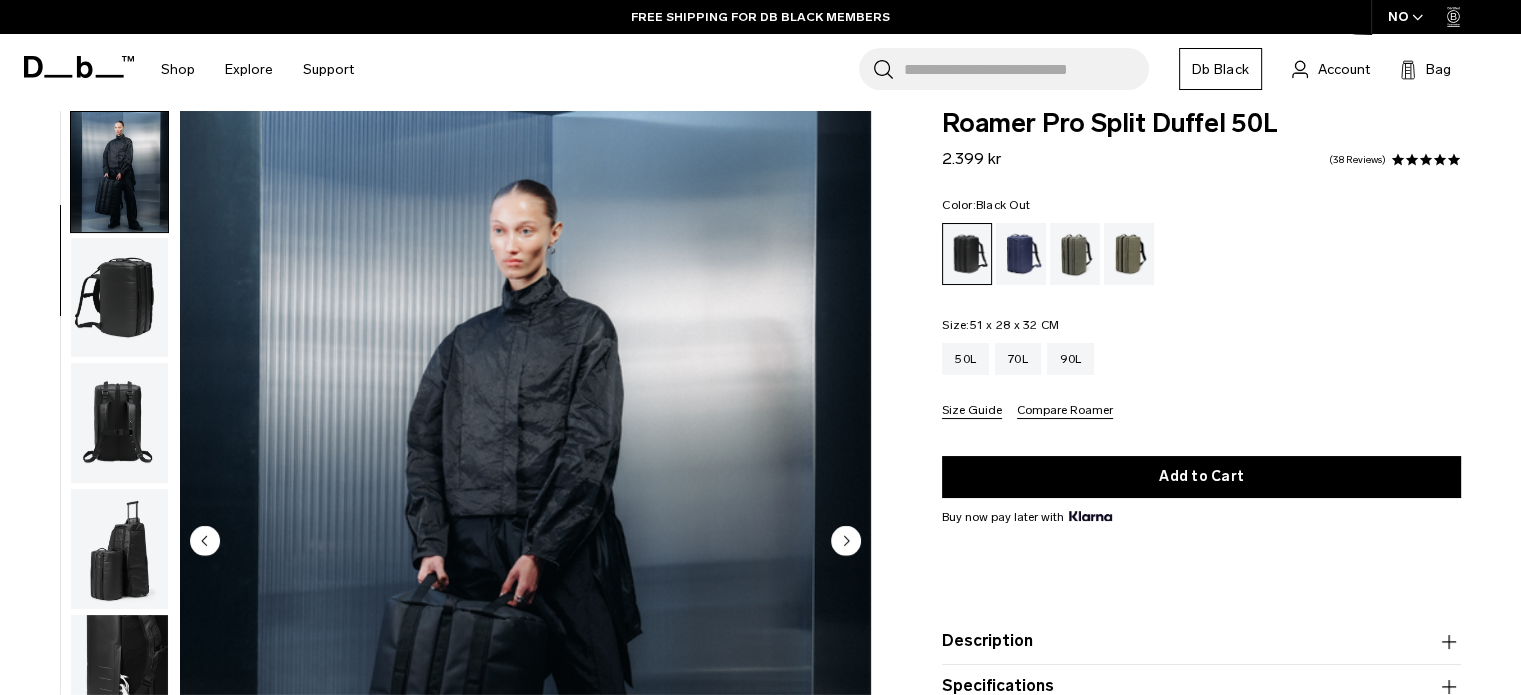 click at bounding box center (119, 298) 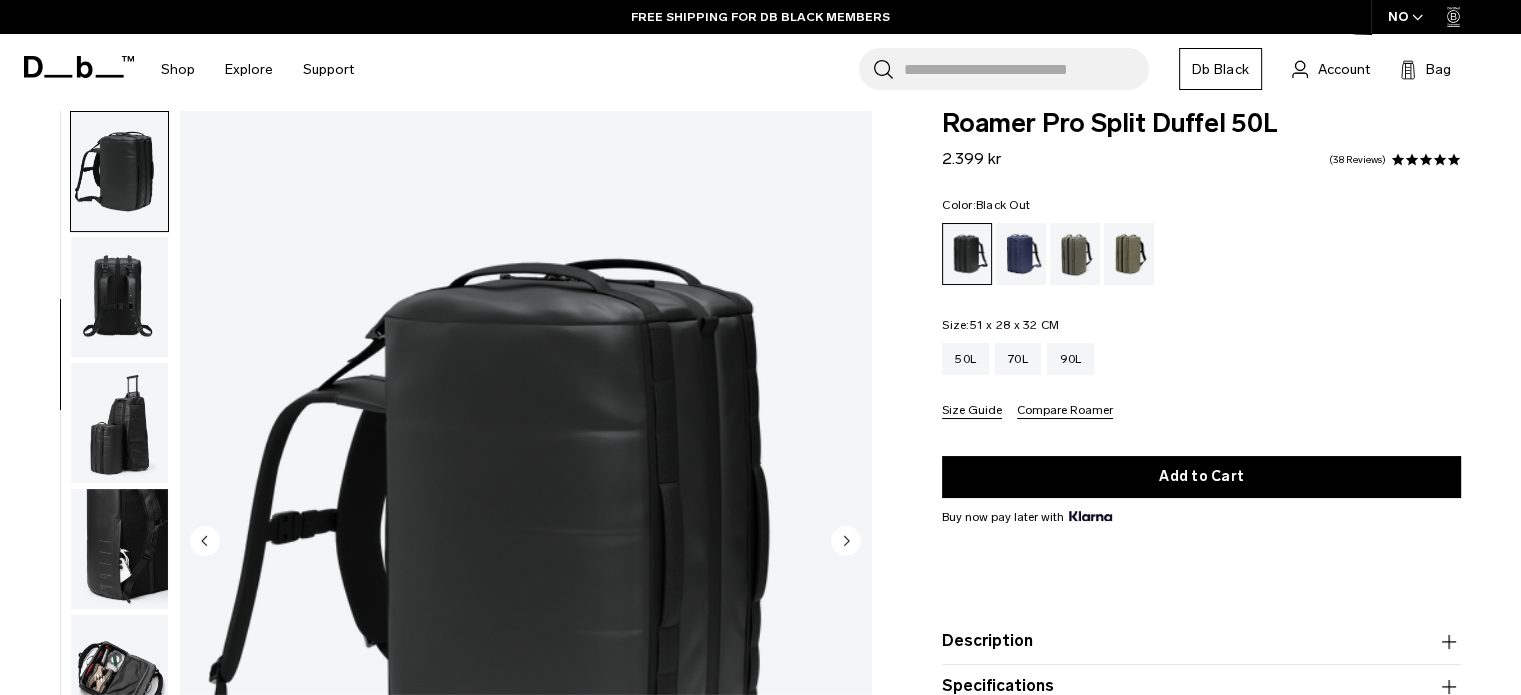 scroll, scrollTop: 265, scrollLeft: 0, axis: vertical 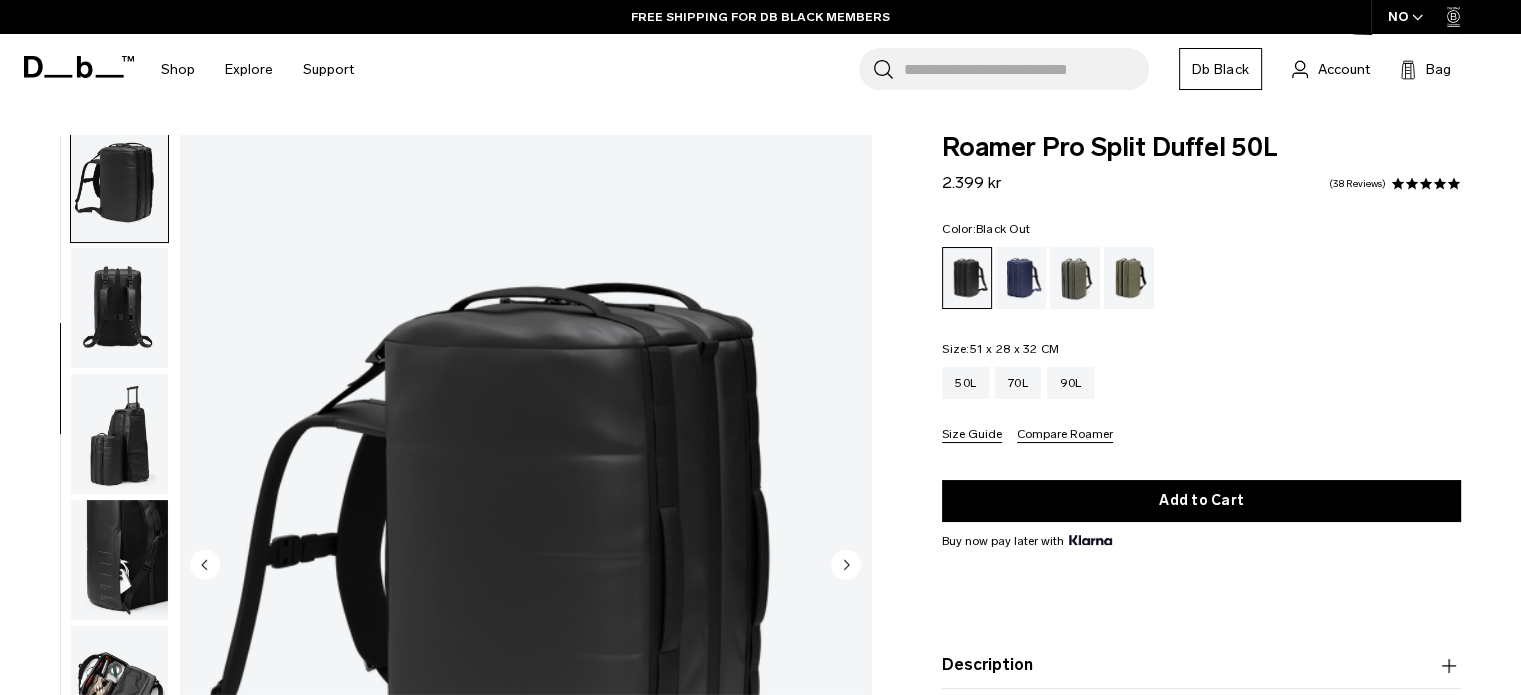 click at bounding box center [119, 308] 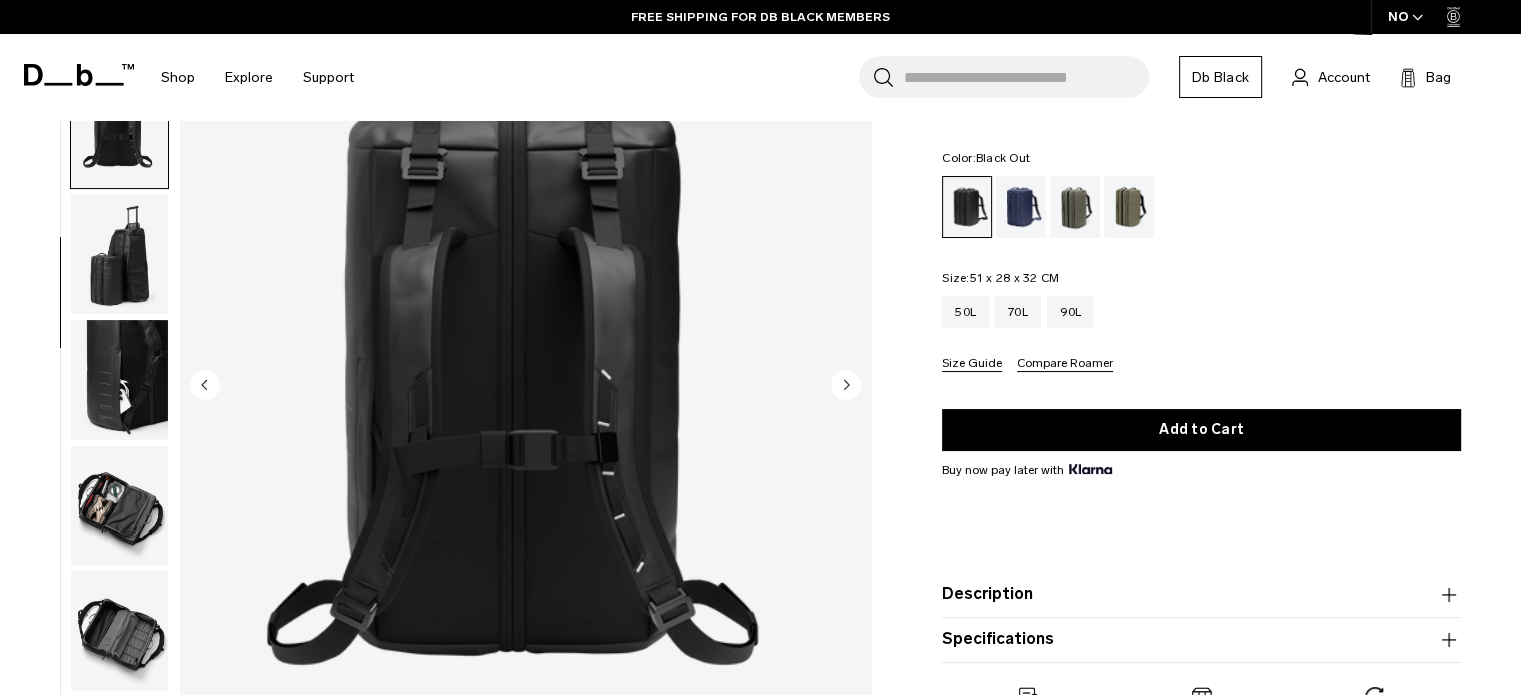 scroll, scrollTop: 188, scrollLeft: 0, axis: vertical 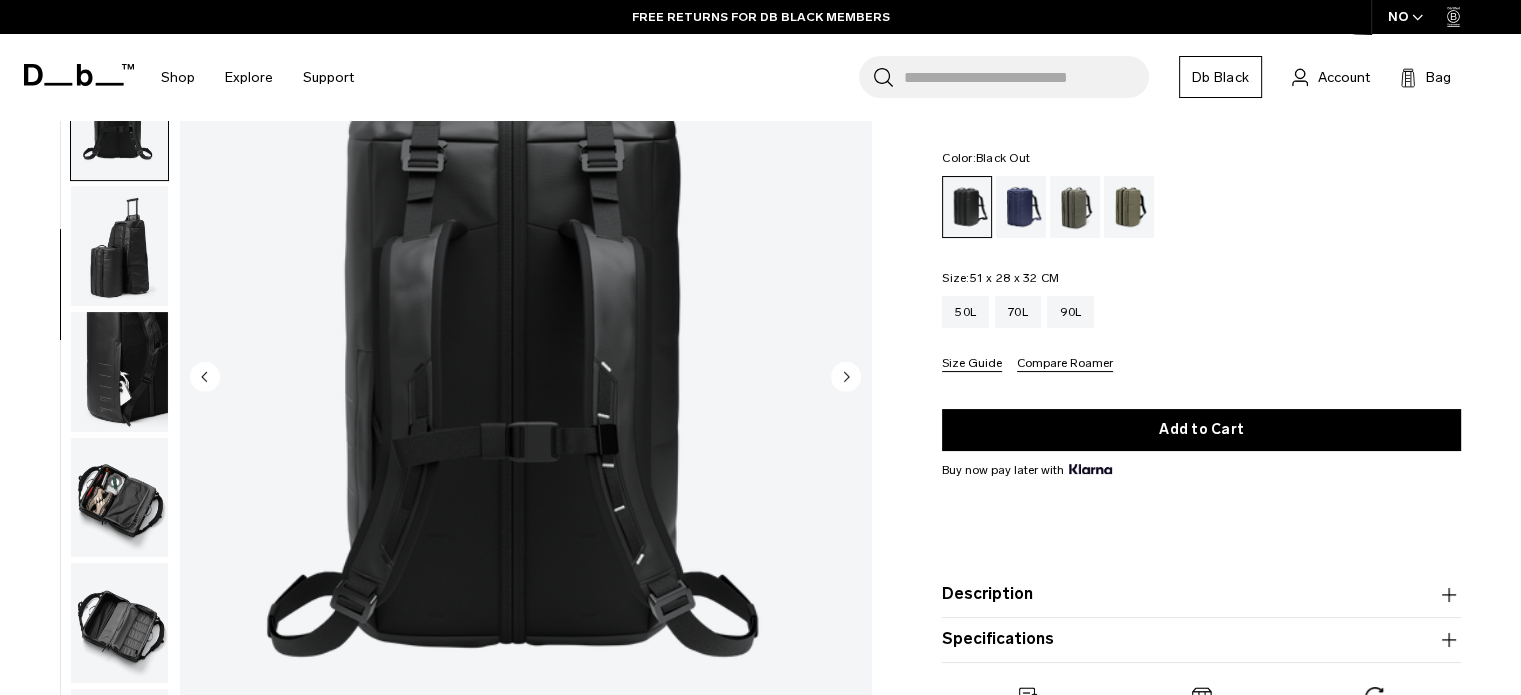 click at bounding box center (119, 246) 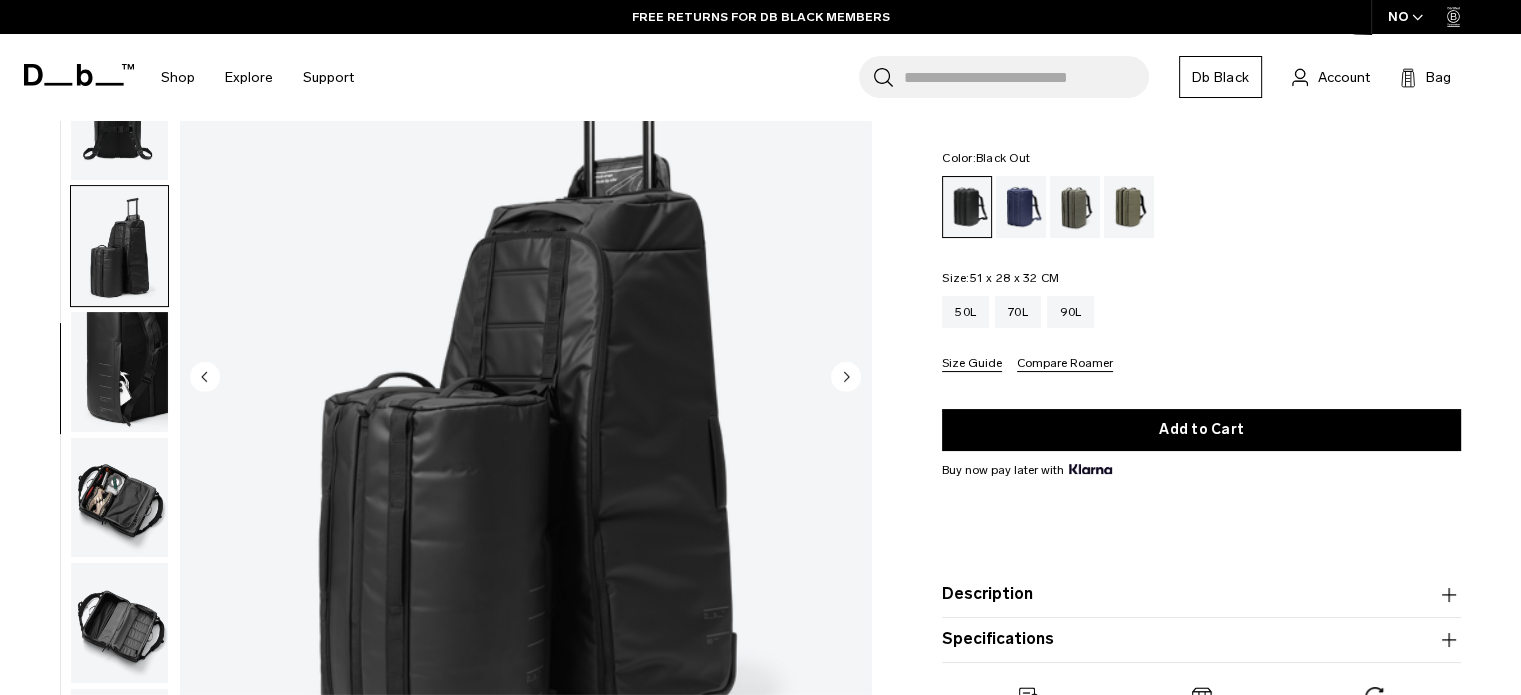 click at bounding box center [119, 372] 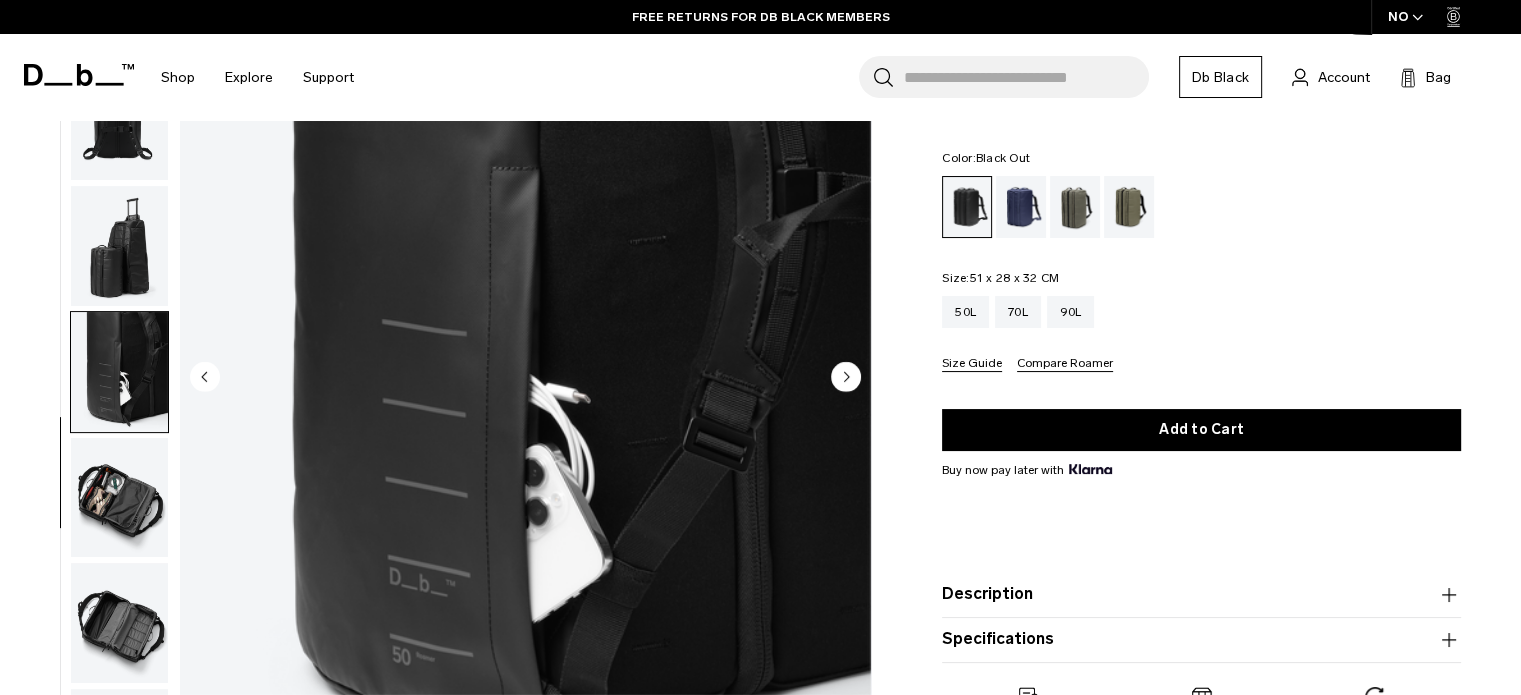 click at bounding box center (119, 498) 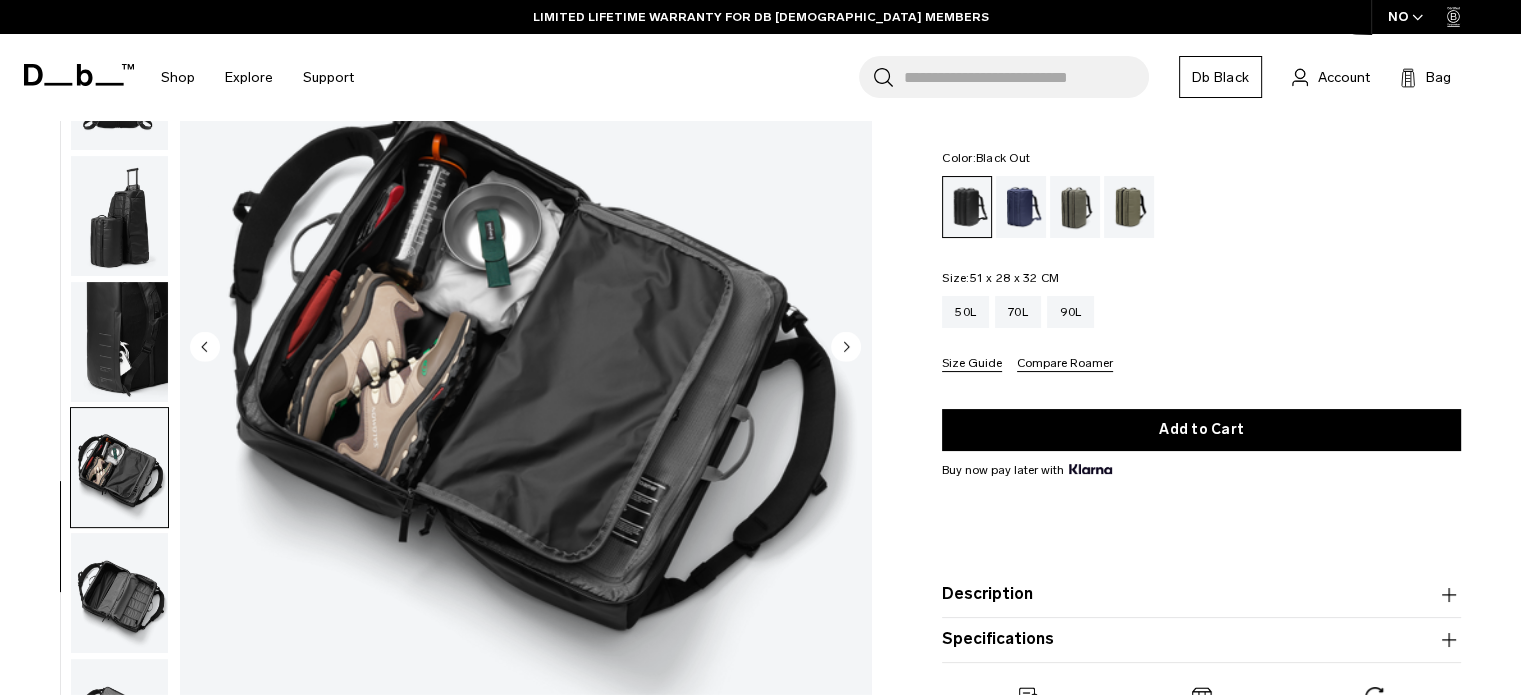 scroll, scrollTop: 228, scrollLeft: 0, axis: vertical 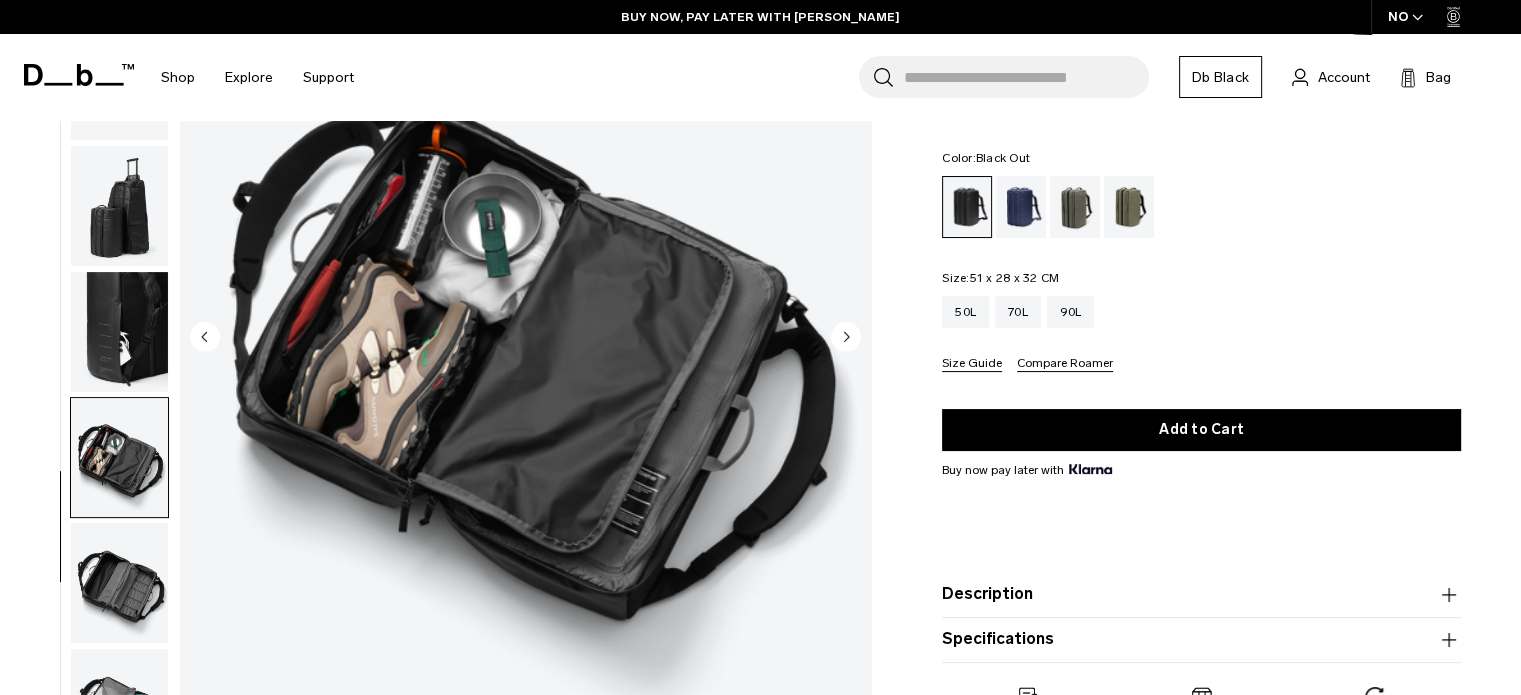 click at bounding box center [119, 583] 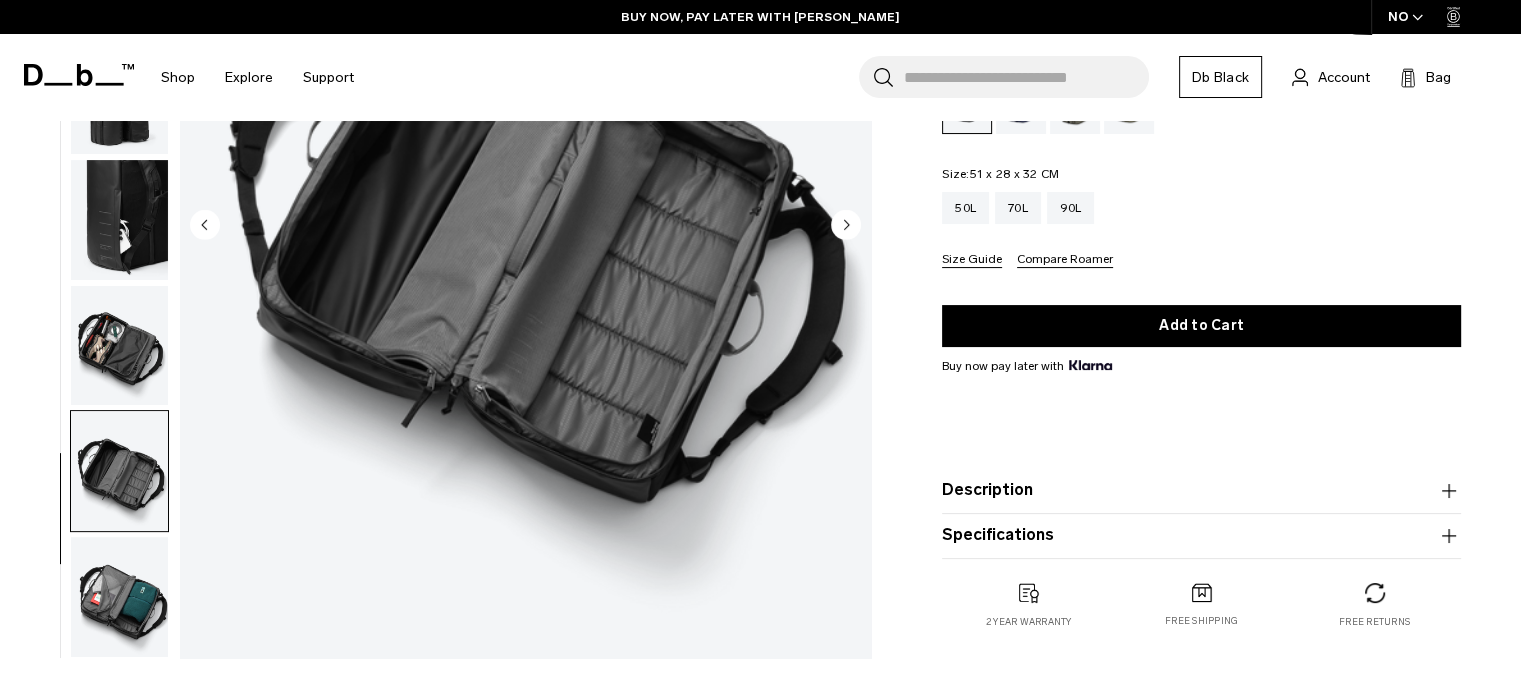 scroll, scrollTop: 343, scrollLeft: 0, axis: vertical 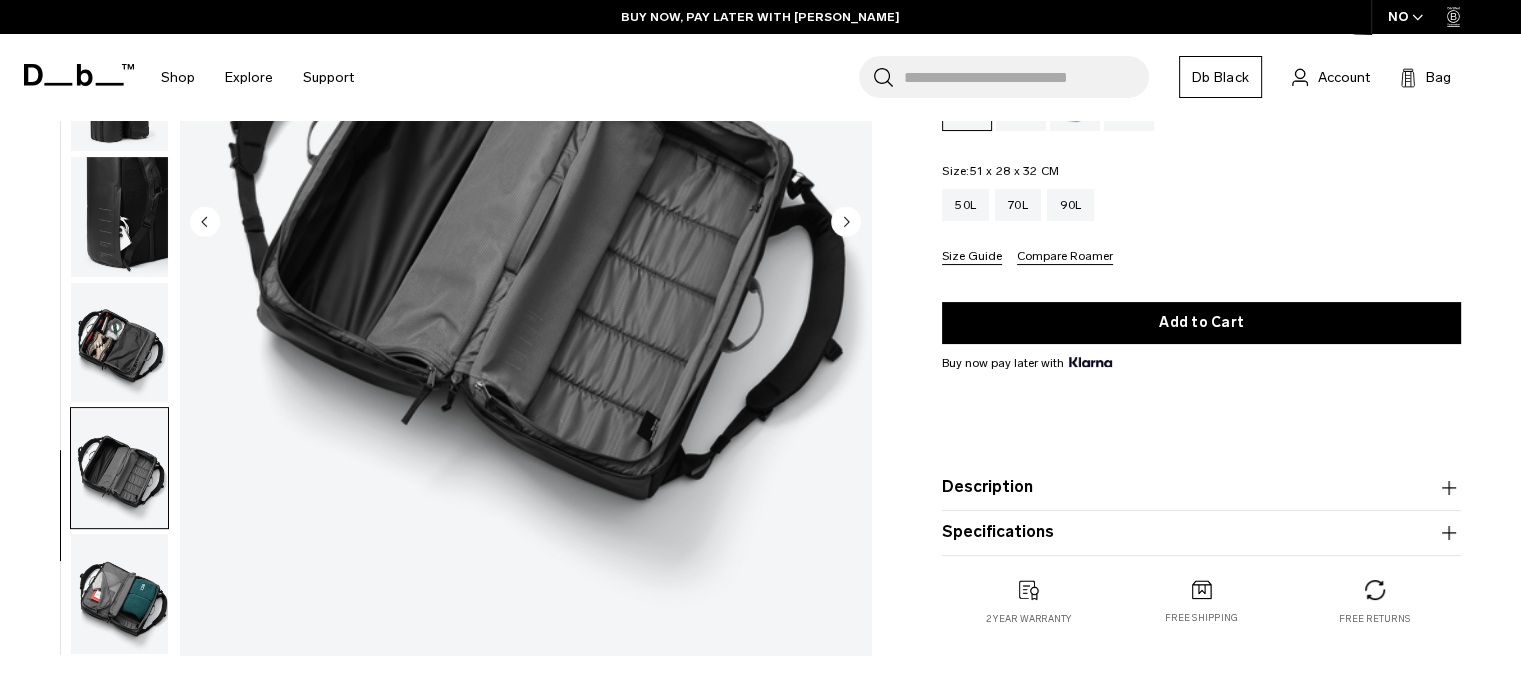 click at bounding box center (119, 594) 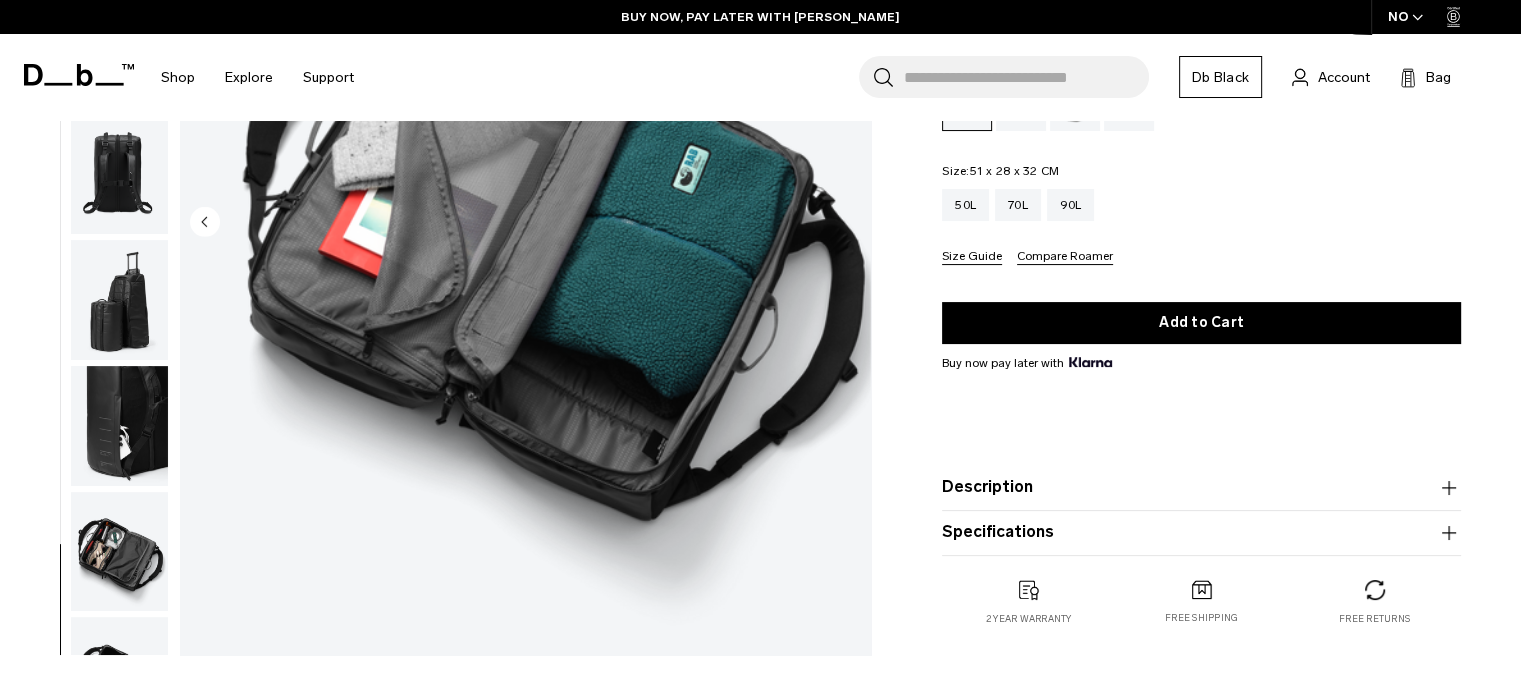 scroll, scrollTop: 0, scrollLeft: 0, axis: both 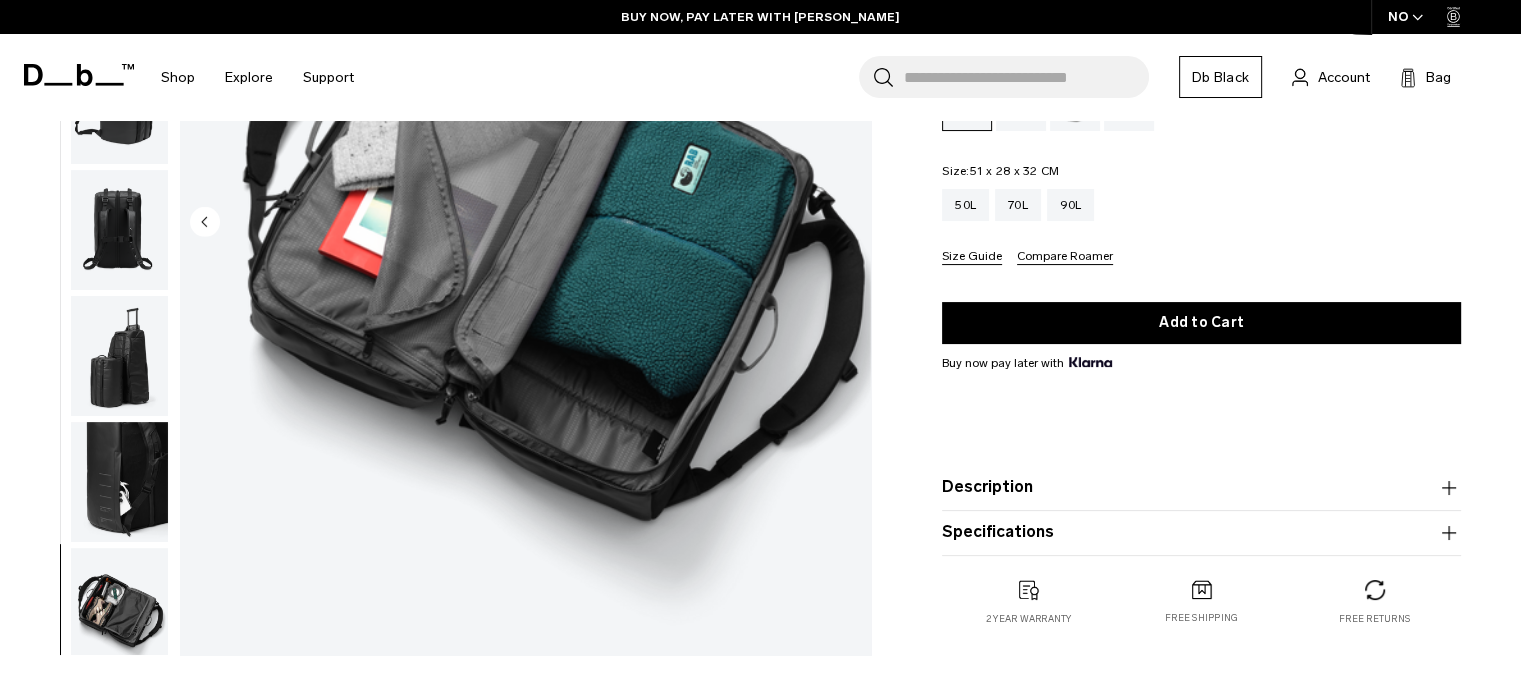 click at bounding box center [119, 356] 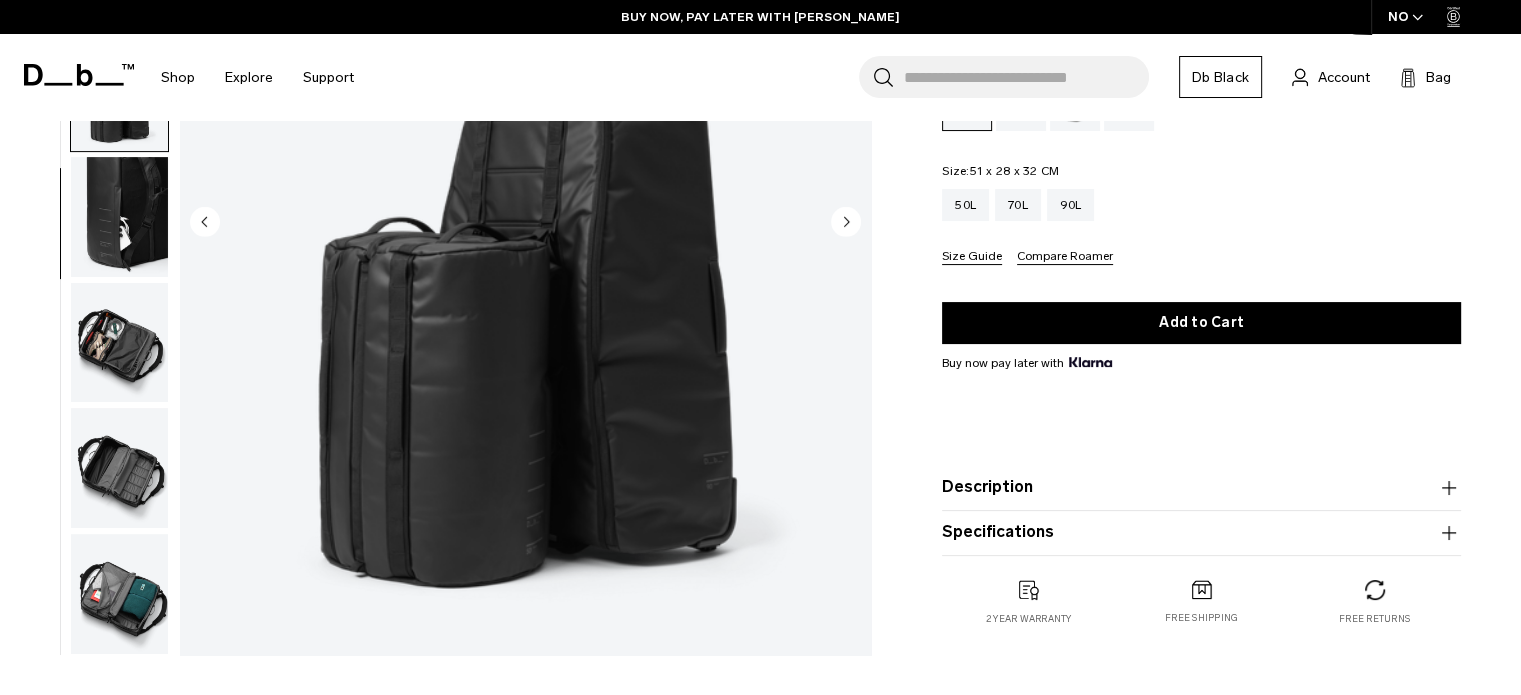 scroll, scrollTop: 0, scrollLeft: 0, axis: both 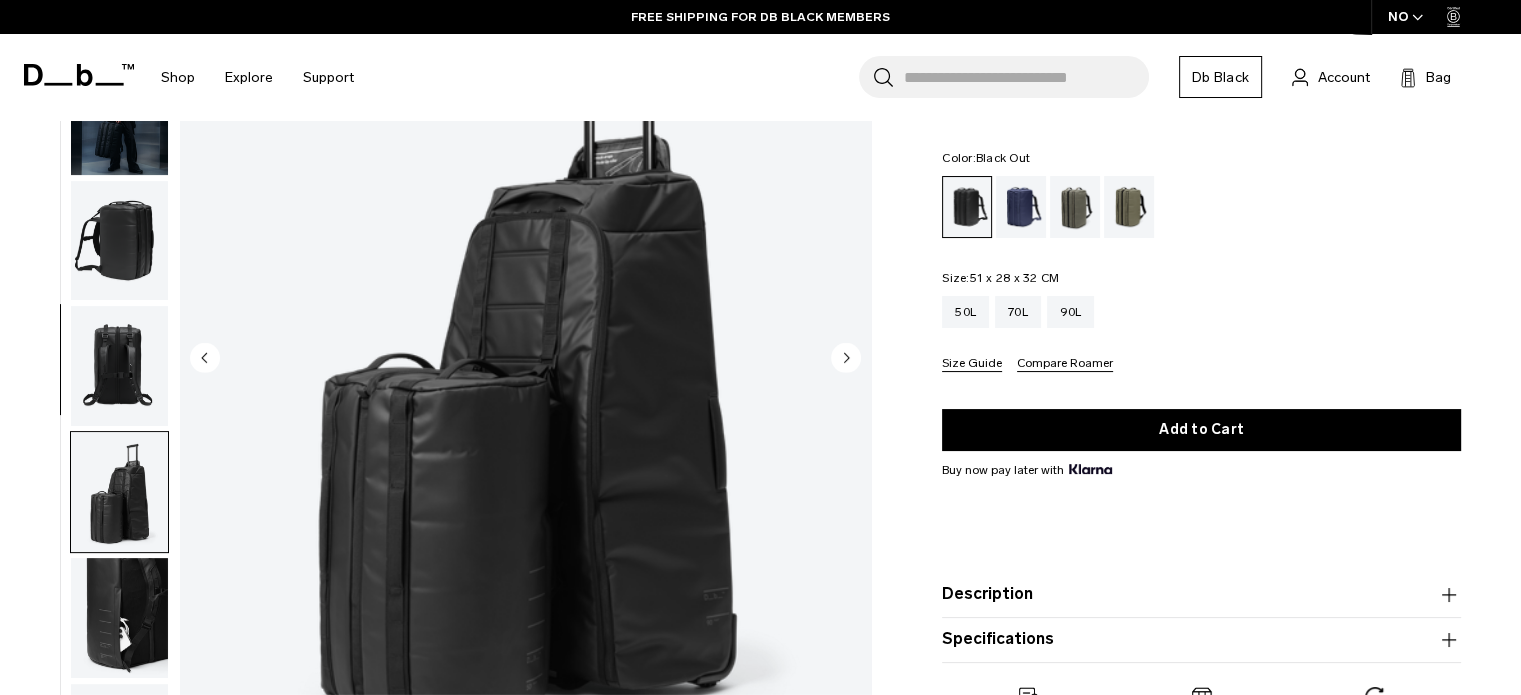 click at bounding box center (119, 618) 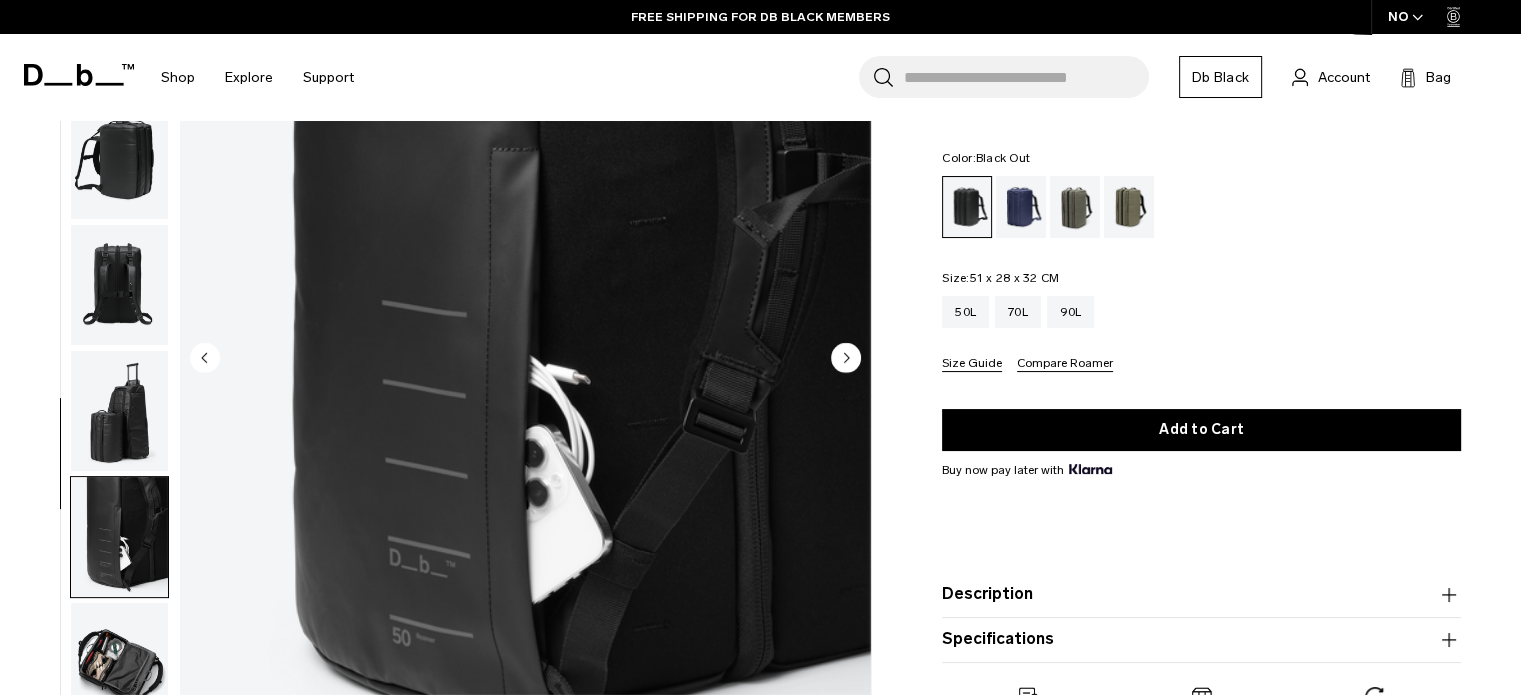 scroll, scrollTop: 265, scrollLeft: 0, axis: vertical 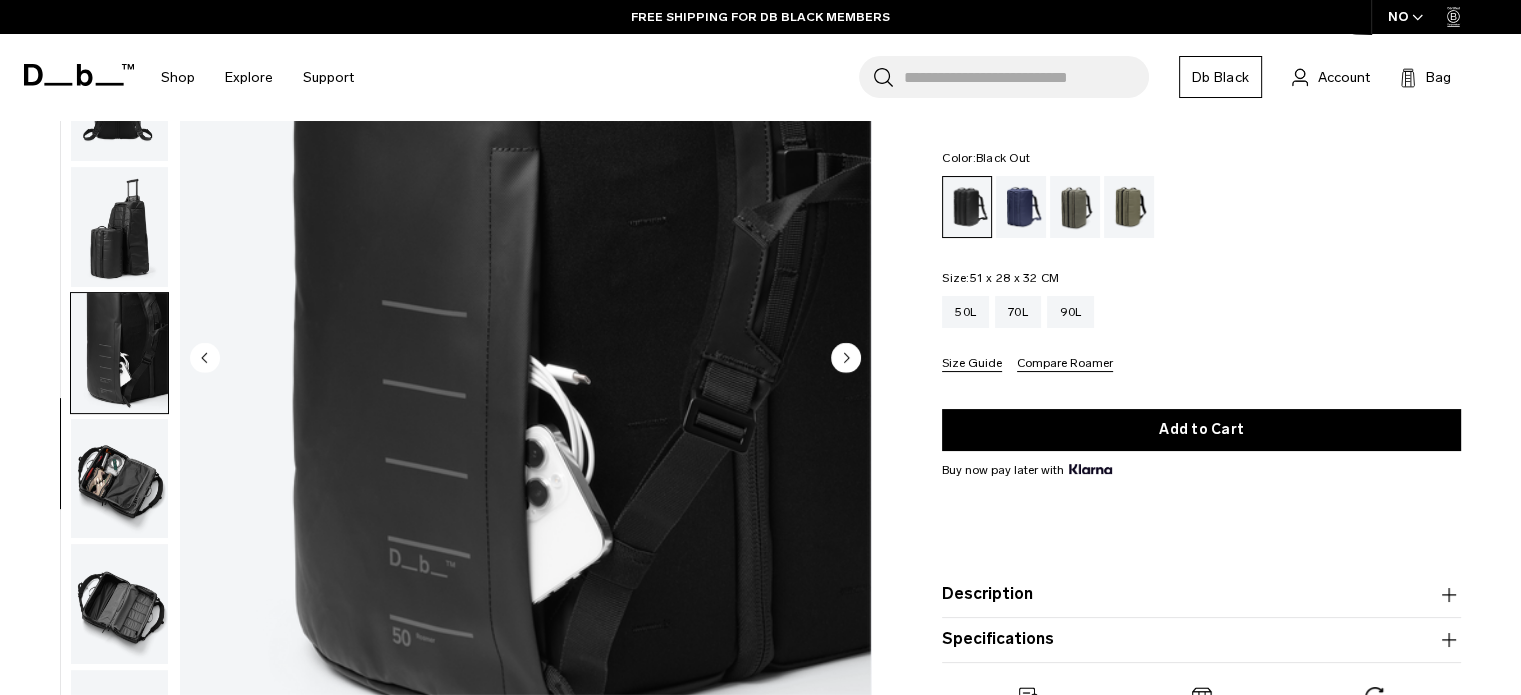 click at bounding box center [119, 479] 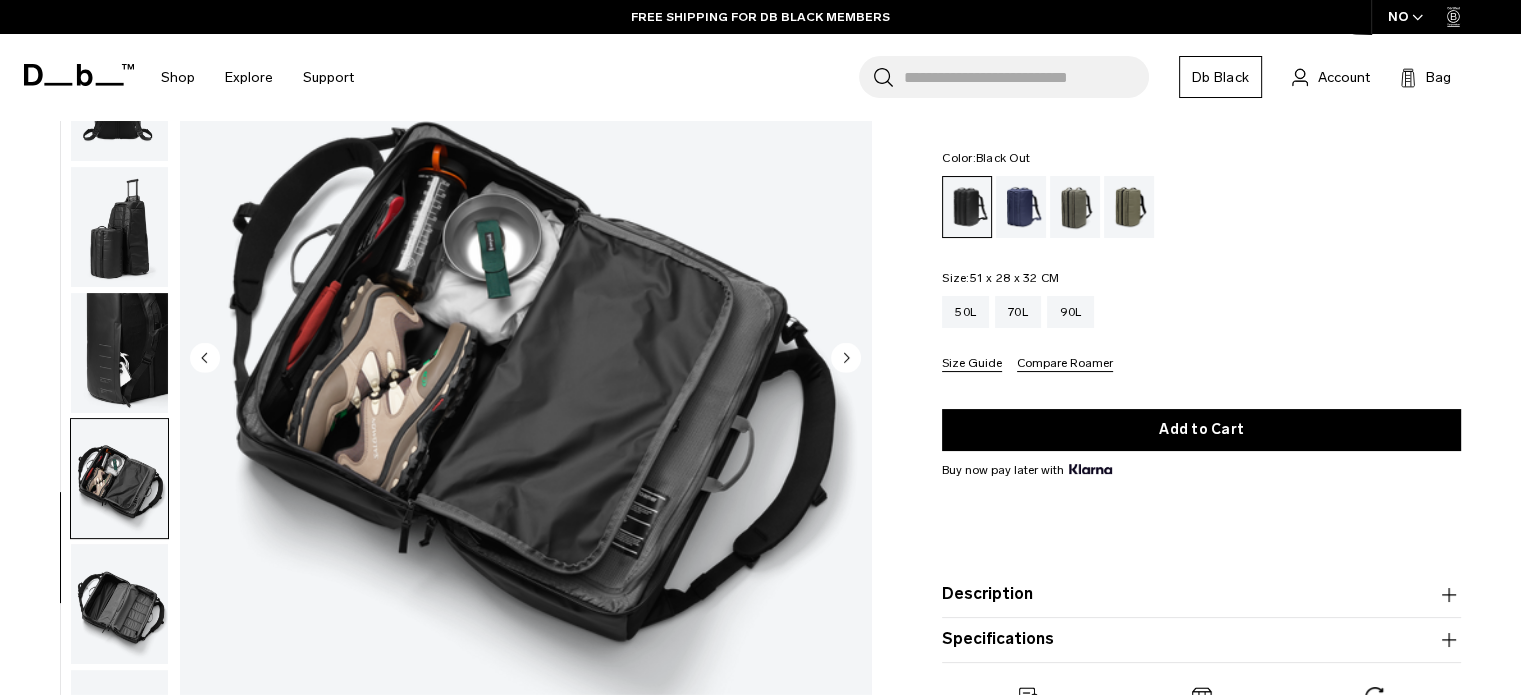 click at bounding box center [119, 604] 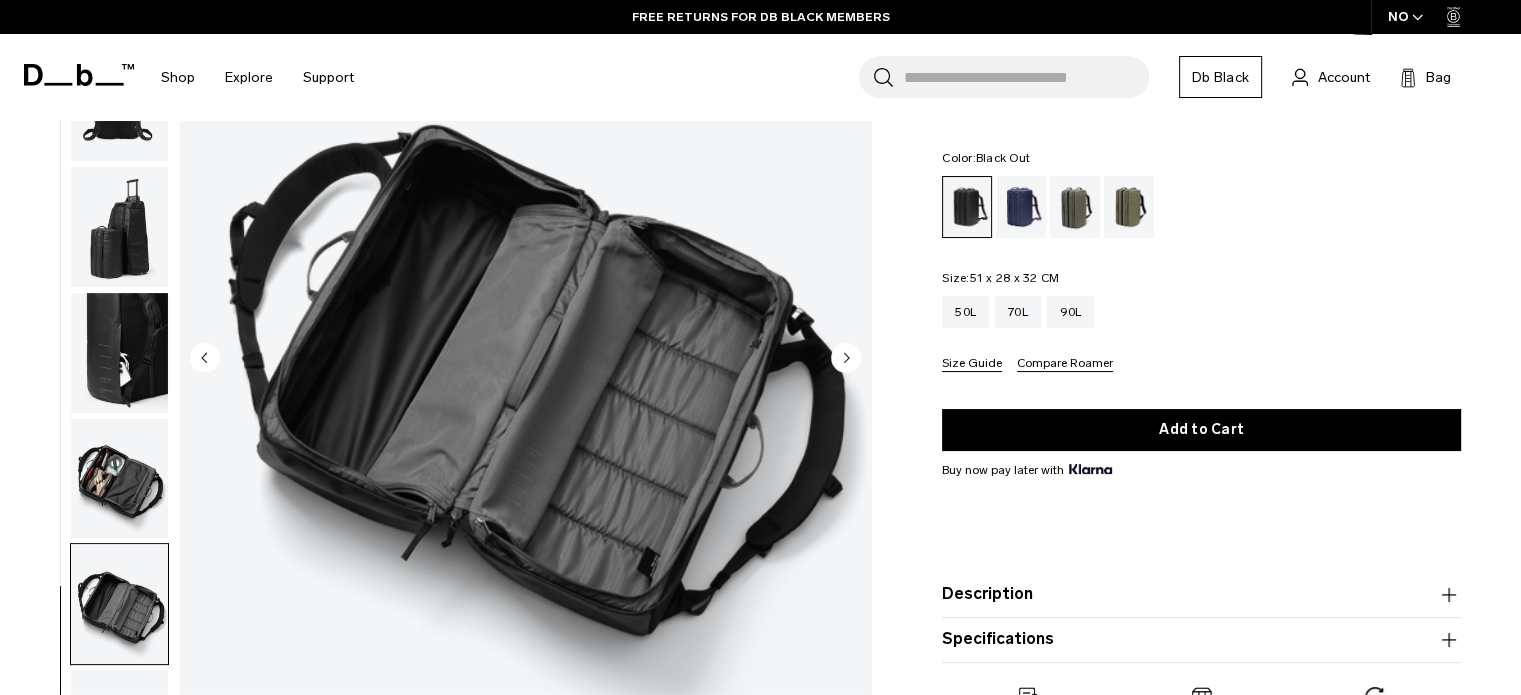 scroll, scrollTop: 0, scrollLeft: 0, axis: both 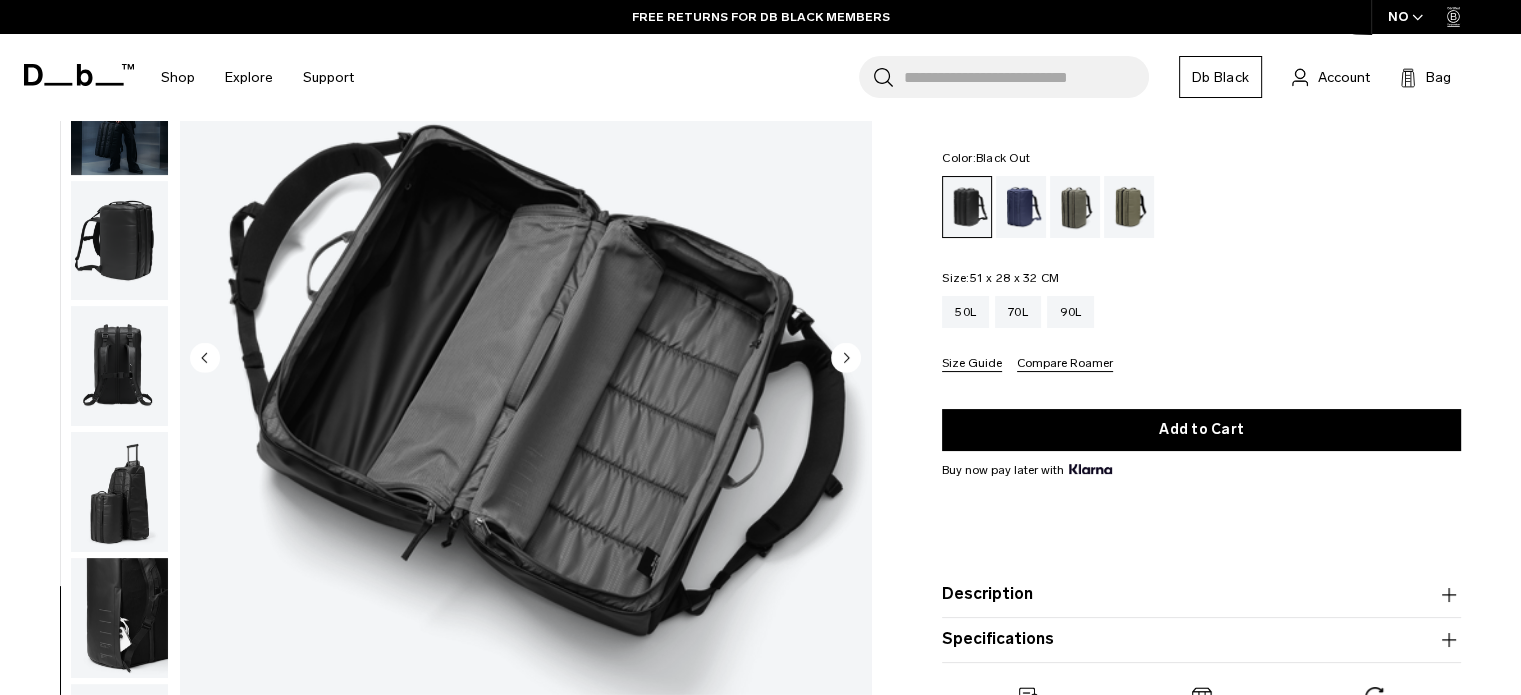 click at bounding box center [119, 241] 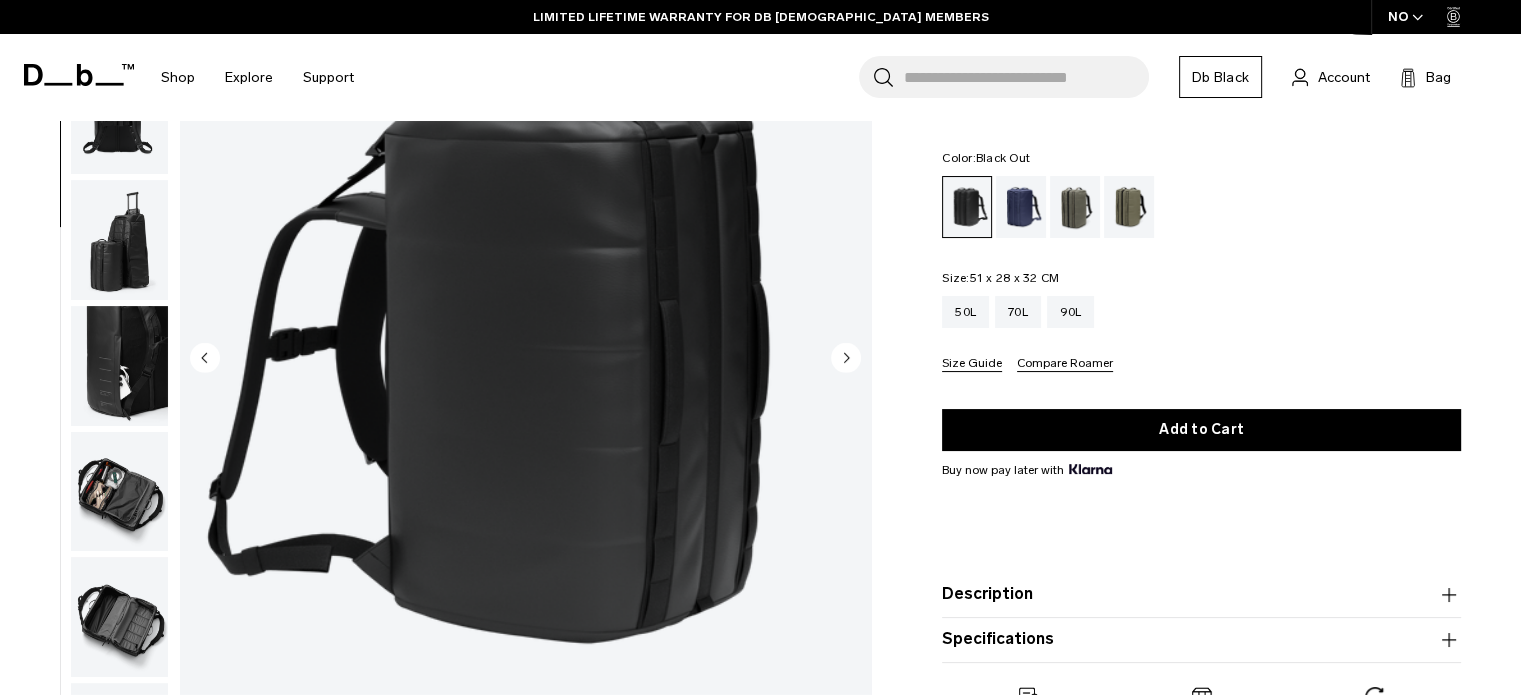 scroll, scrollTop: 0, scrollLeft: 0, axis: both 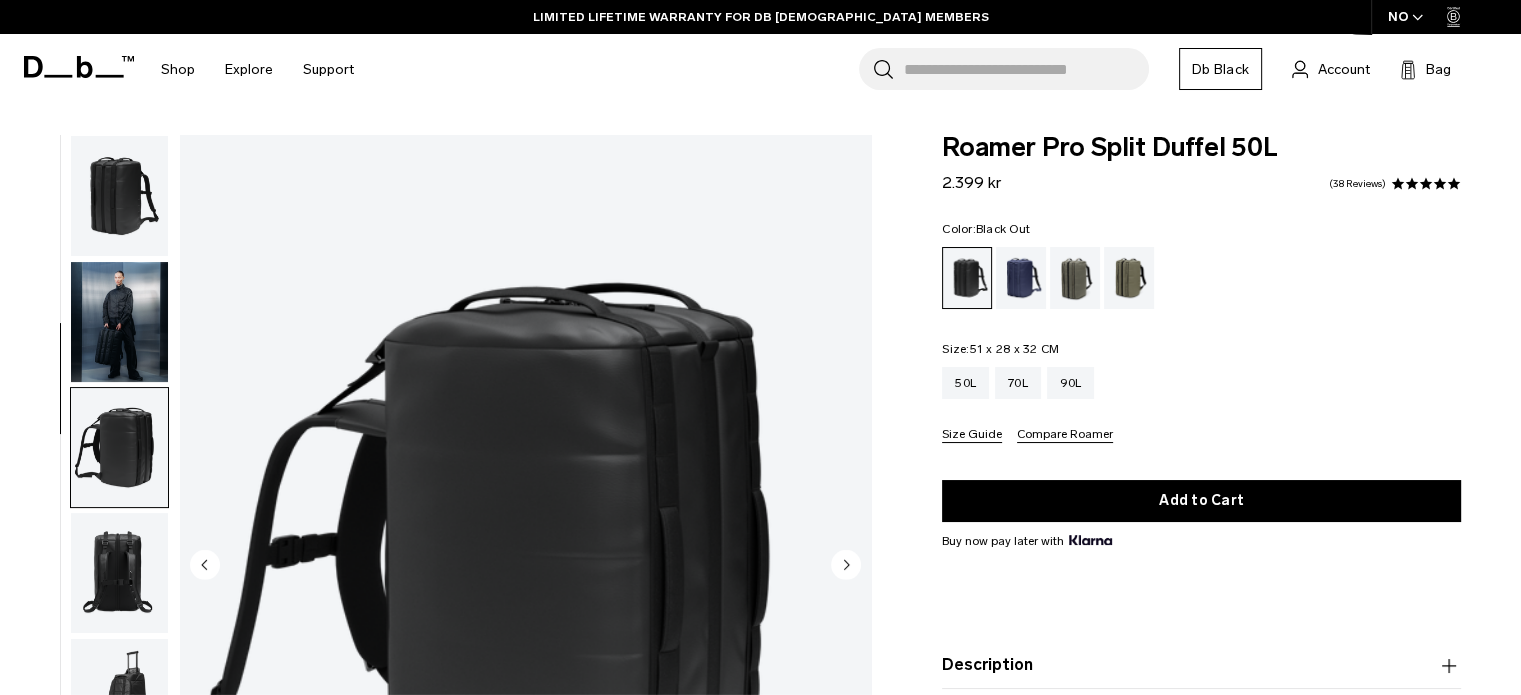 click at bounding box center (119, 322) 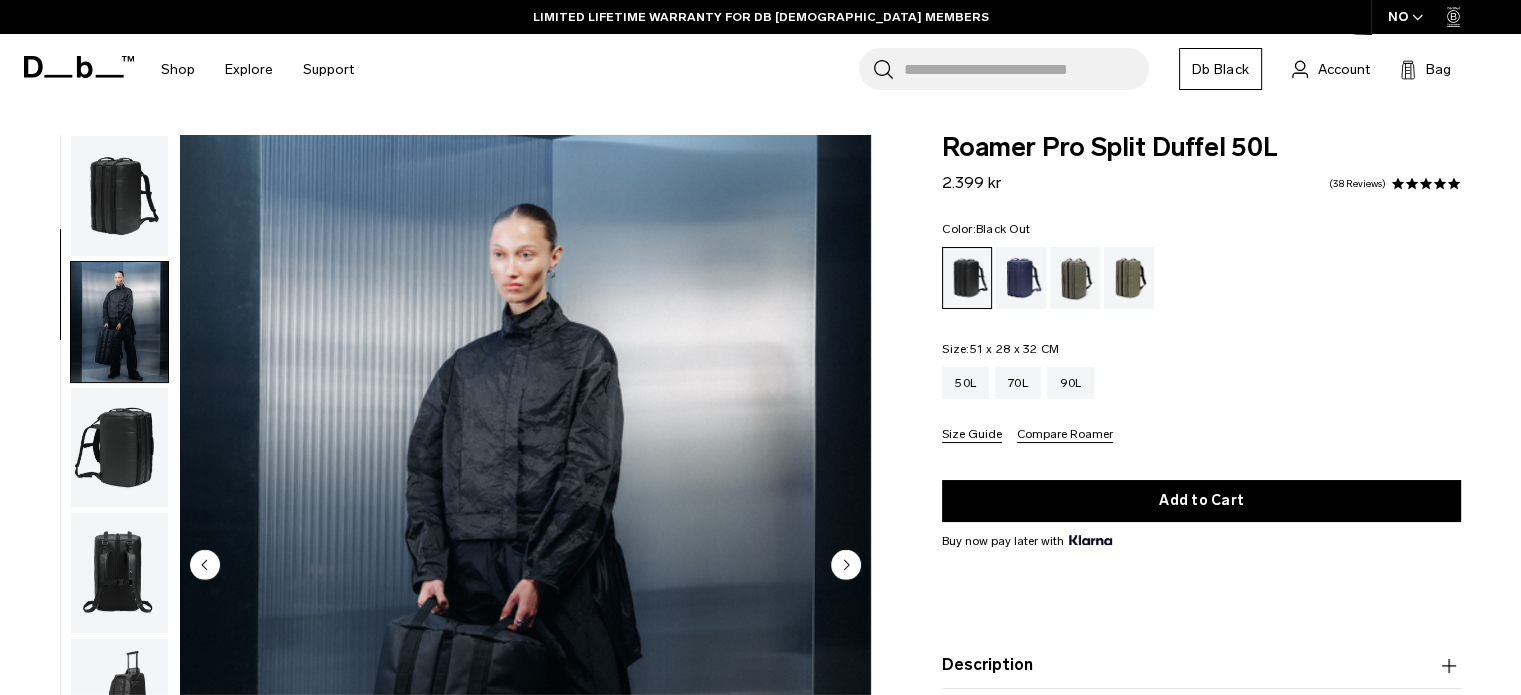 scroll, scrollTop: 126, scrollLeft: 0, axis: vertical 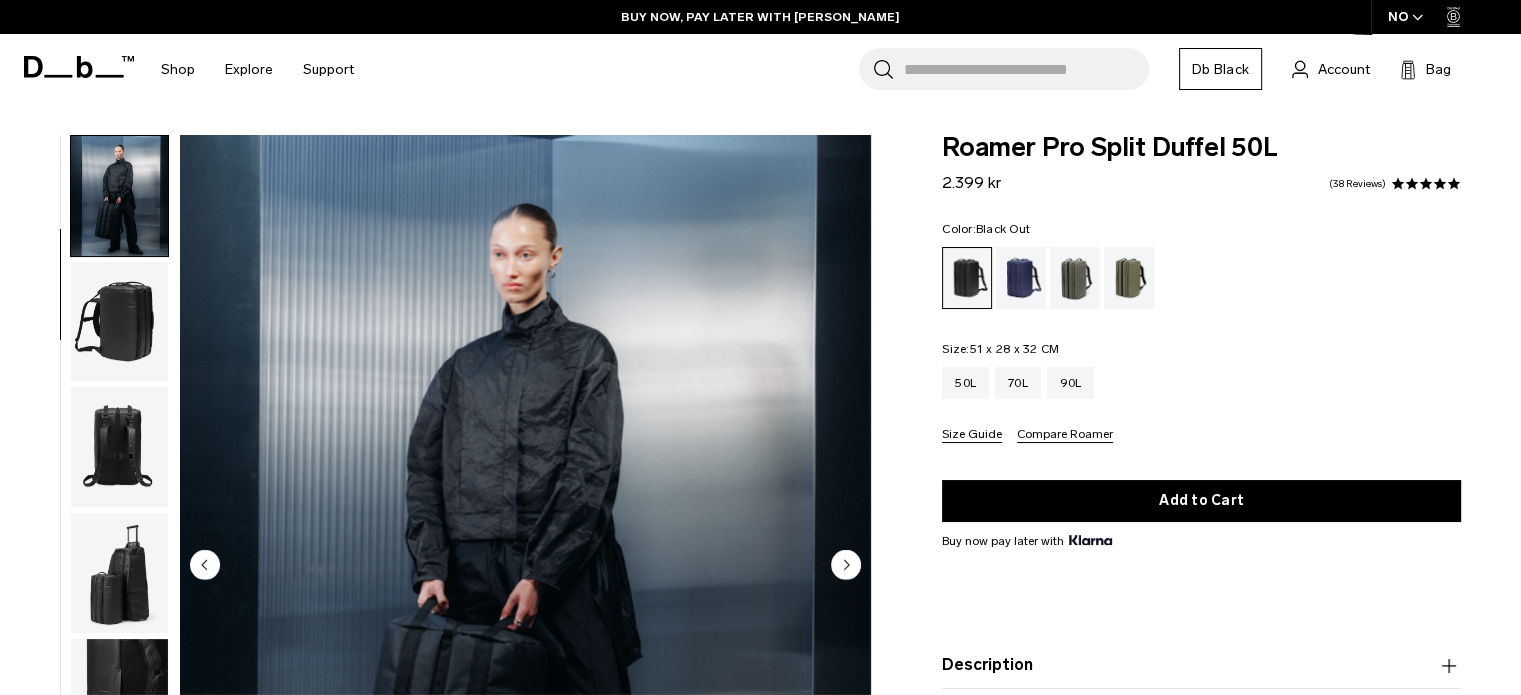 click at bounding box center (119, 322) 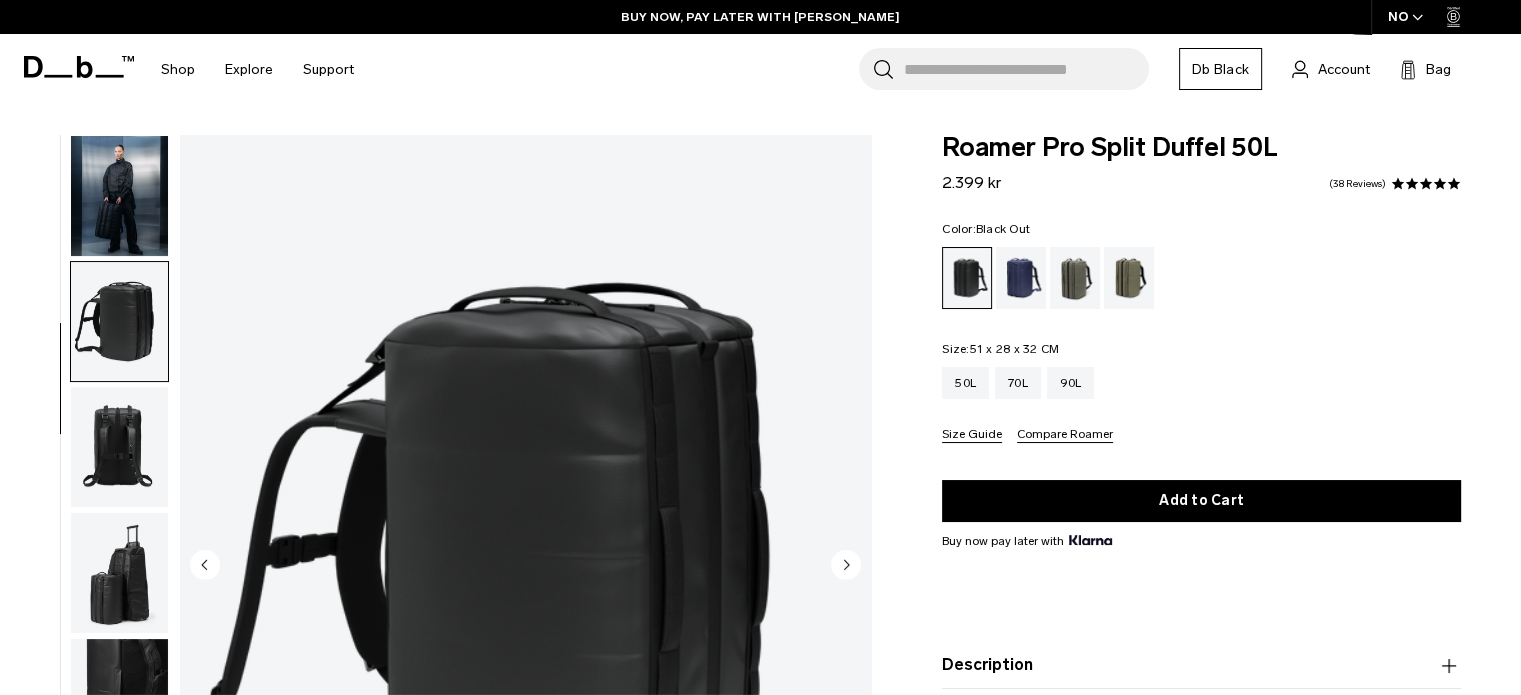 scroll, scrollTop: 252, scrollLeft: 0, axis: vertical 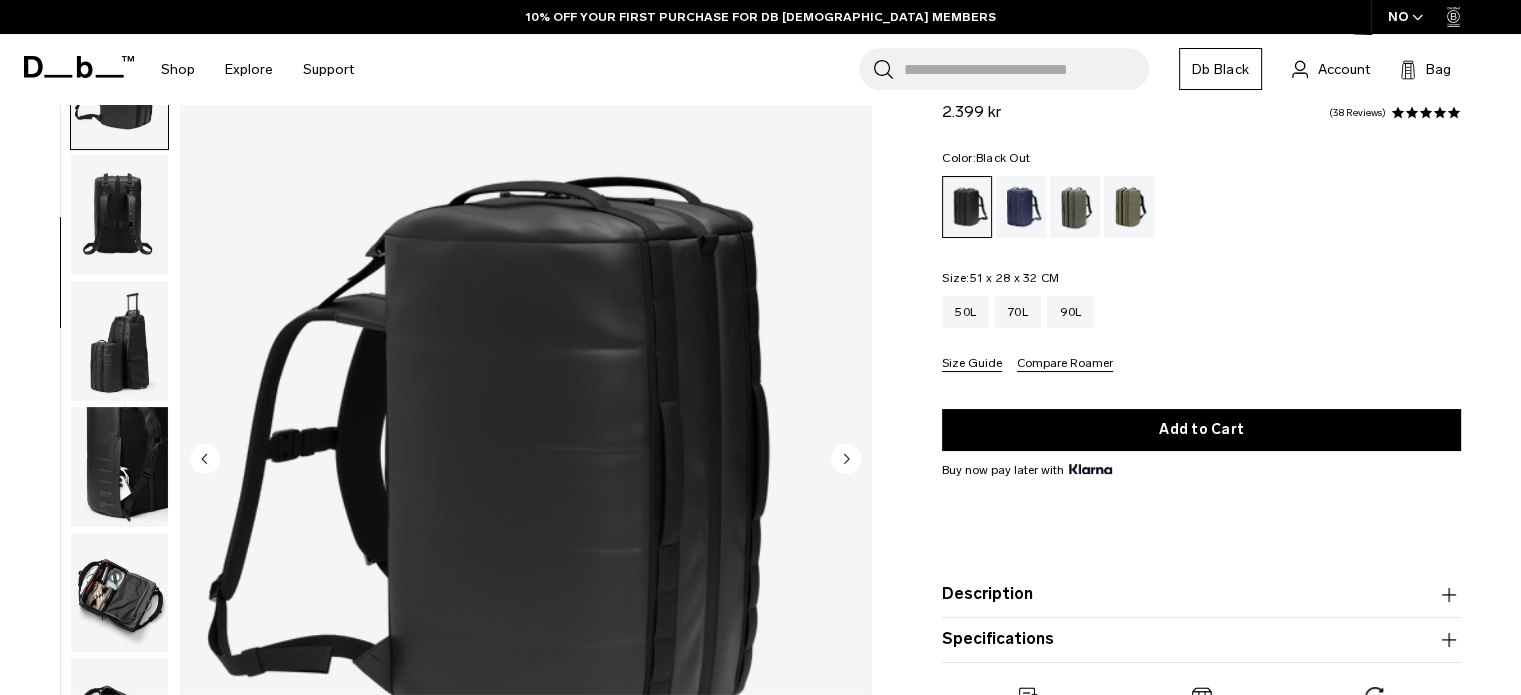click at bounding box center (119, 341) 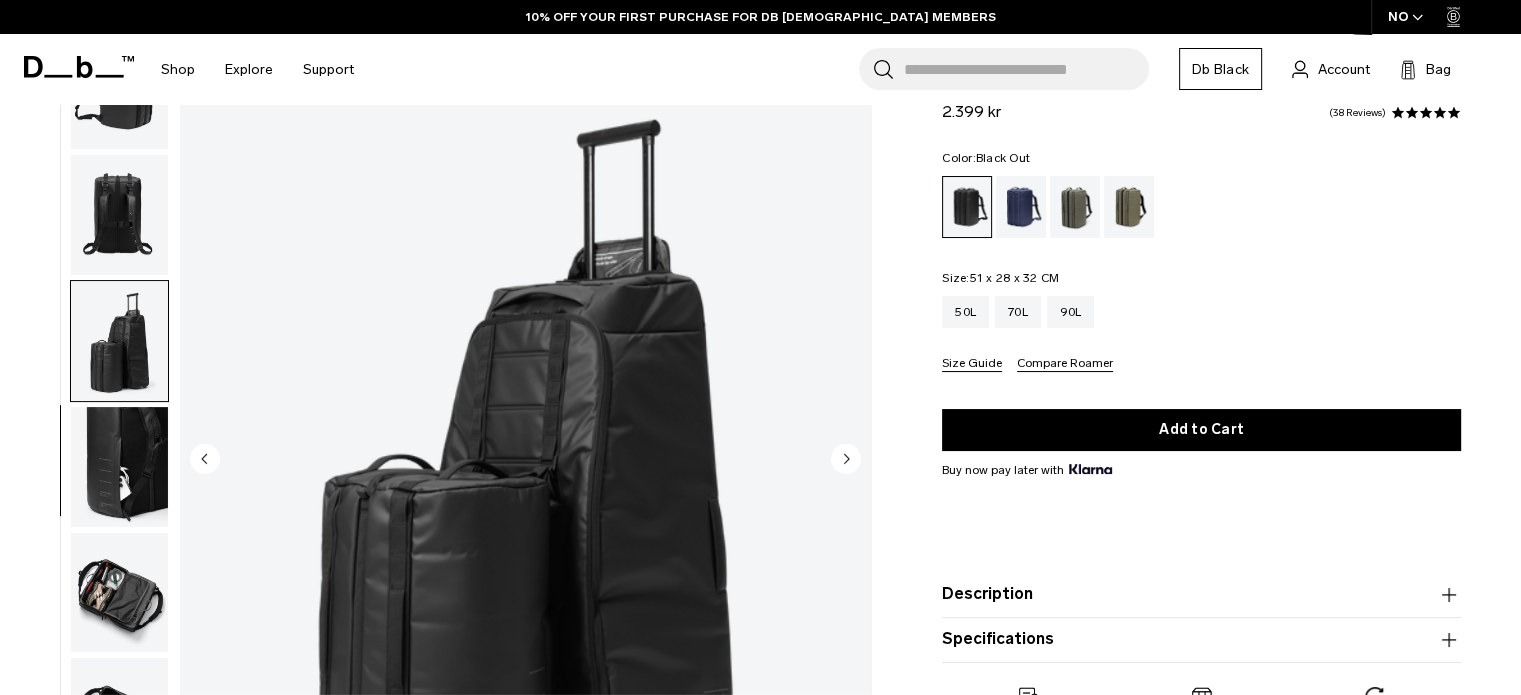 scroll, scrollTop: 265, scrollLeft: 0, axis: vertical 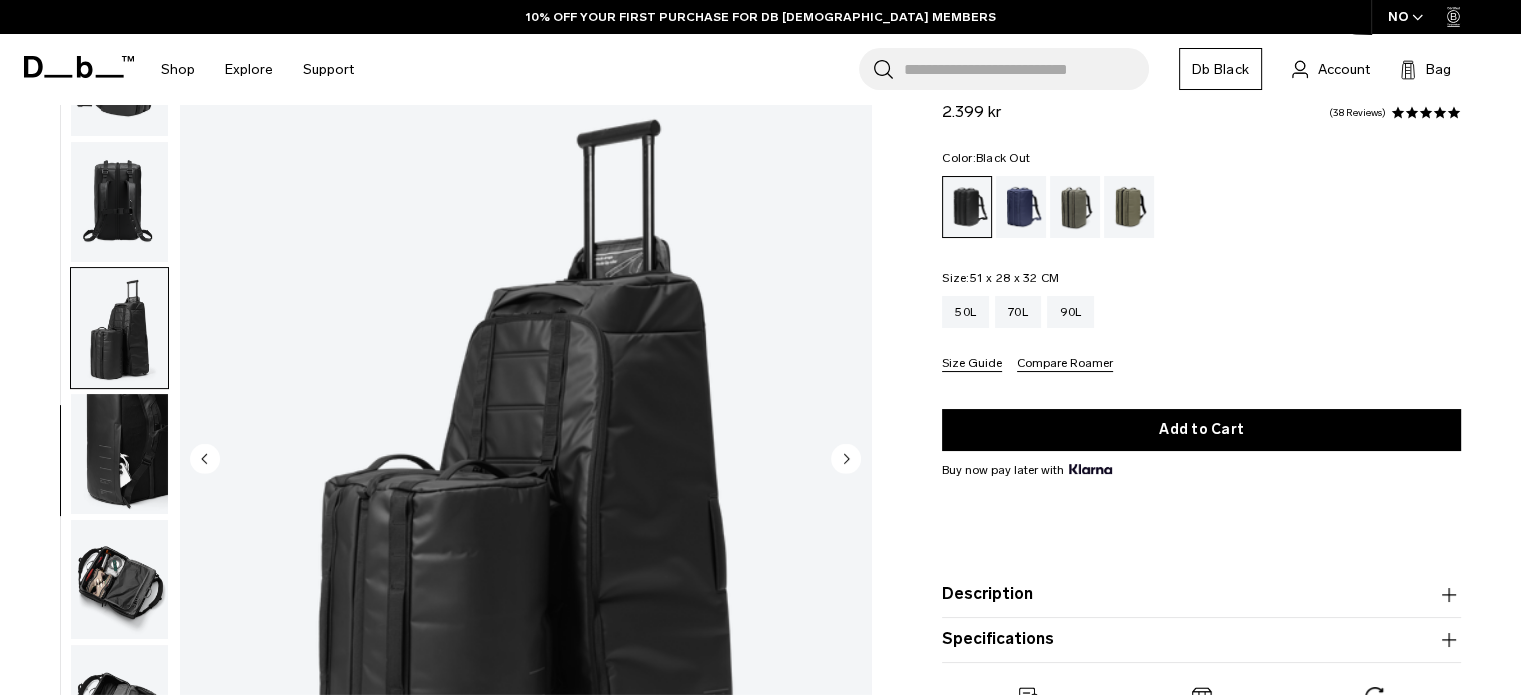 click at bounding box center [119, 454] 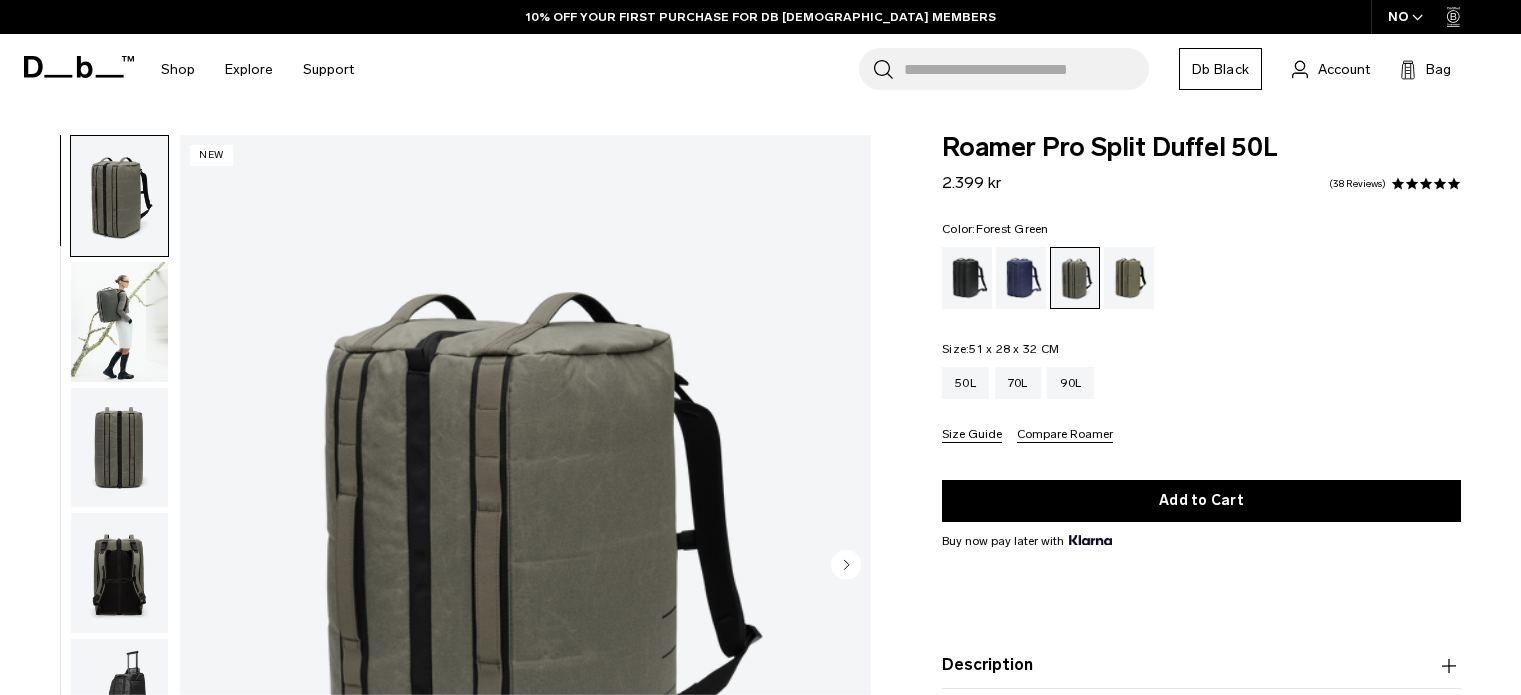 scroll, scrollTop: 0, scrollLeft: 0, axis: both 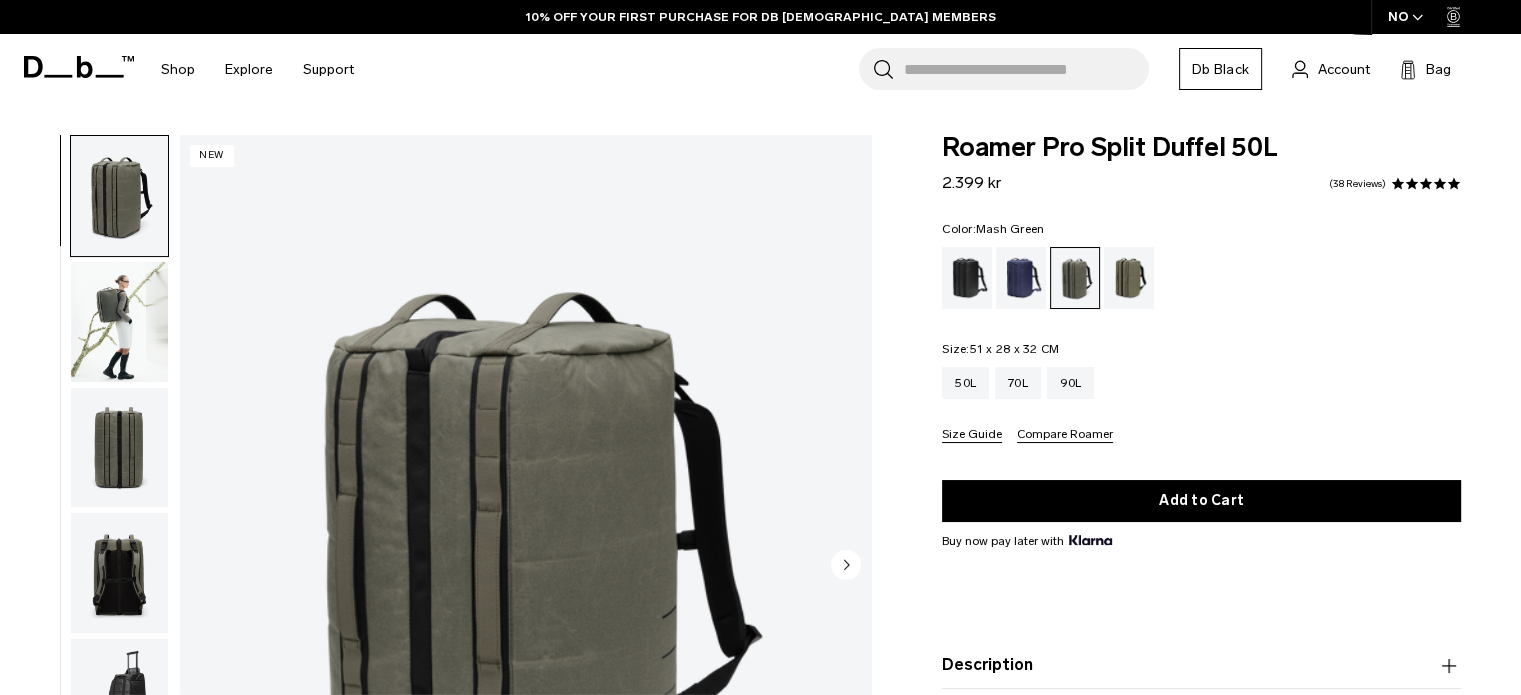 click at bounding box center [1129, 278] 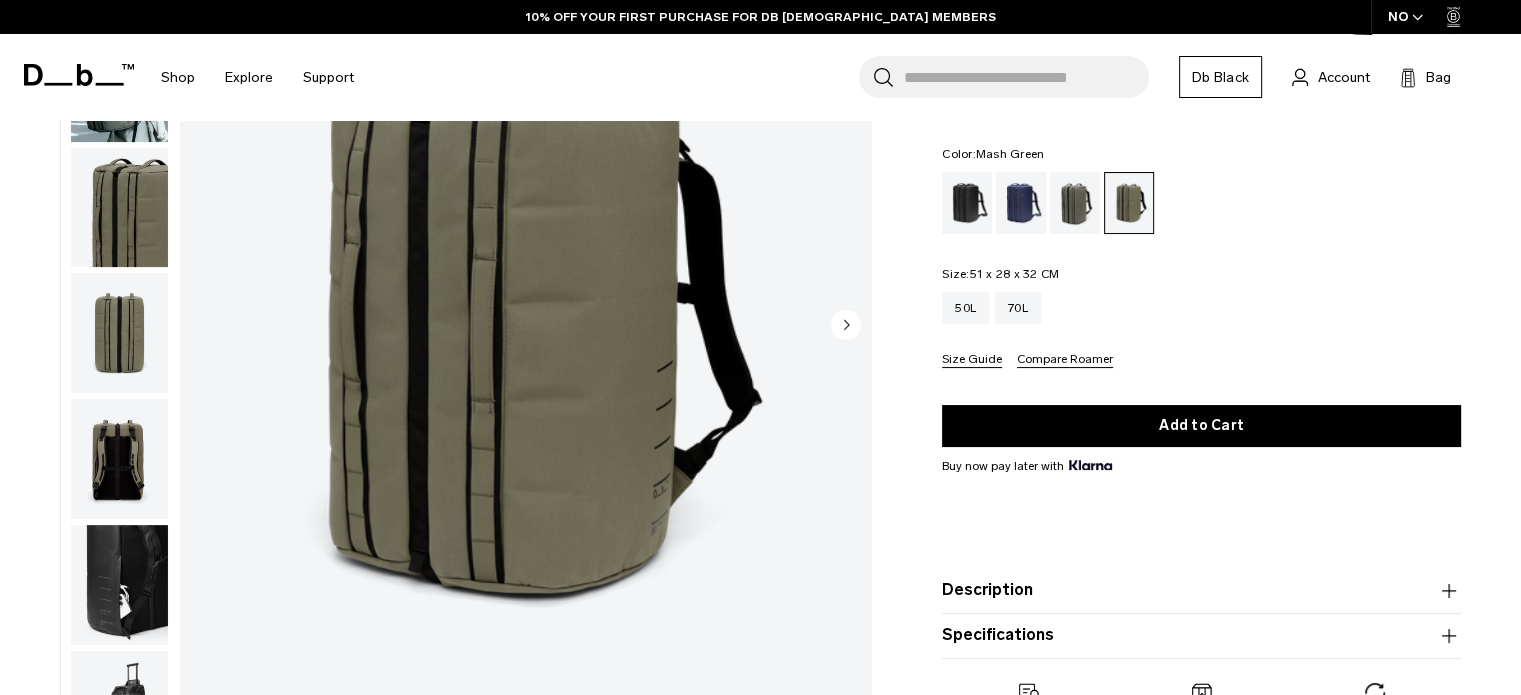 scroll, scrollTop: 163, scrollLeft: 0, axis: vertical 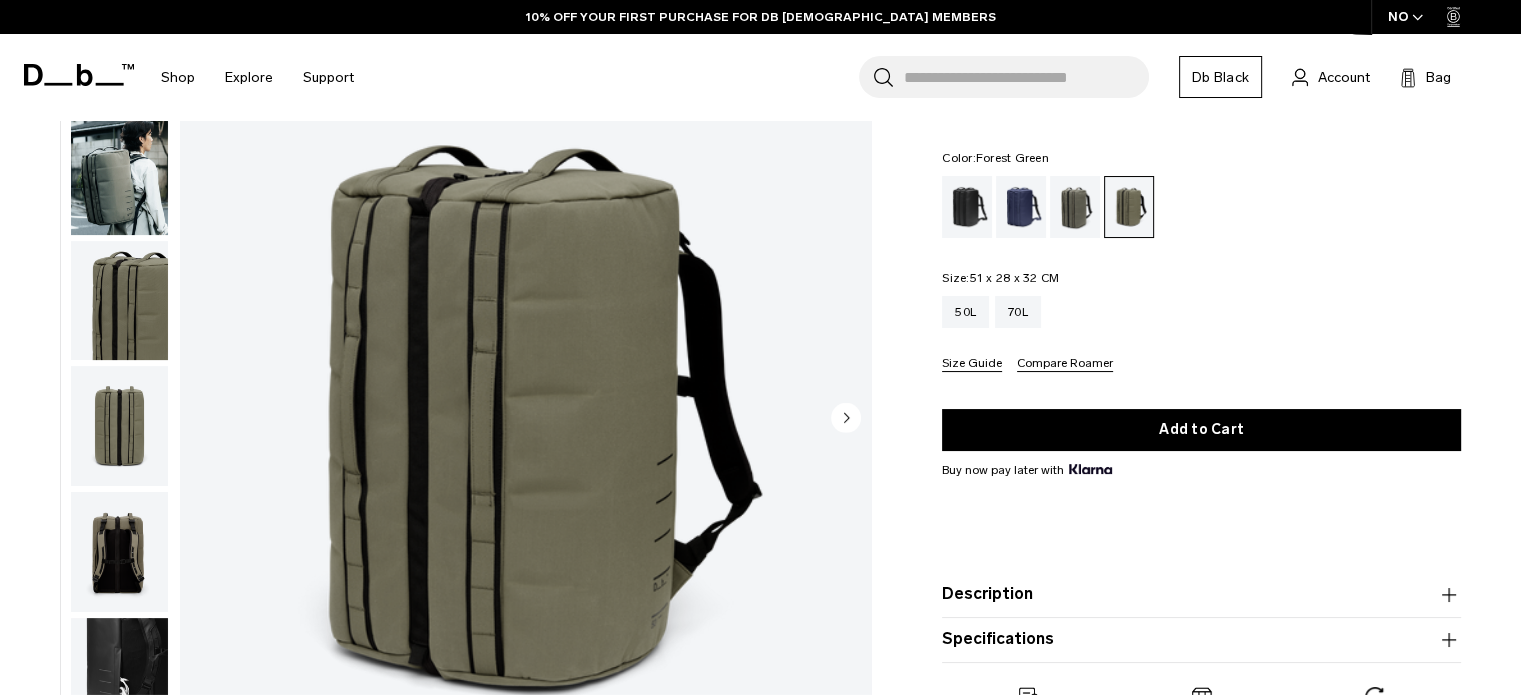 click at bounding box center [1075, 207] 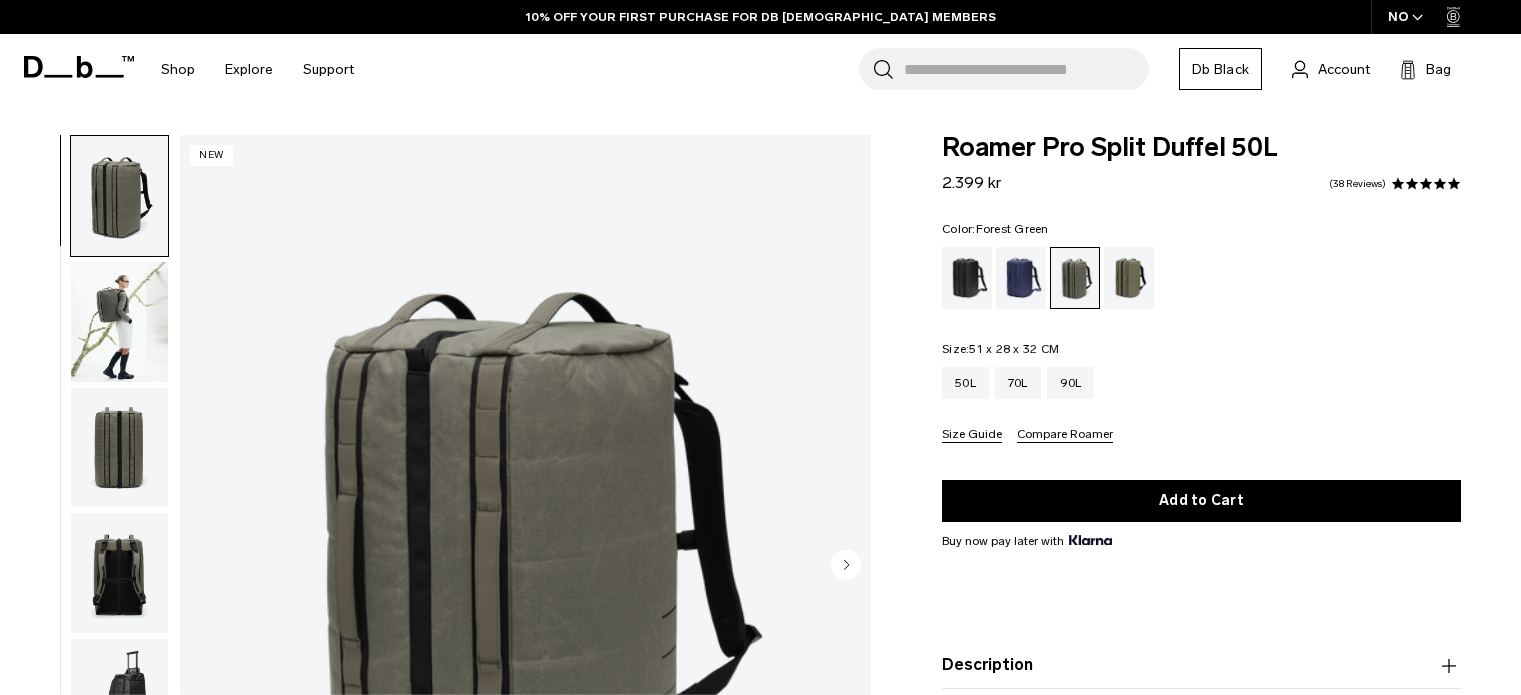 scroll, scrollTop: 0, scrollLeft: 0, axis: both 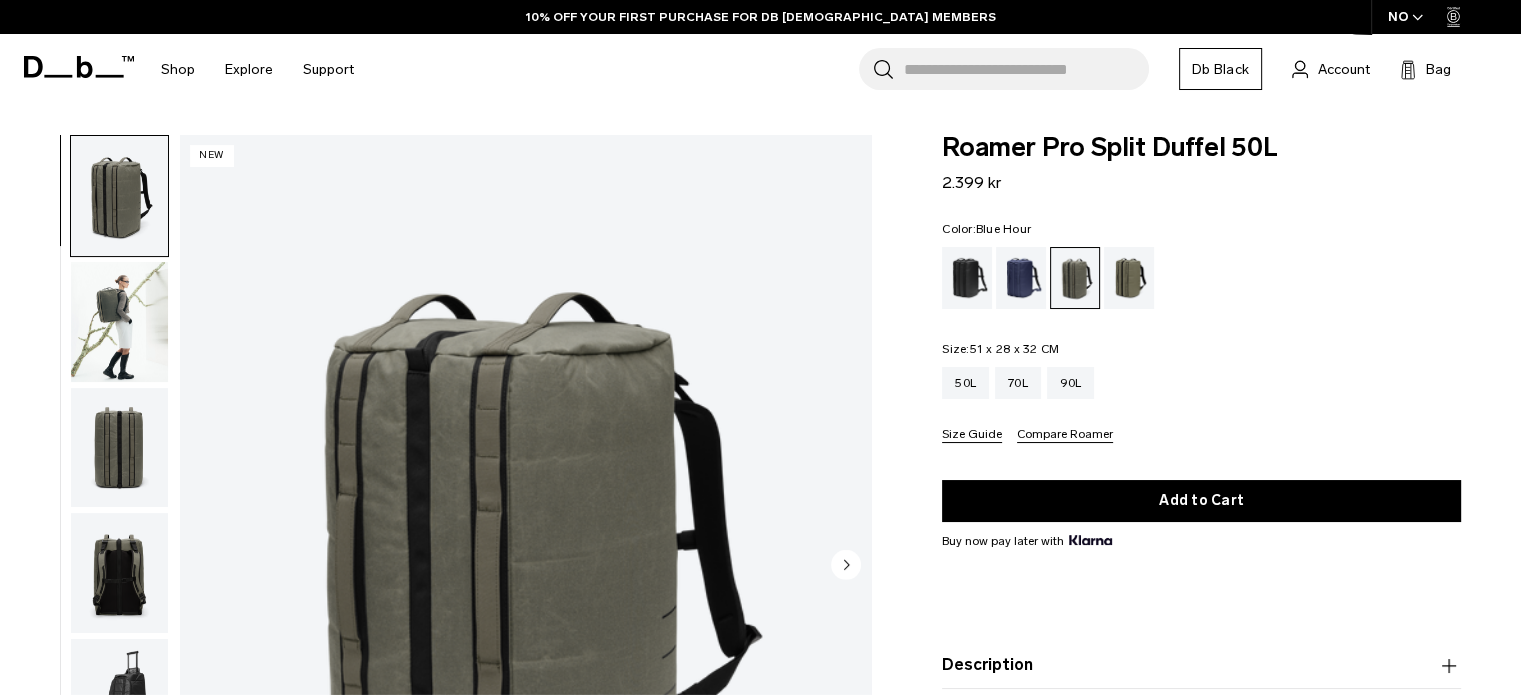 click at bounding box center (1021, 278) 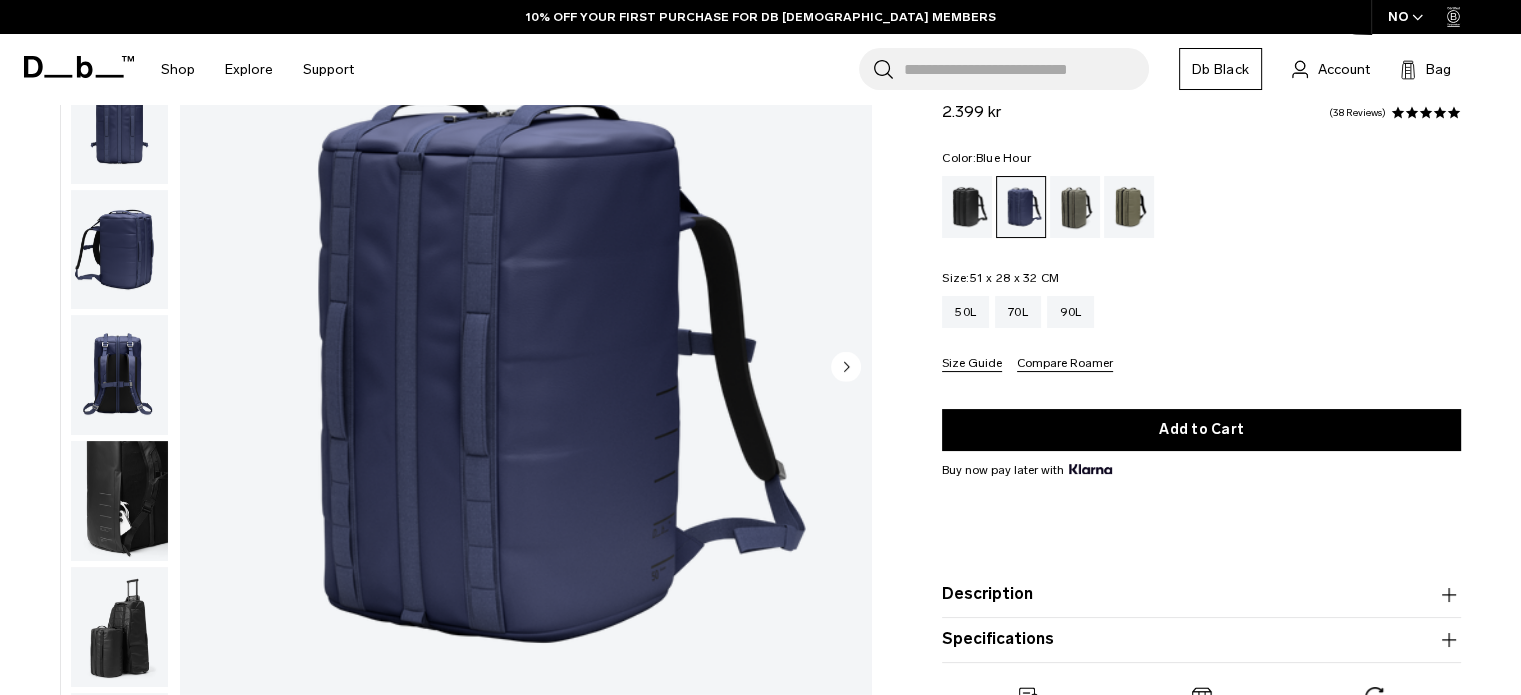 scroll, scrollTop: 198, scrollLeft: 0, axis: vertical 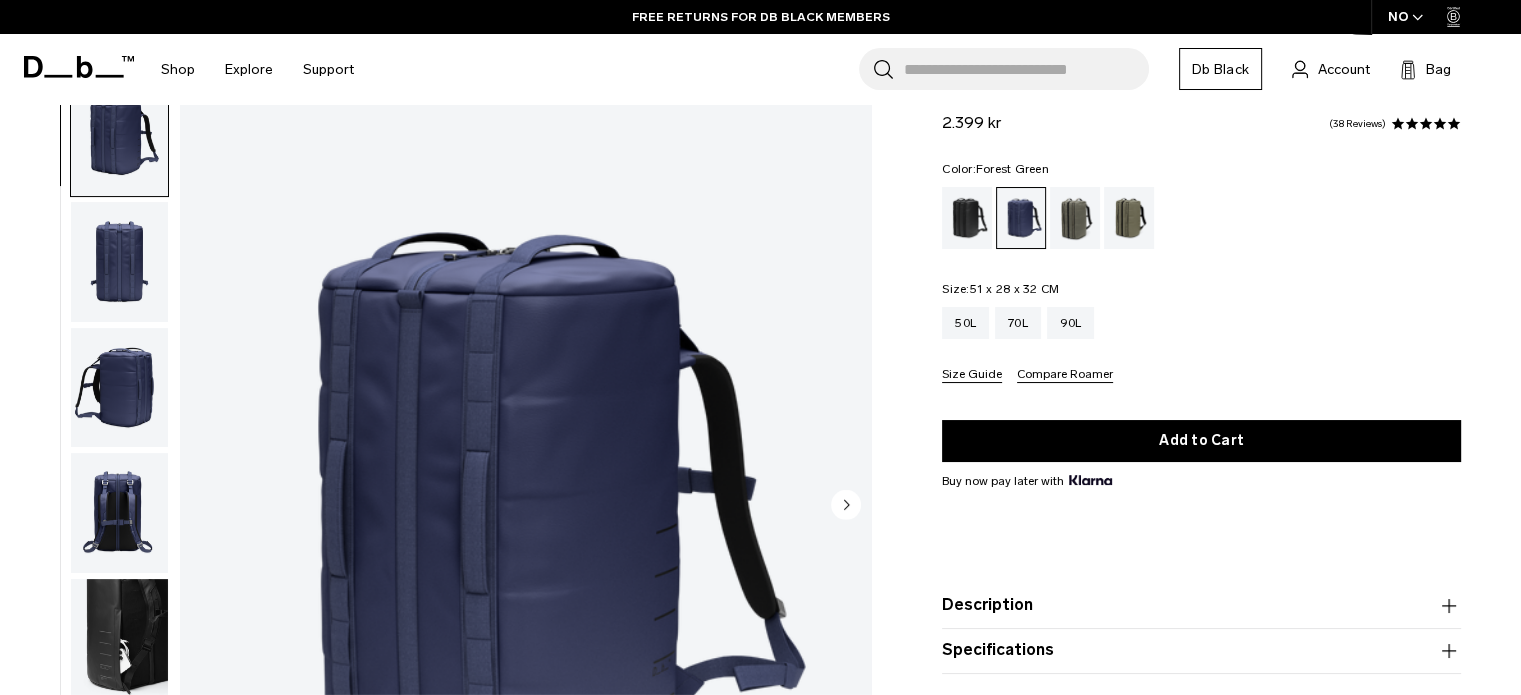 click at bounding box center [1075, 218] 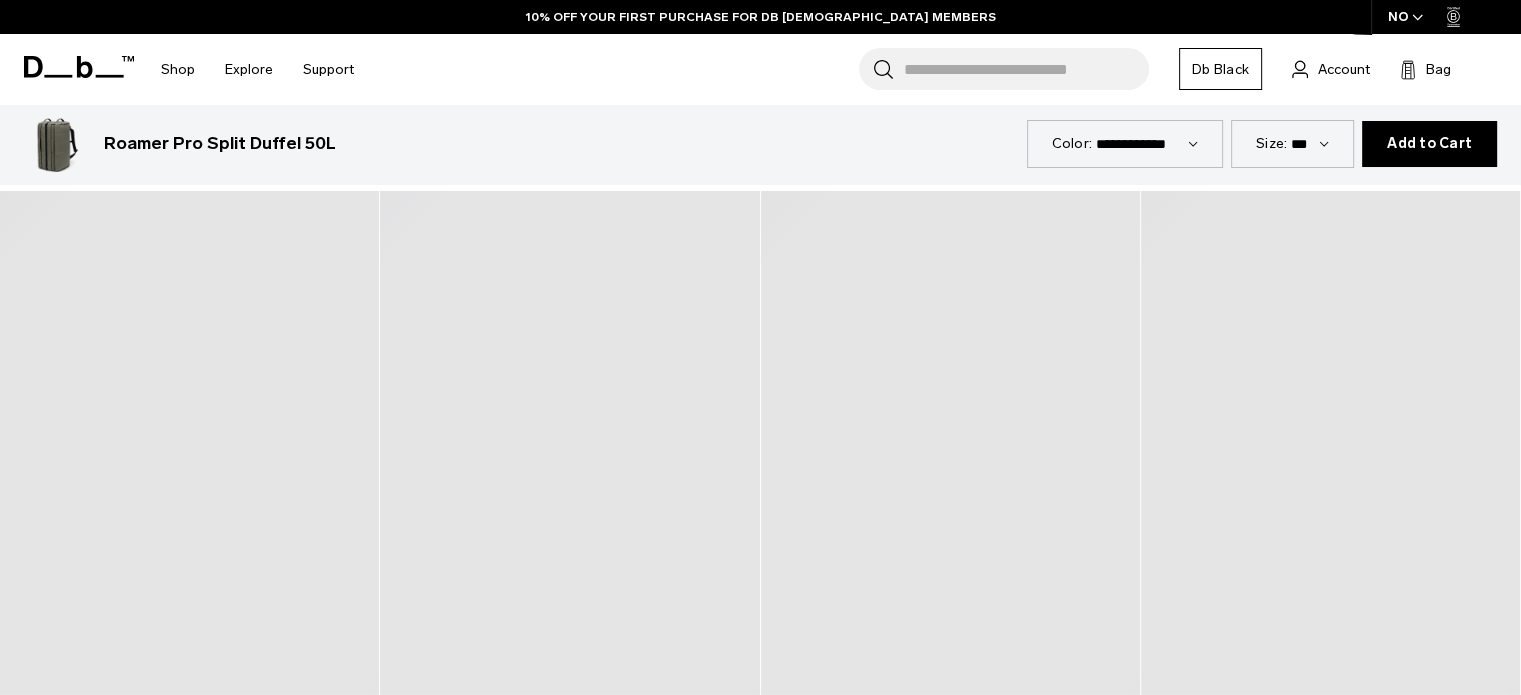scroll, scrollTop: 984, scrollLeft: 0, axis: vertical 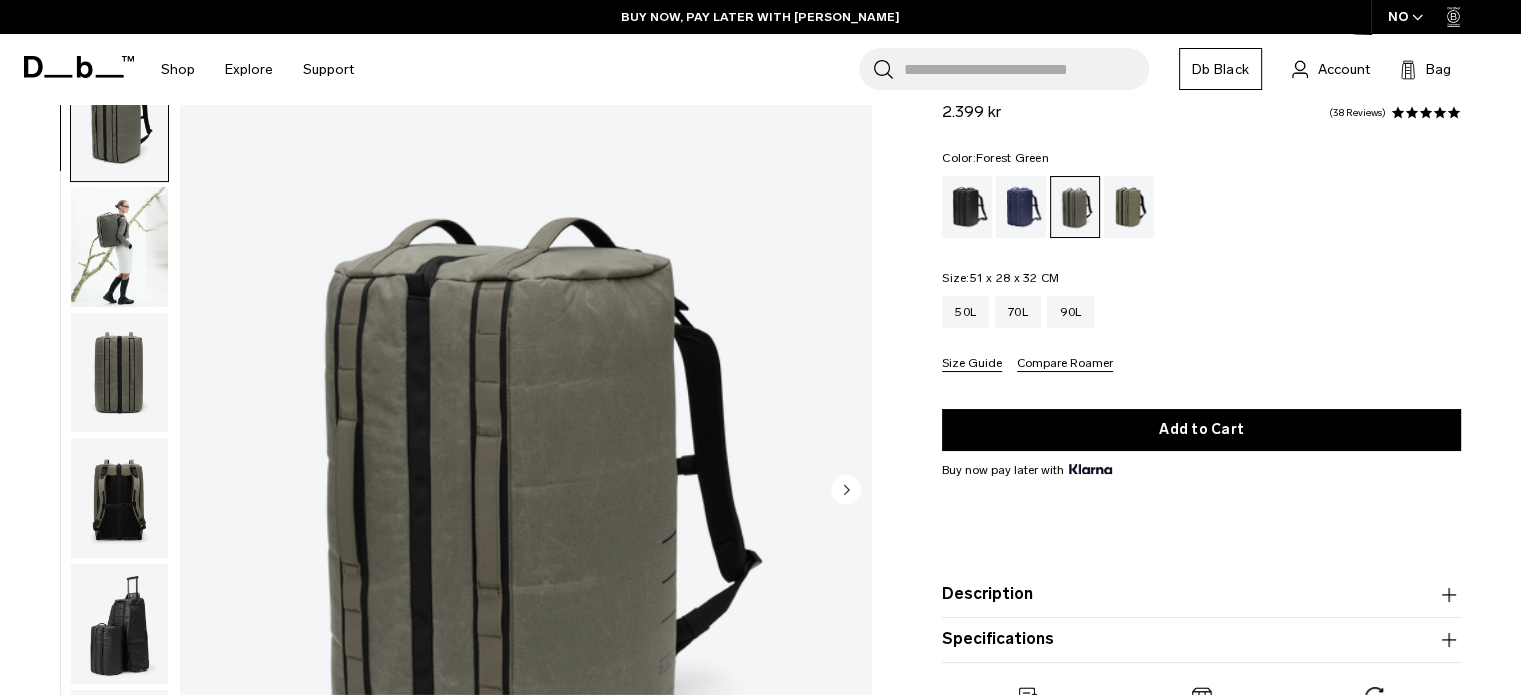 click at bounding box center [119, 247] 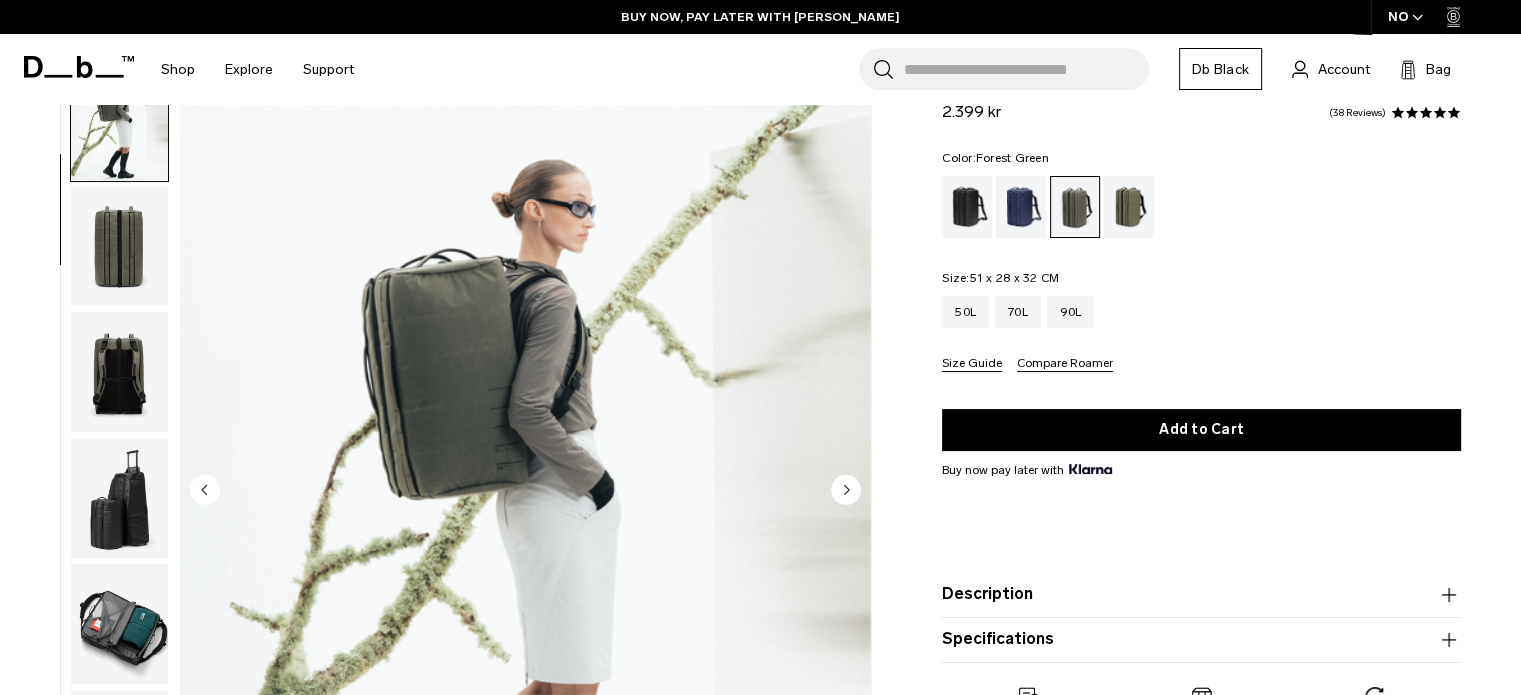 click at bounding box center (119, 247) 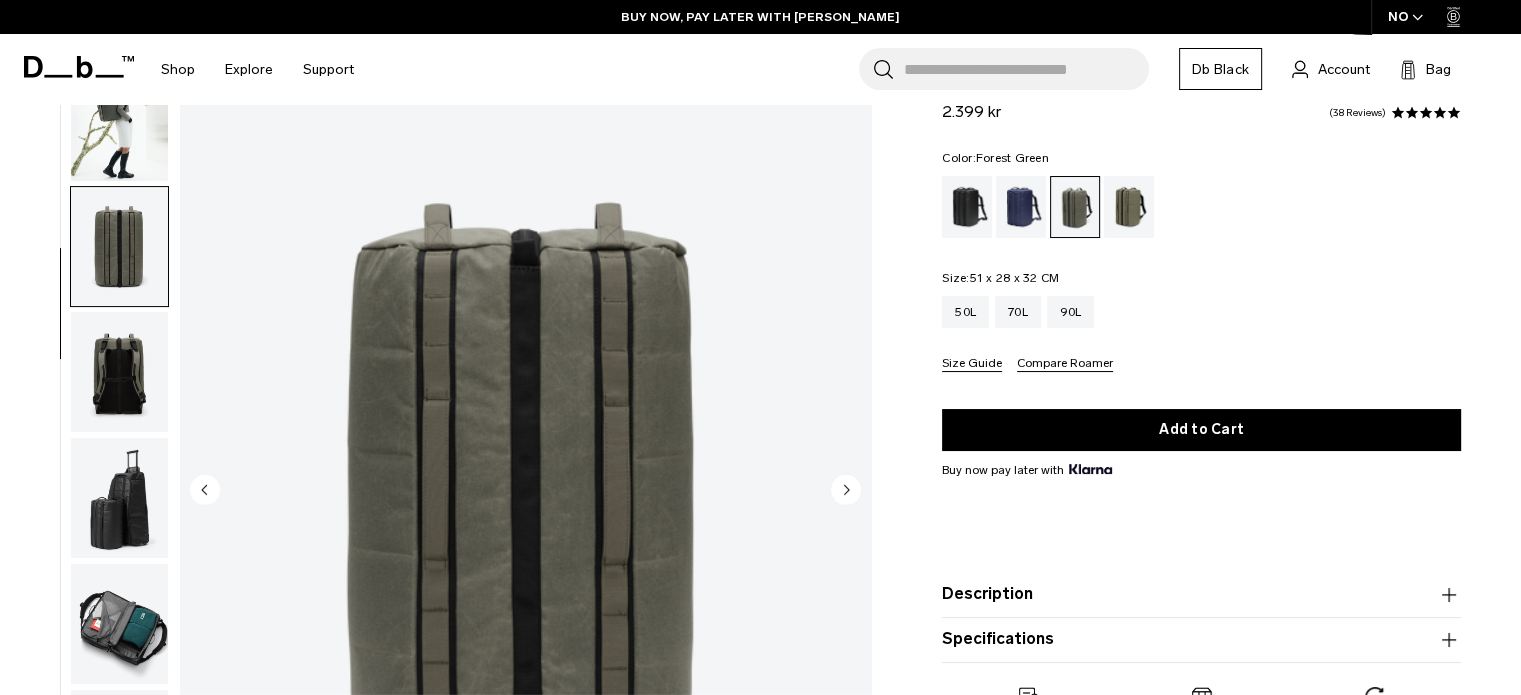 scroll, scrollTop: 252, scrollLeft: 0, axis: vertical 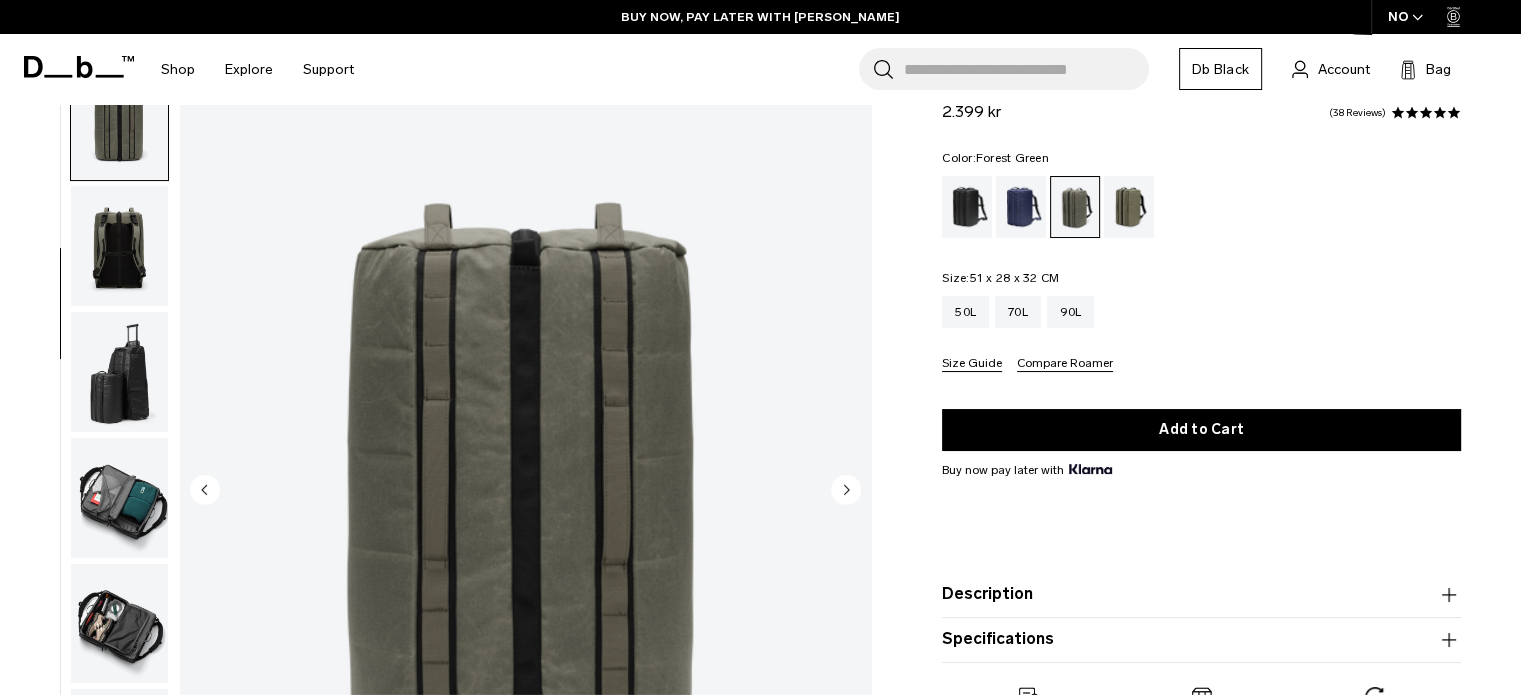 click at bounding box center [119, 246] 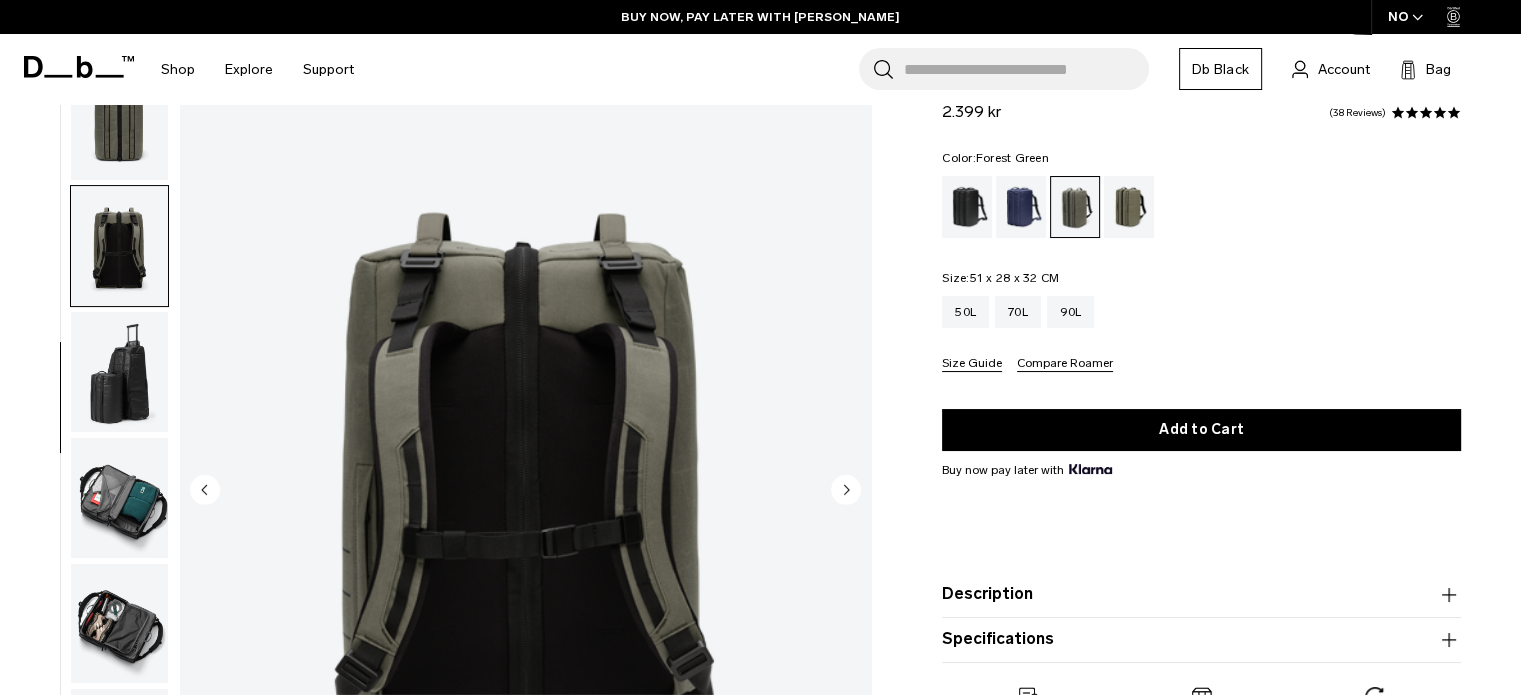 scroll, scrollTop: 265, scrollLeft: 0, axis: vertical 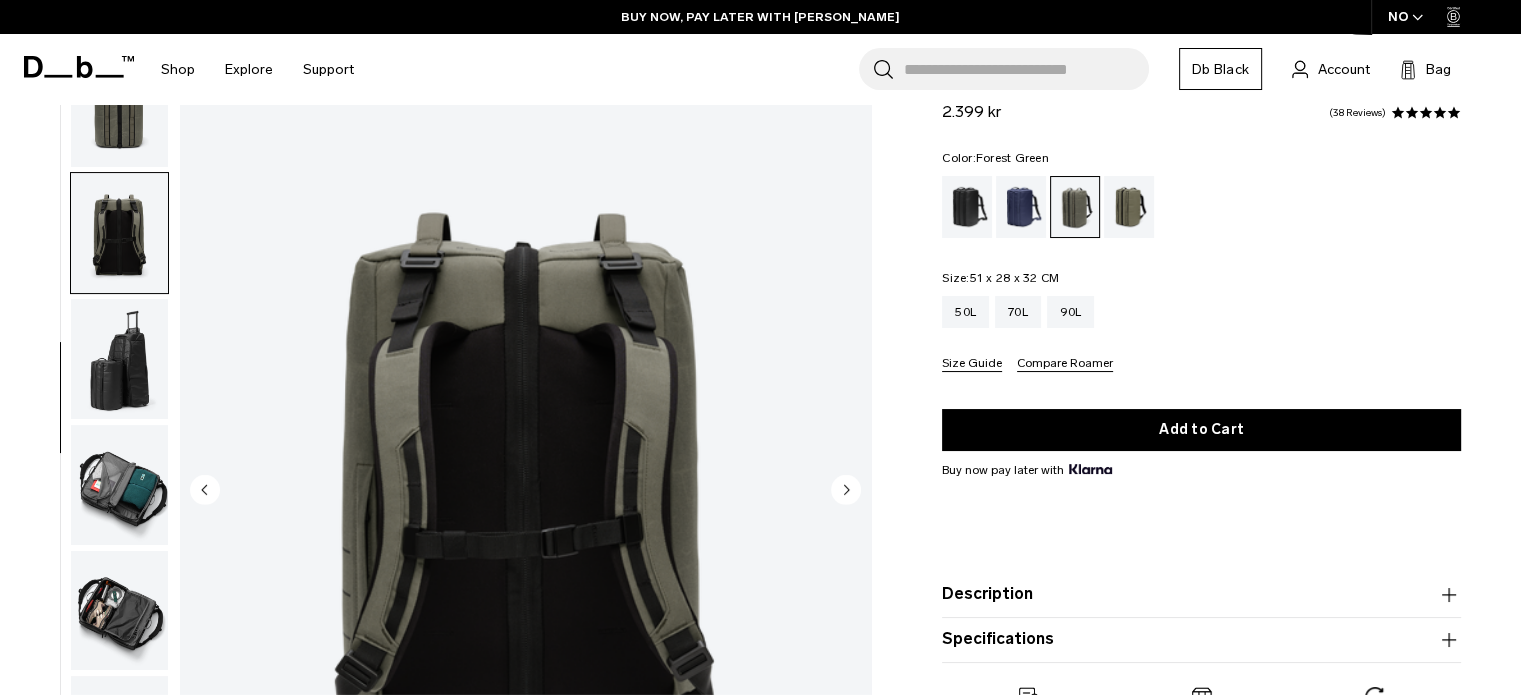 click at bounding box center [119, 359] 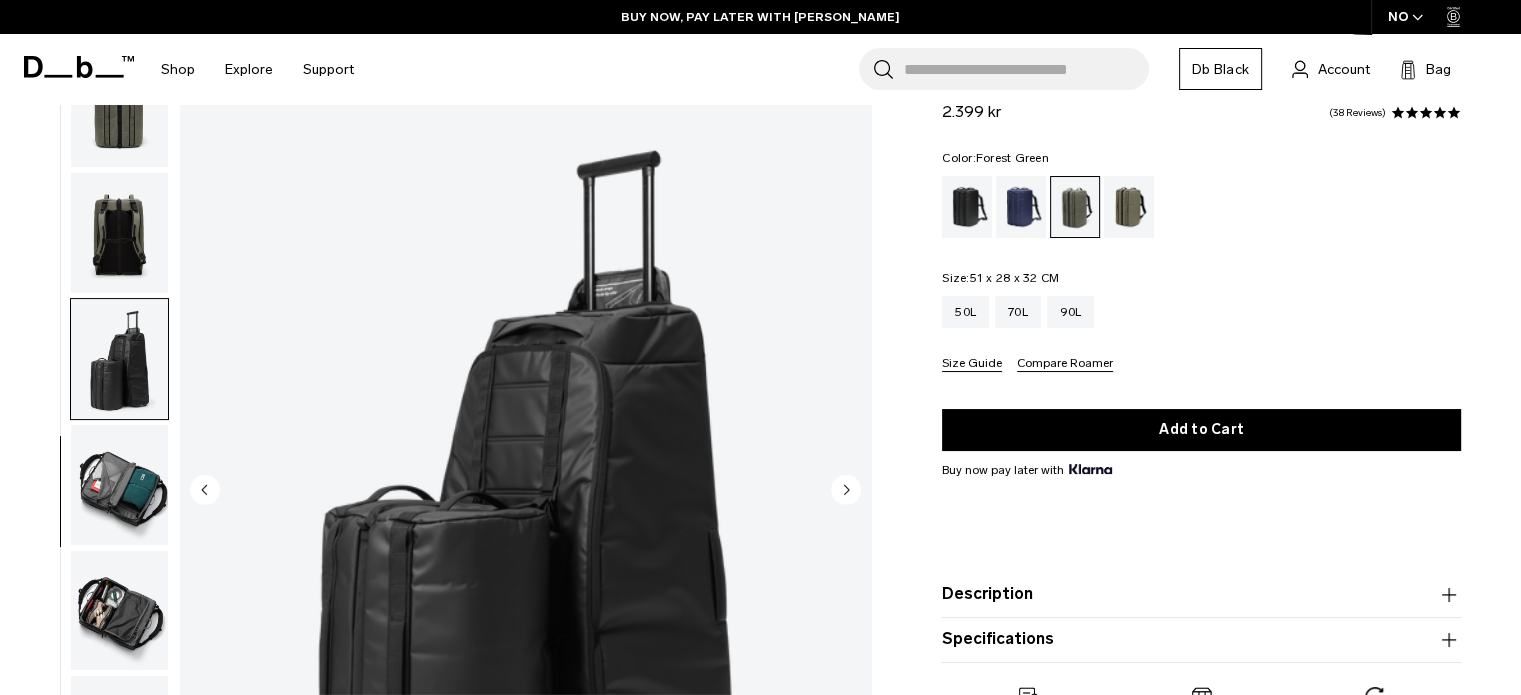 click at bounding box center (119, 485) 